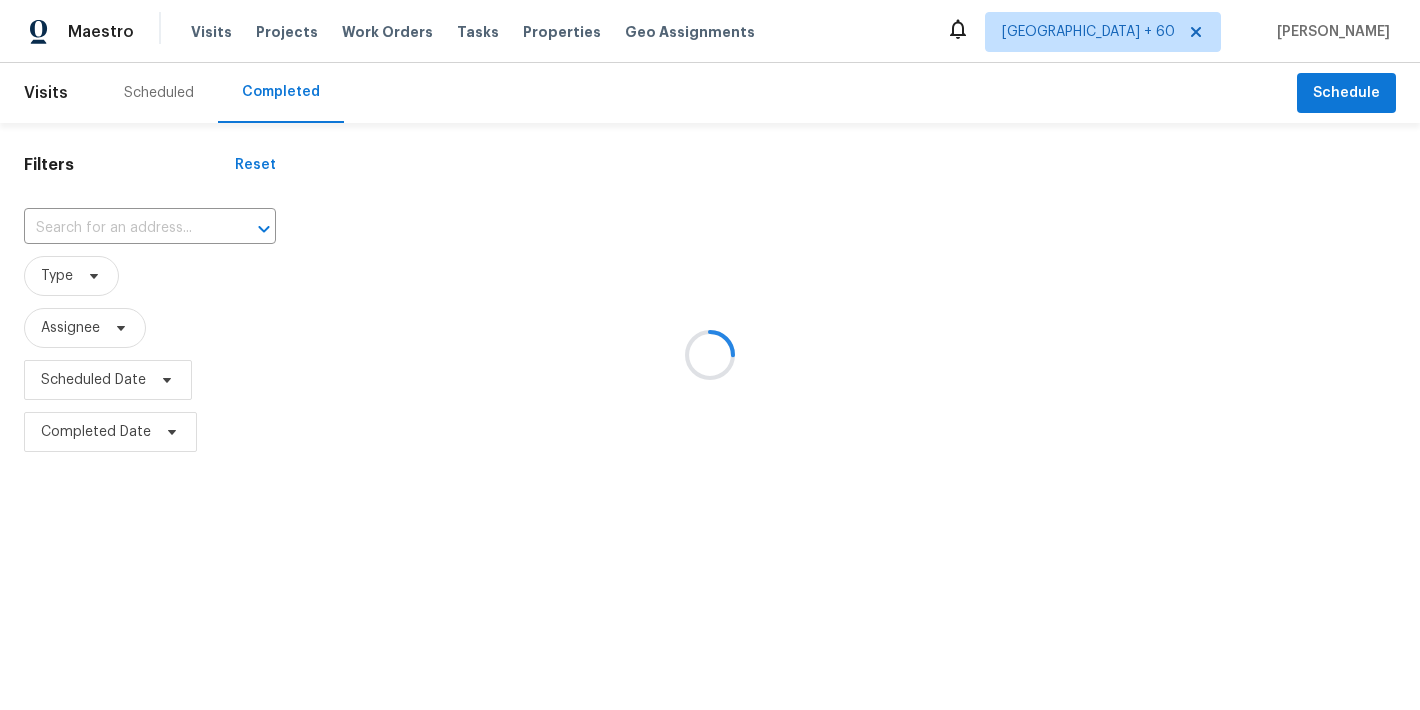 scroll, scrollTop: 0, scrollLeft: 0, axis: both 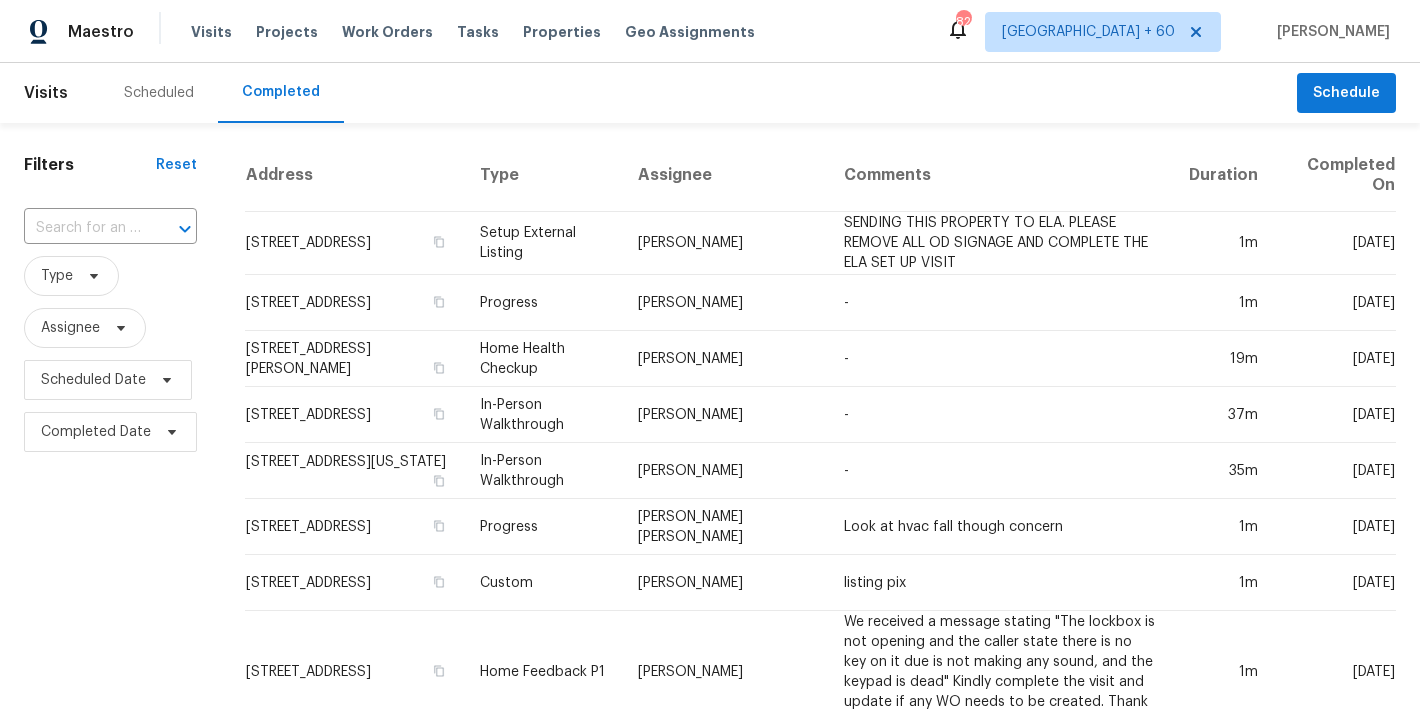 click on "Scheduled Completed" at bounding box center (698, 93) 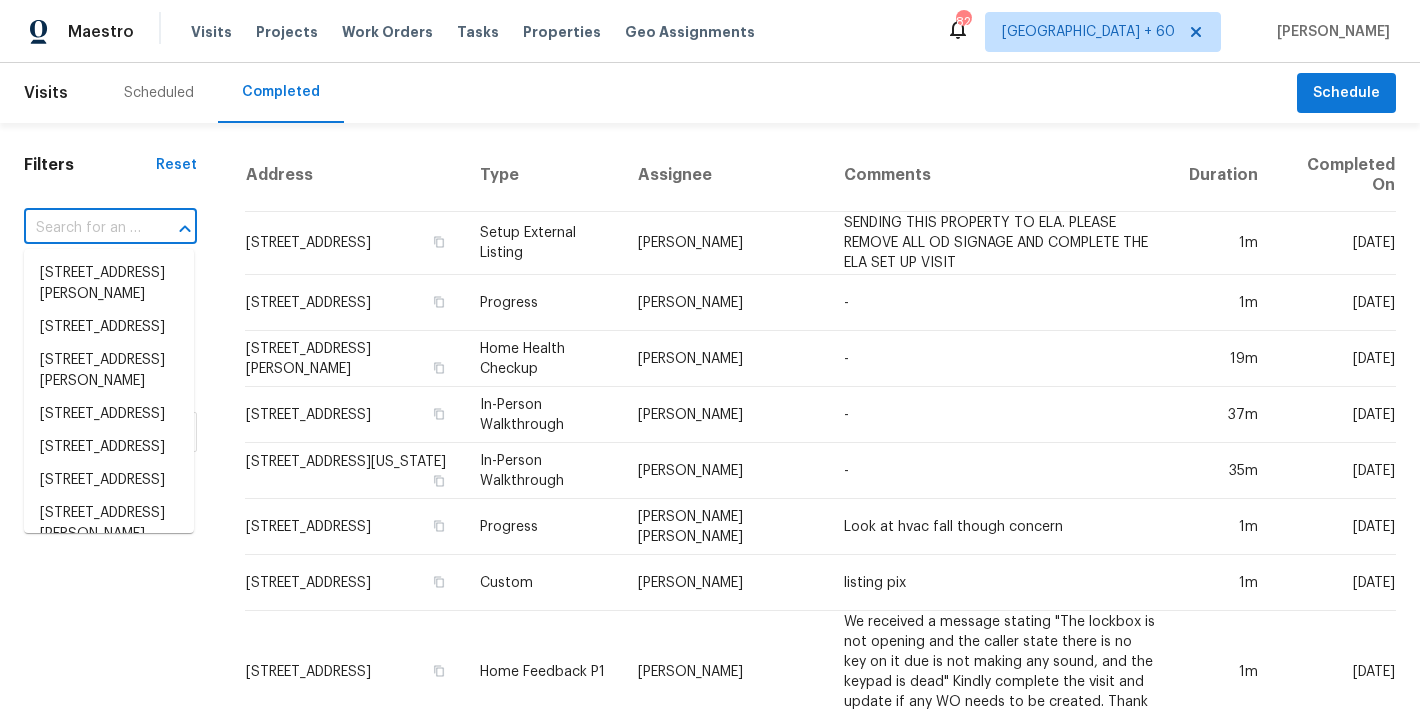 click at bounding box center (82, 228) 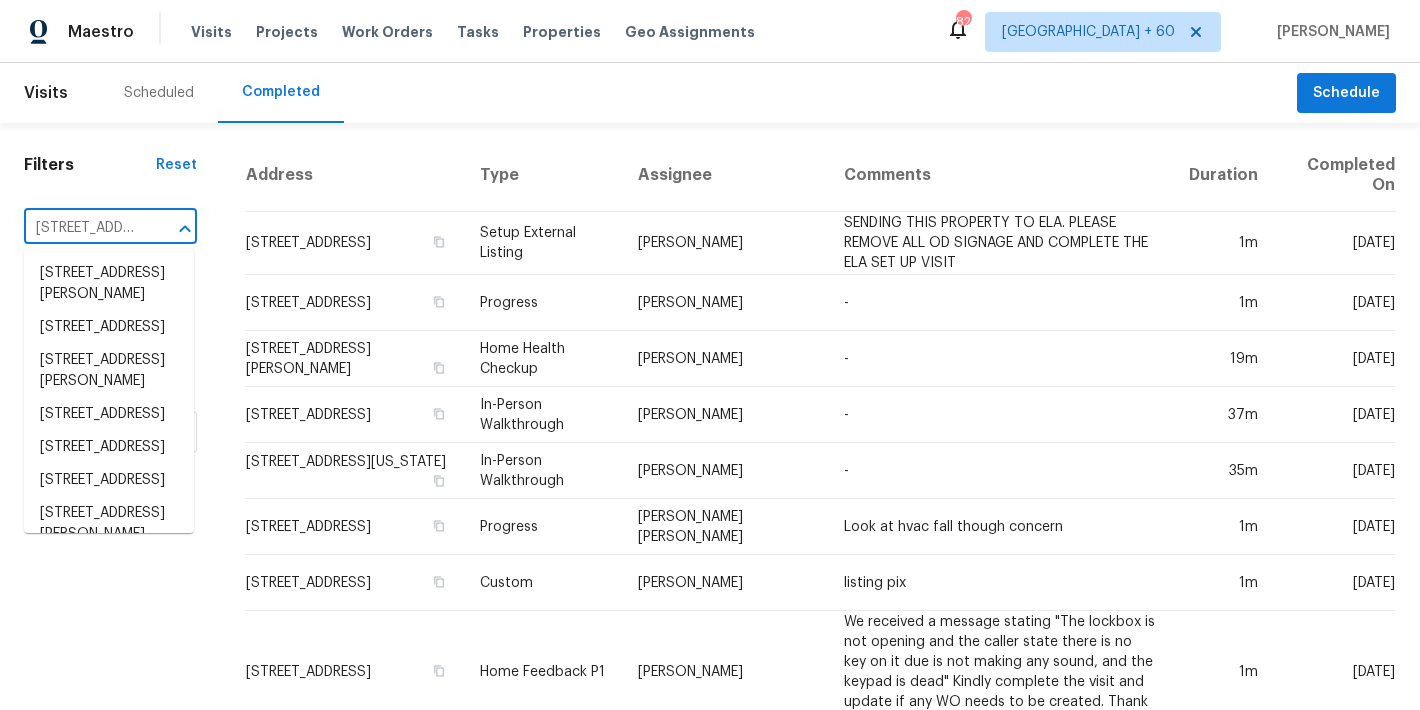 scroll, scrollTop: 0, scrollLeft: 148, axis: horizontal 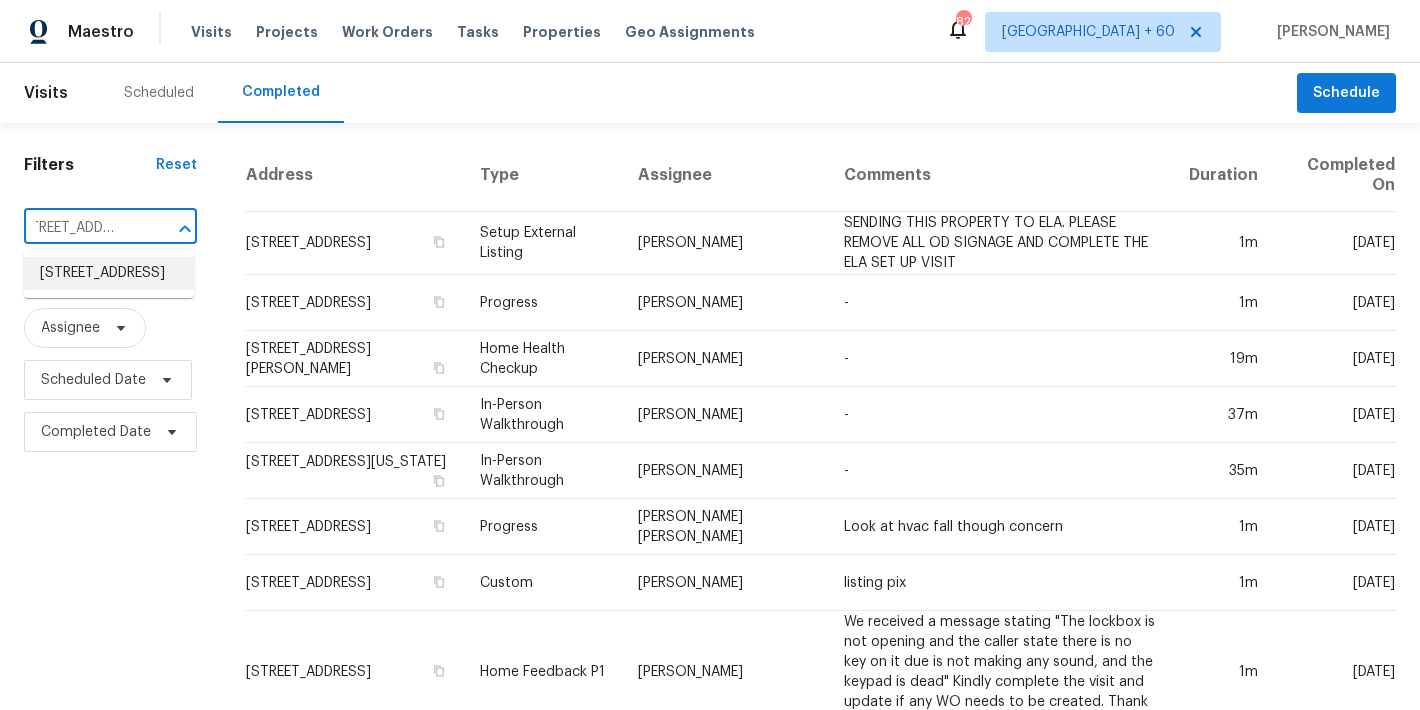 click on "1943 Chase Ave, Cincinnati, OH 45223" at bounding box center (109, 273) 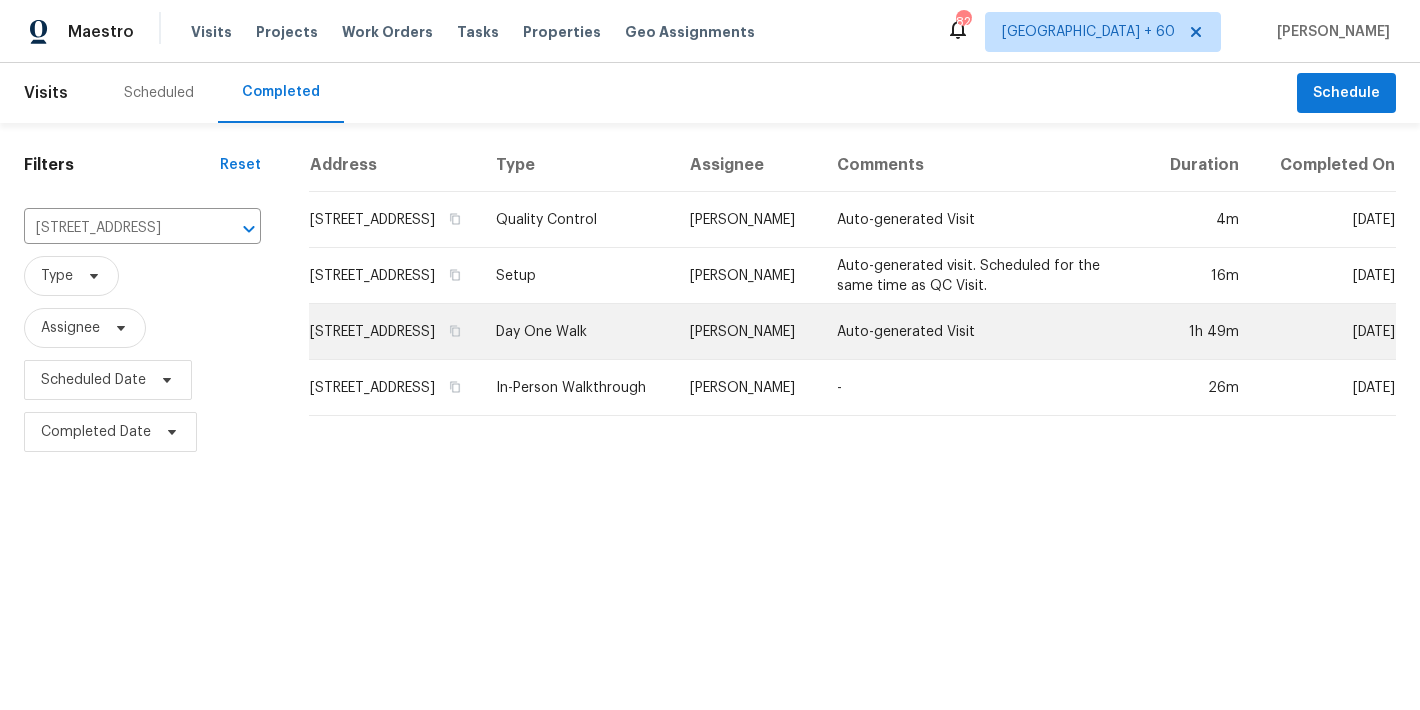 click on "1943 Chase Ave, Cincinnati, OH 45223" at bounding box center (394, 332) 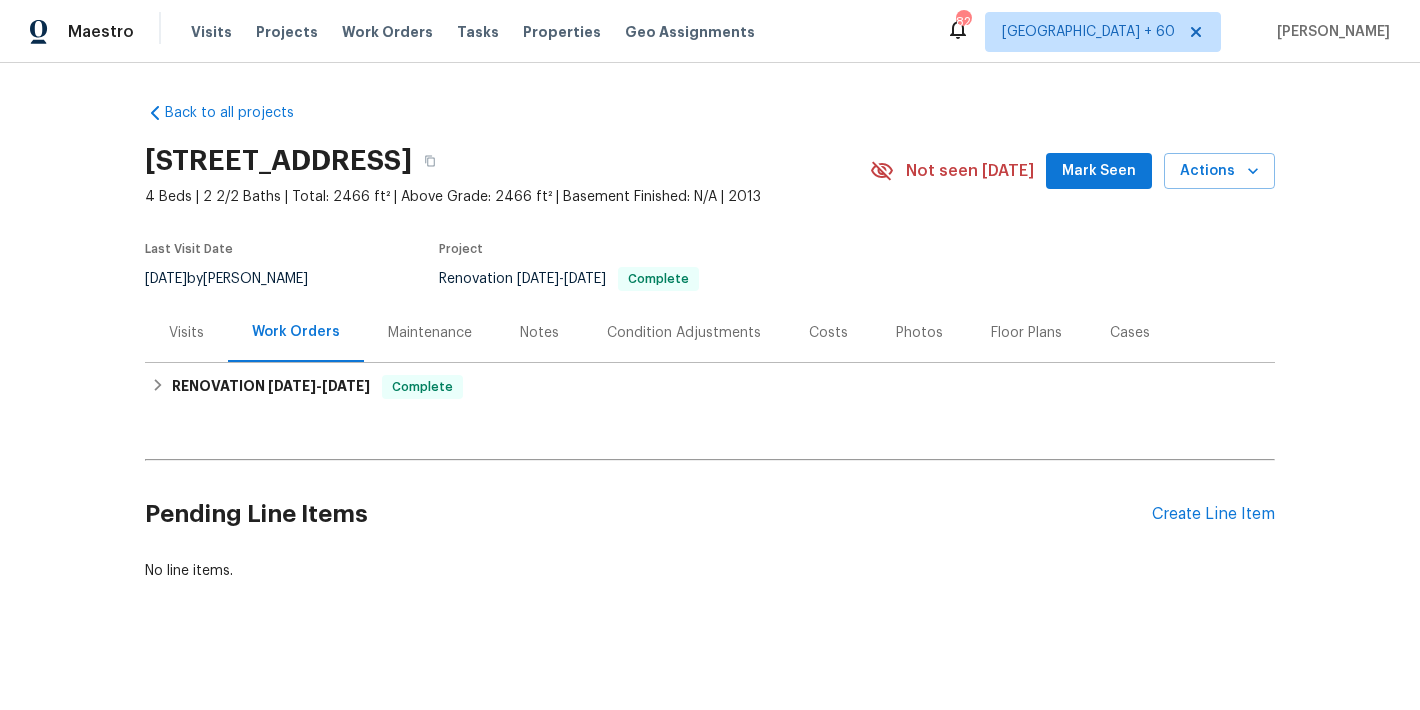 scroll, scrollTop: 0, scrollLeft: 0, axis: both 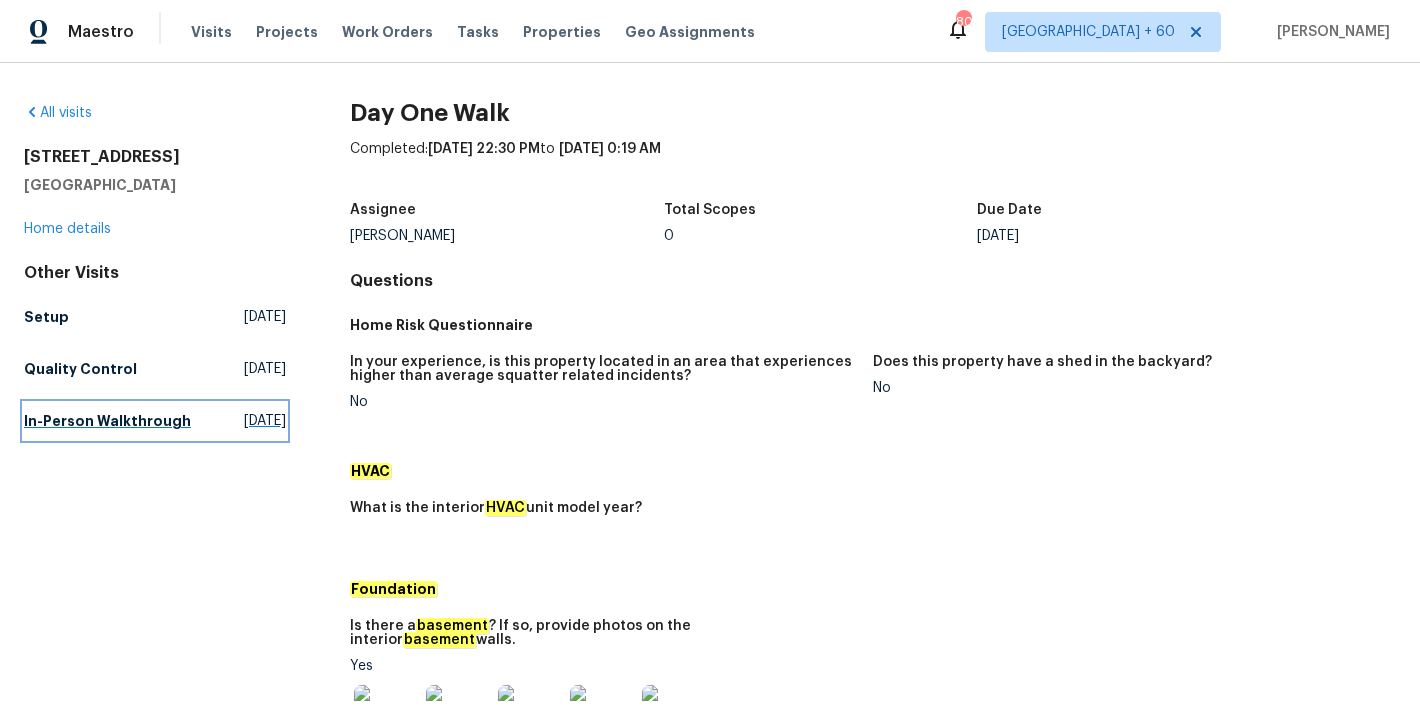 click on "In-Person Walkthrough" at bounding box center [107, 421] 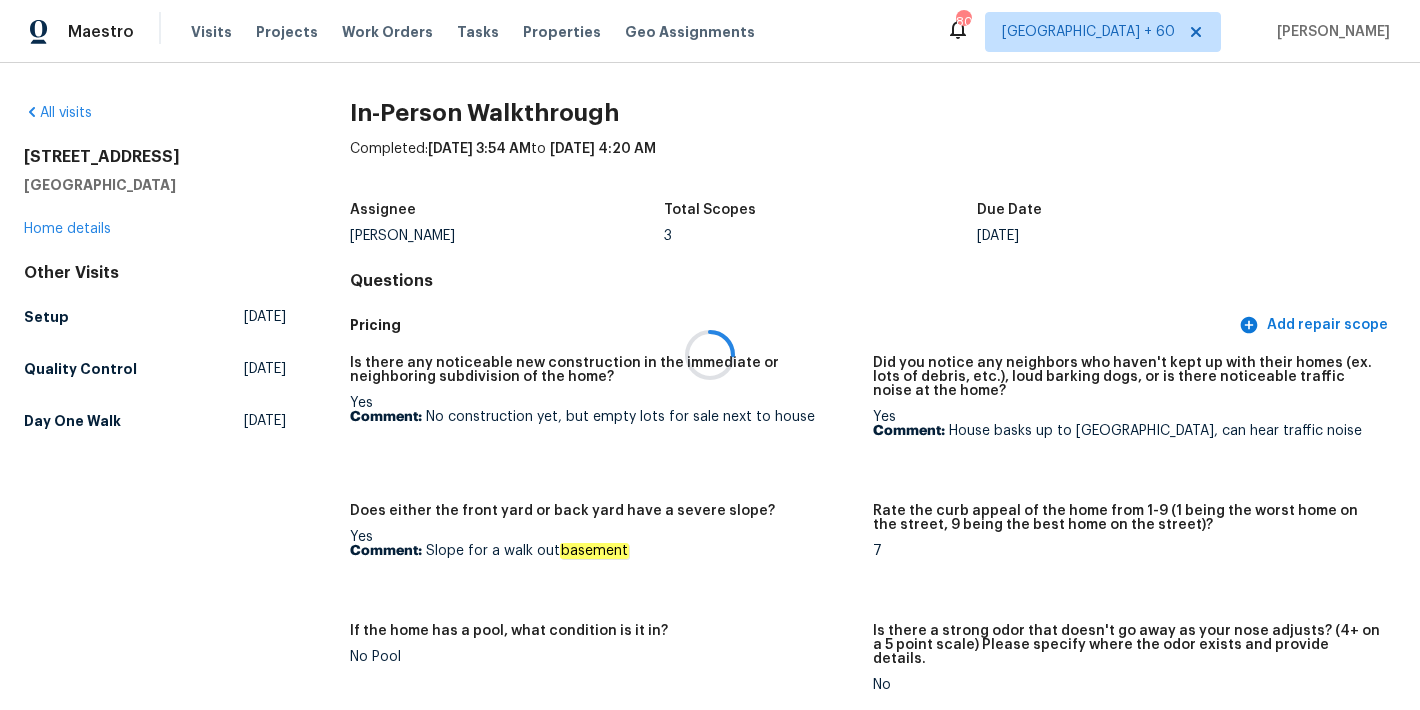 click at bounding box center [710, 355] 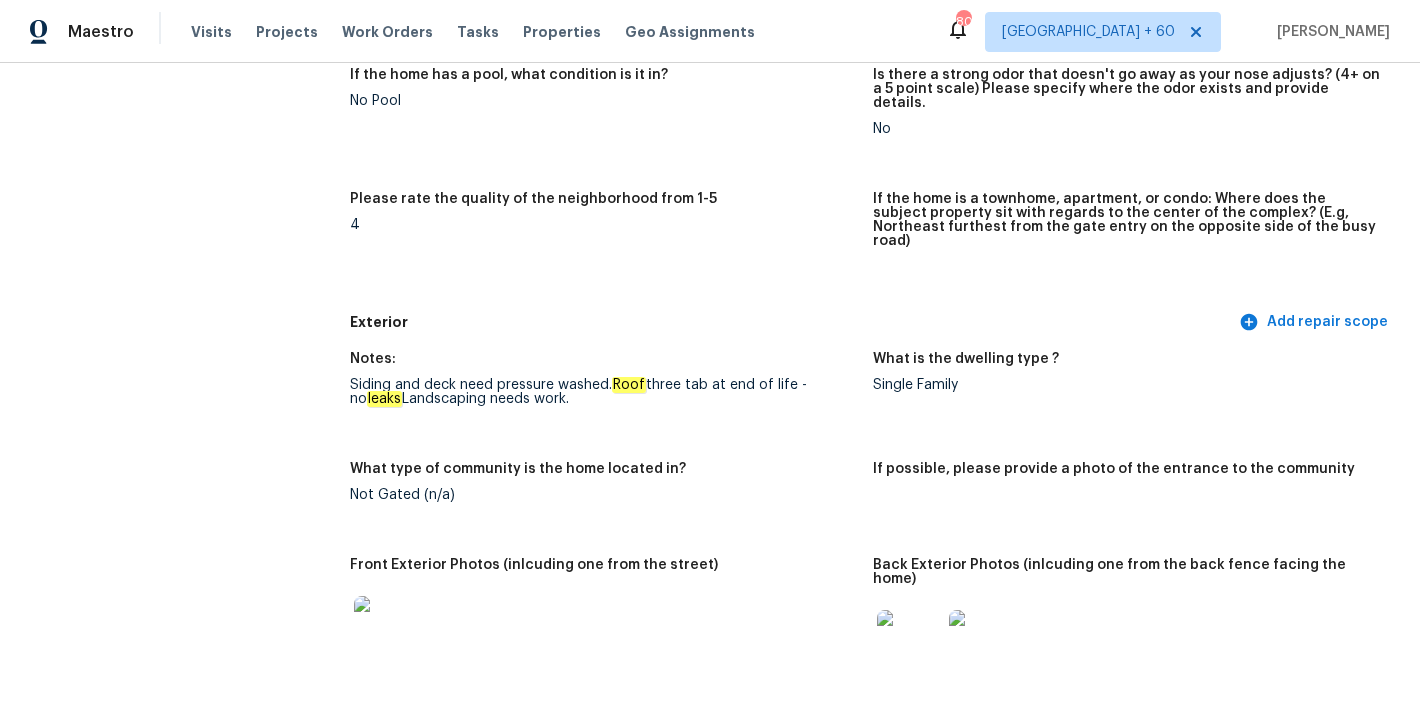 scroll, scrollTop: 0, scrollLeft: 0, axis: both 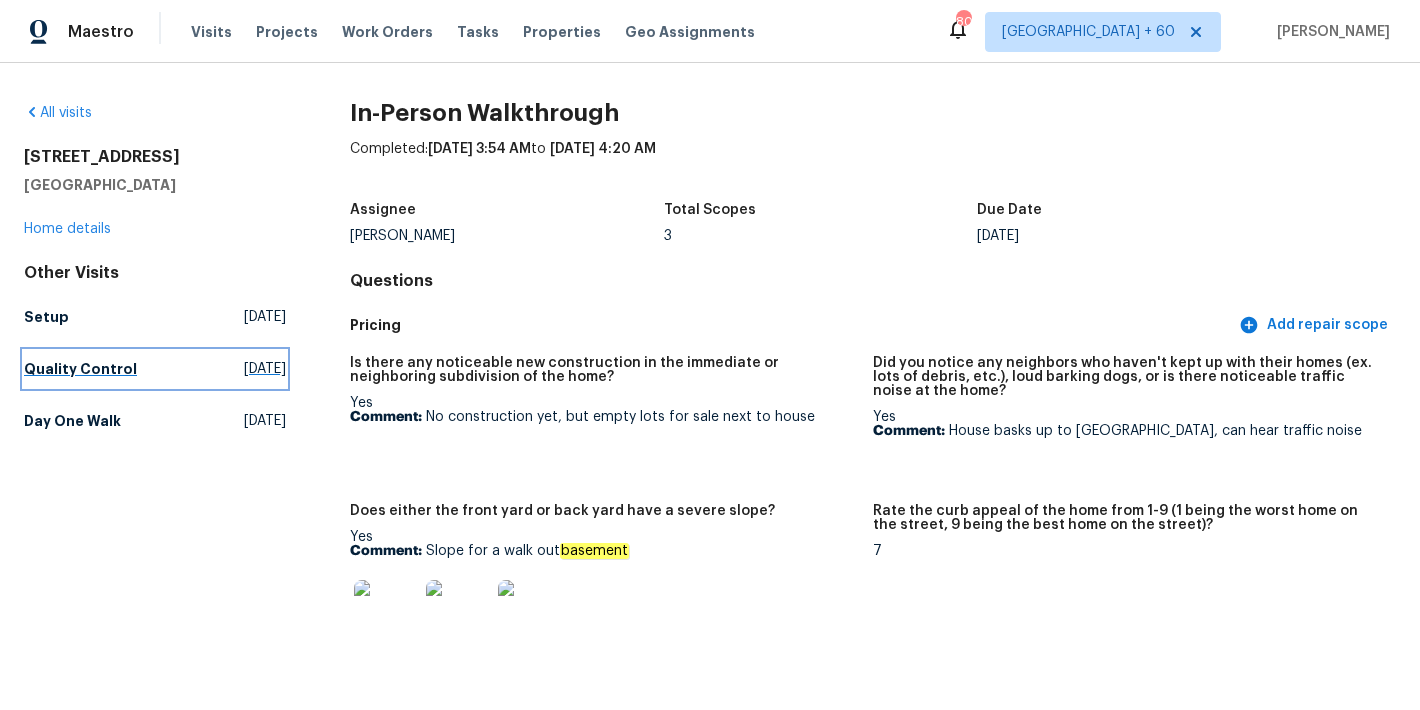 click on "Quality Control" at bounding box center [80, 369] 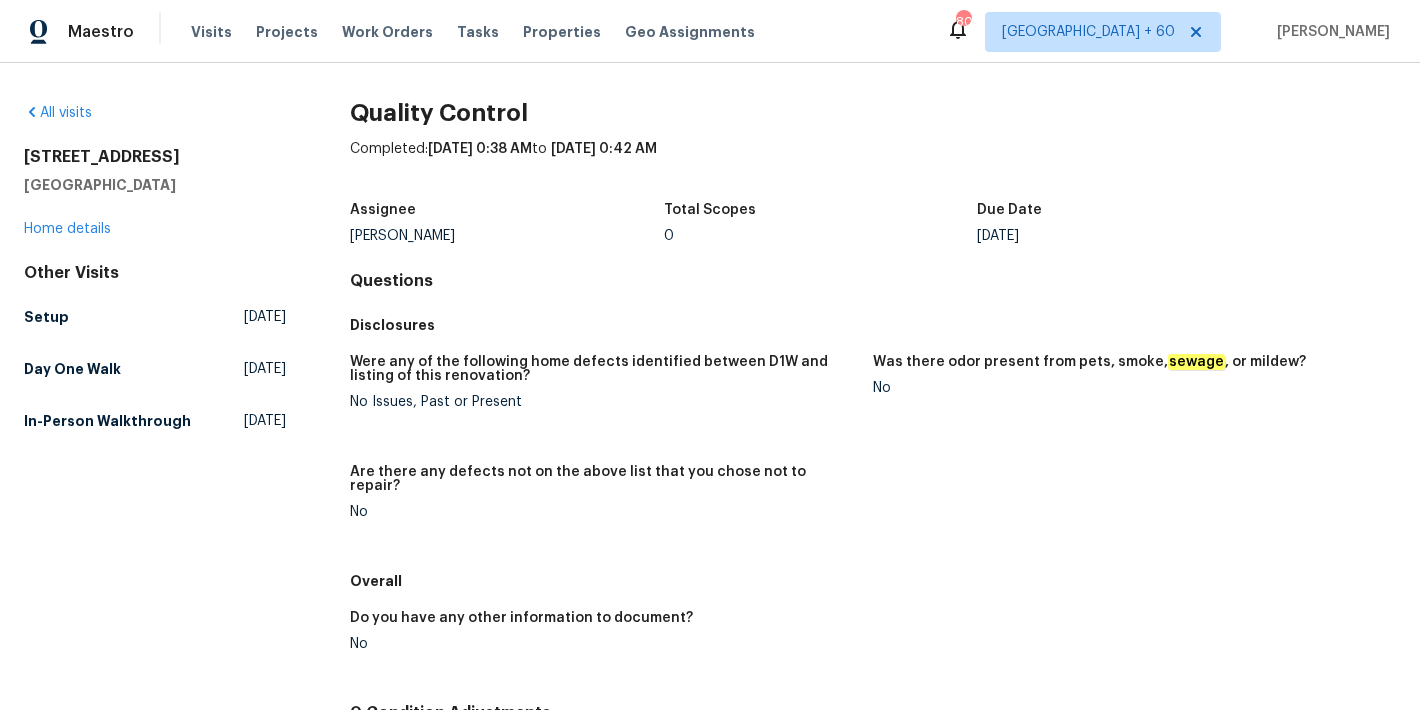 scroll, scrollTop: 206, scrollLeft: 0, axis: vertical 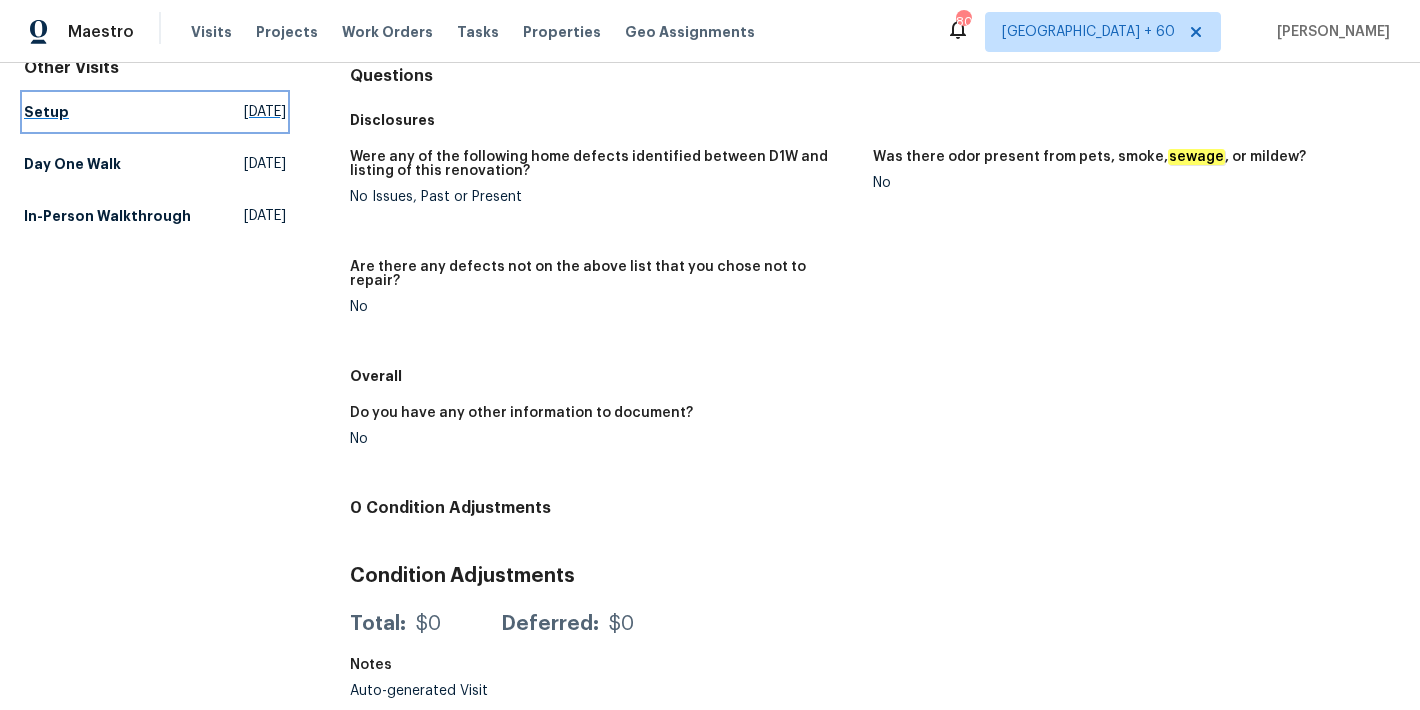 click on "Setup" at bounding box center [46, 112] 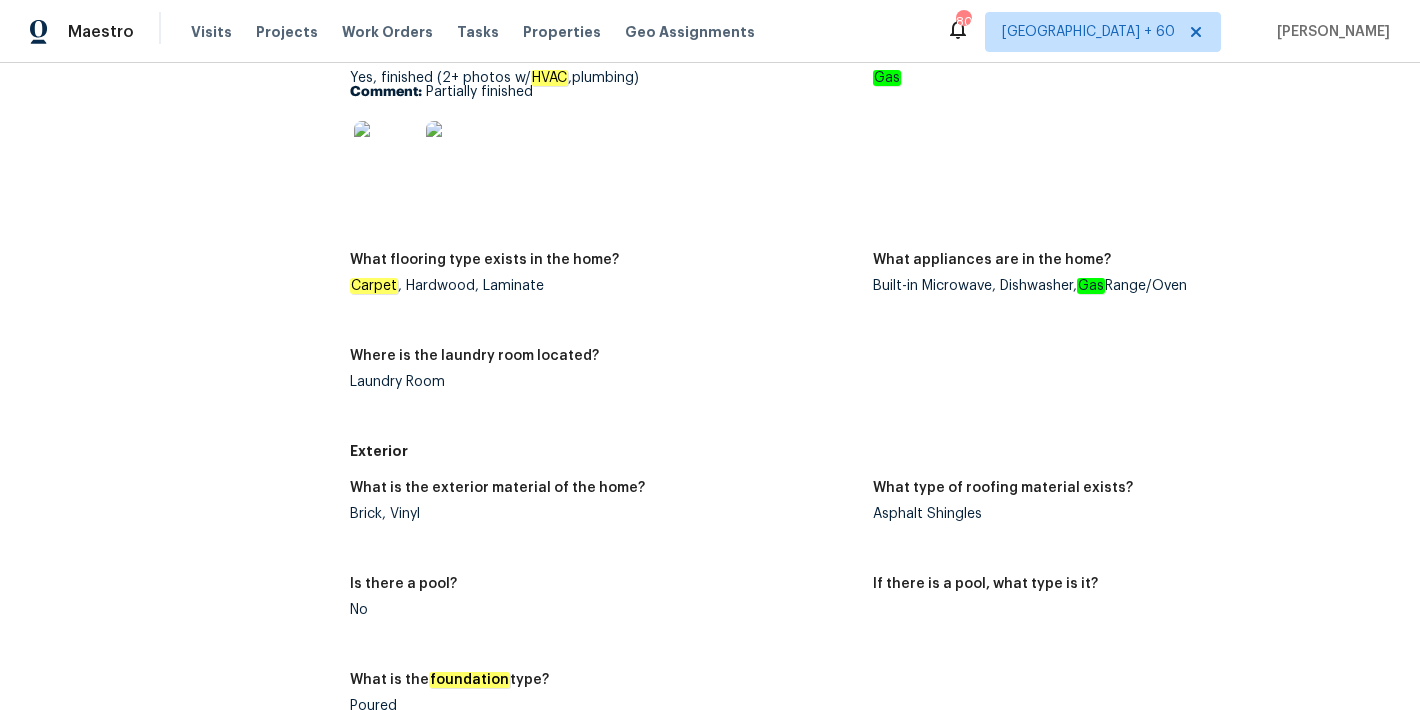 scroll, scrollTop: 865, scrollLeft: 0, axis: vertical 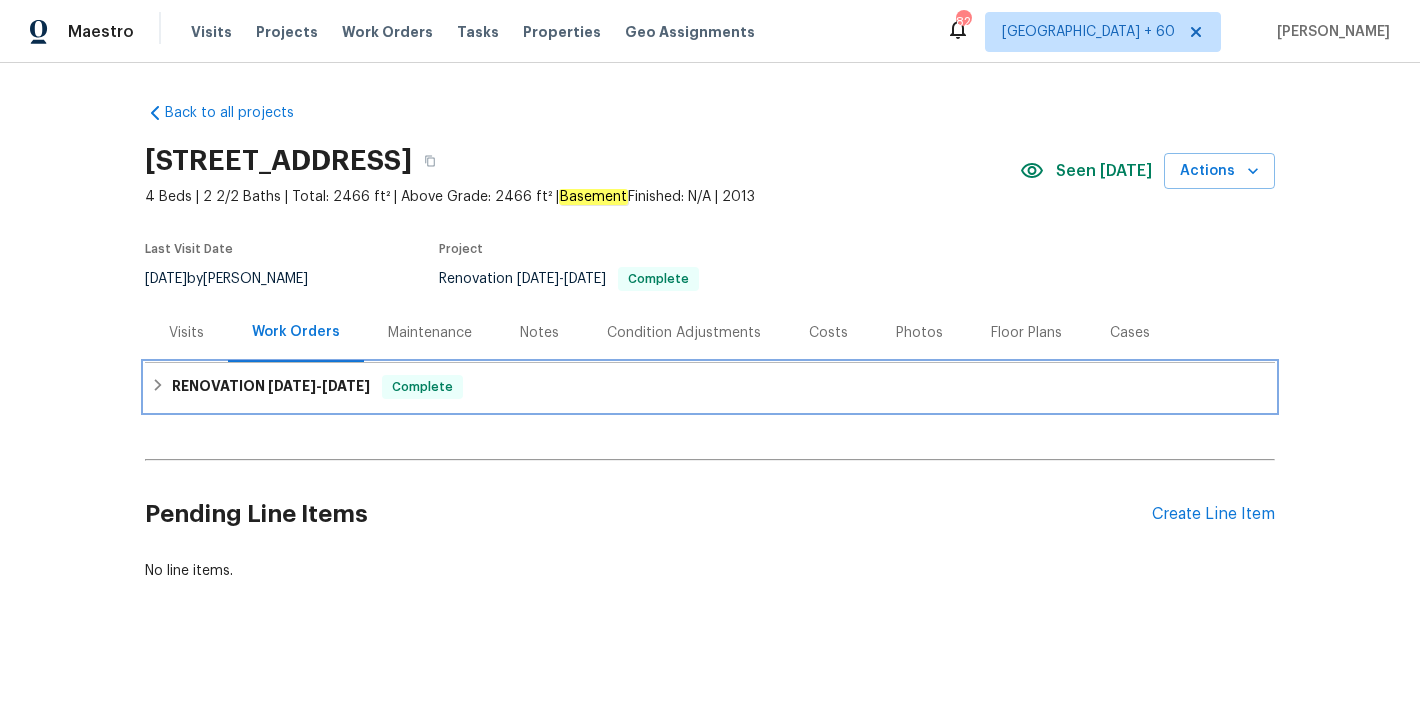 click on "RENOVATION   7/7/25  -  7/16/25" at bounding box center [271, 387] 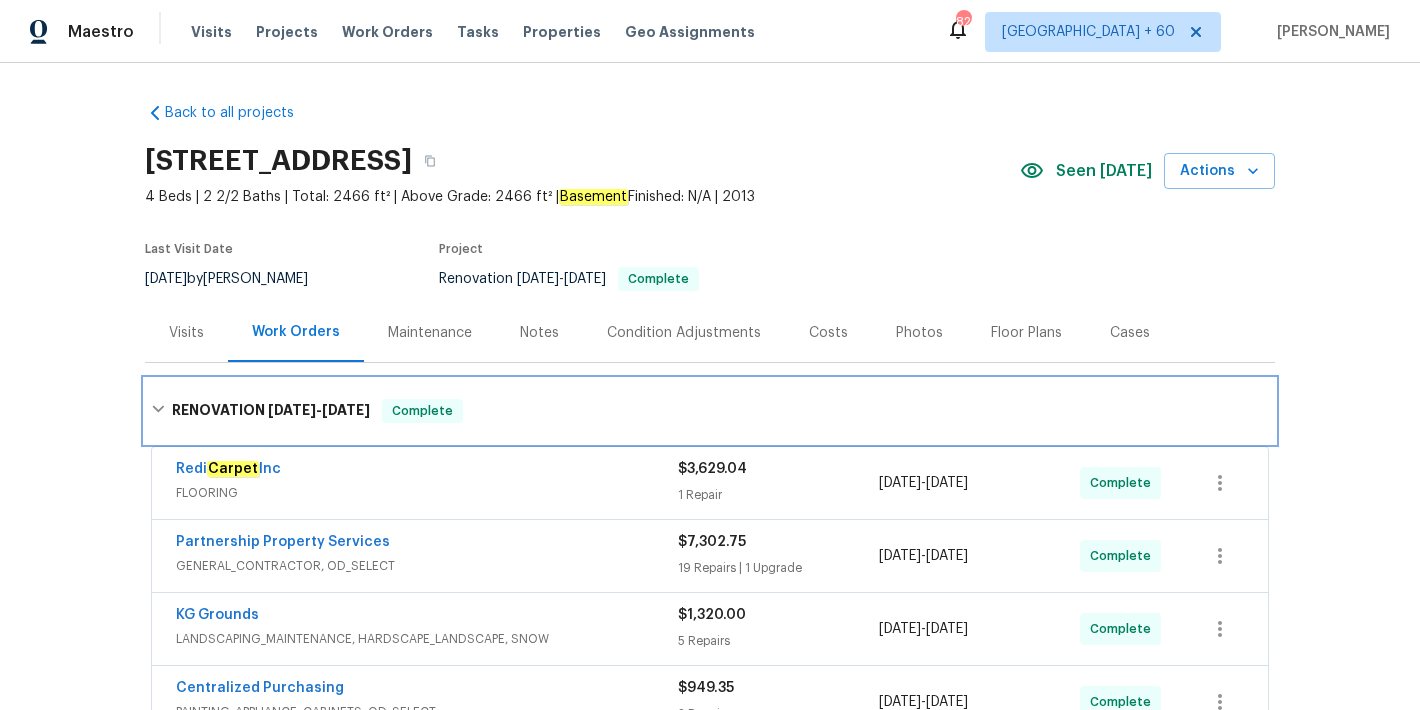 scroll, scrollTop: 356, scrollLeft: 0, axis: vertical 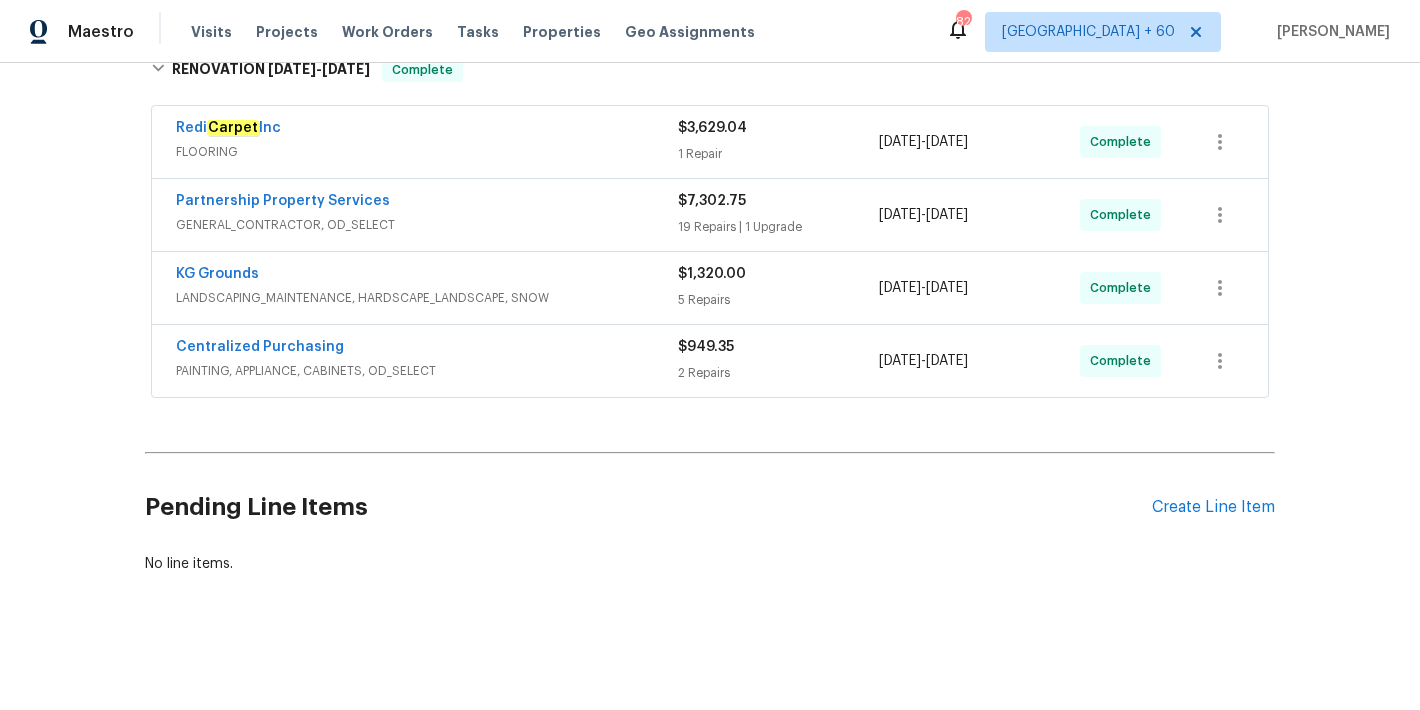 click on "PAINTING, APPLIANCE, CABINETS, OD_SELECT" at bounding box center (427, 371) 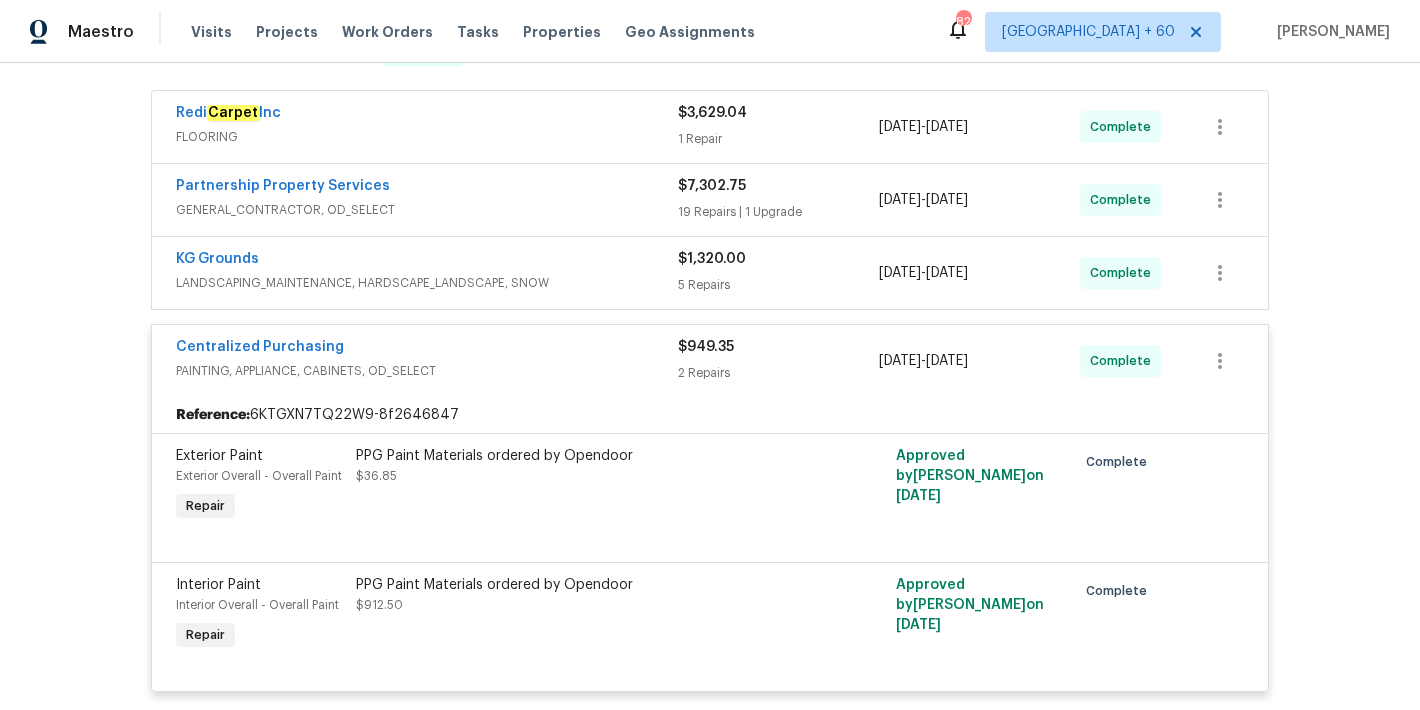 click on "LANDSCAPING_MAINTENANCE, HARDSCAPE_LANDSCAPE, SNOW" at bounding box center (427, 283) 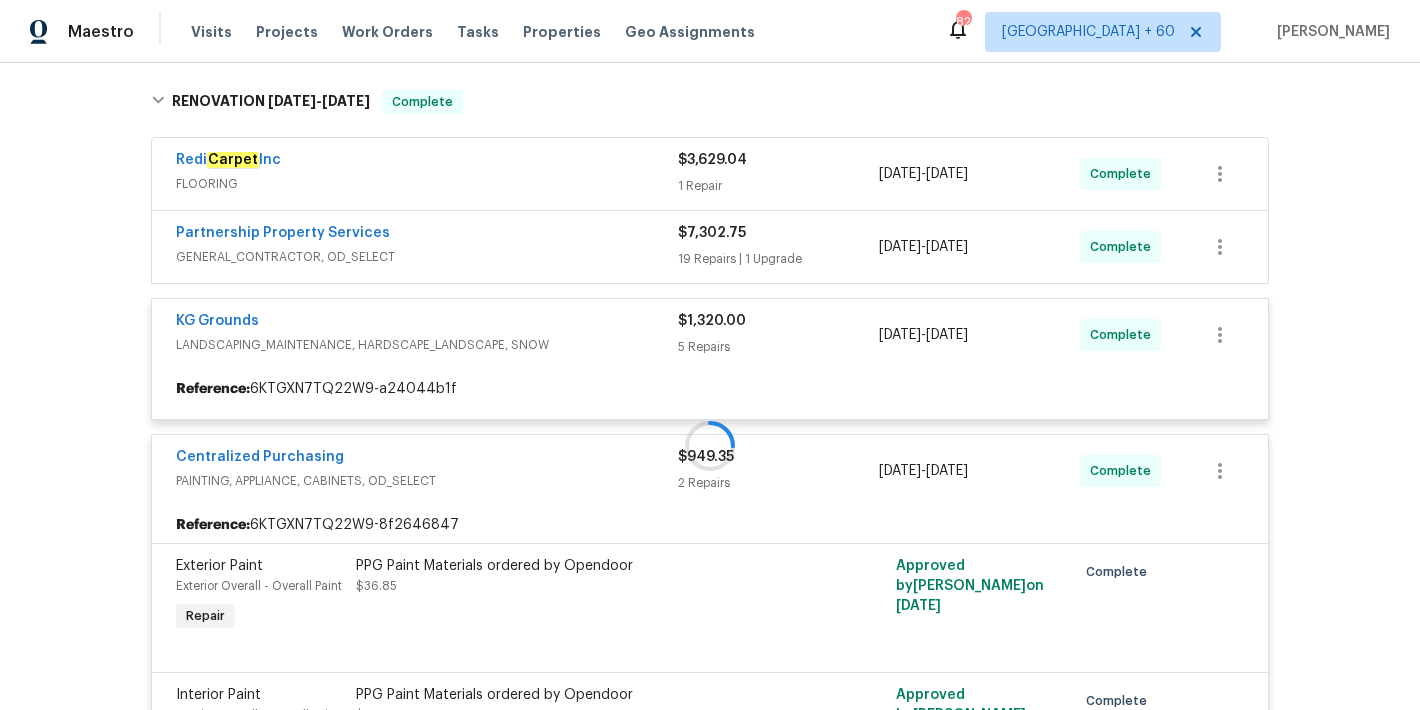 scroll, scrollTop: 292, scrollLeft: 0, axis: vertical 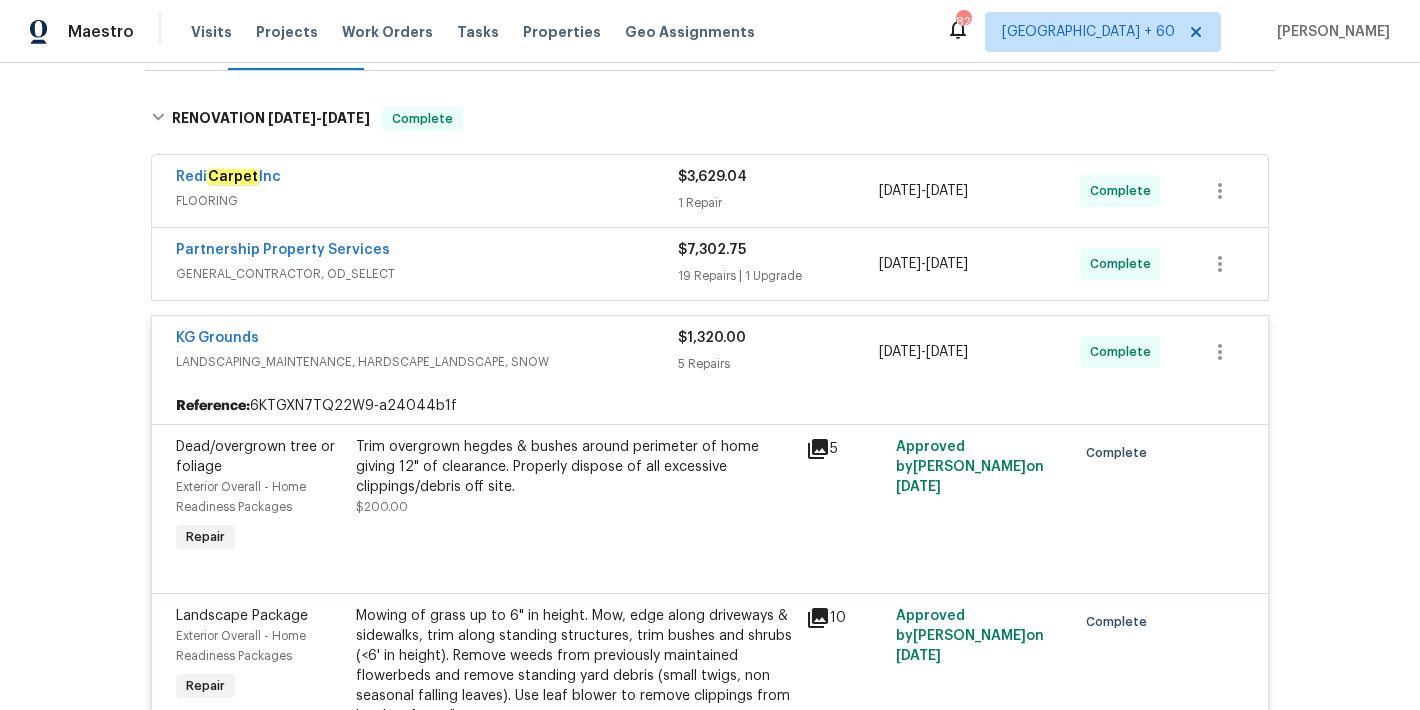 click on "GENERAL_CONTRACTOR, OD_SELECT" at bounding box center [427, 274] 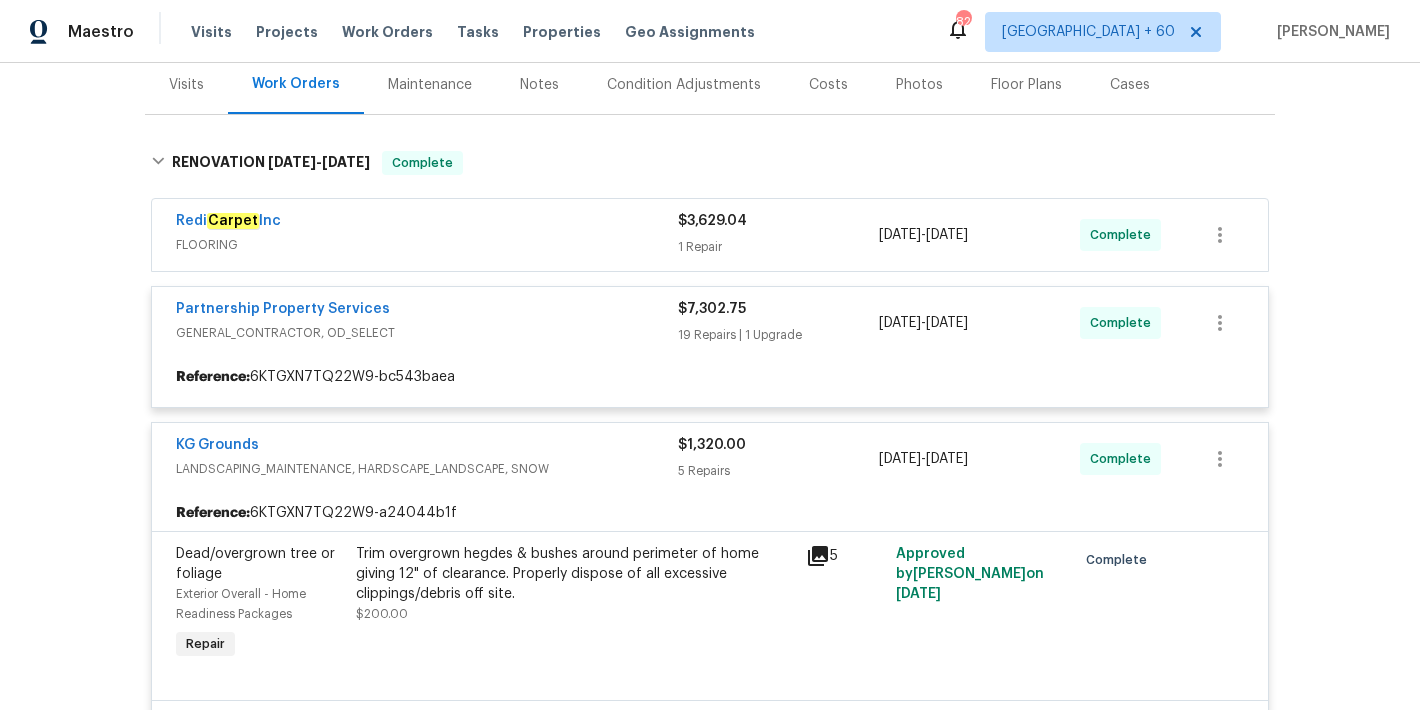 scroll, scrollTop: 238, scrollLeft: 0, axis: vertical 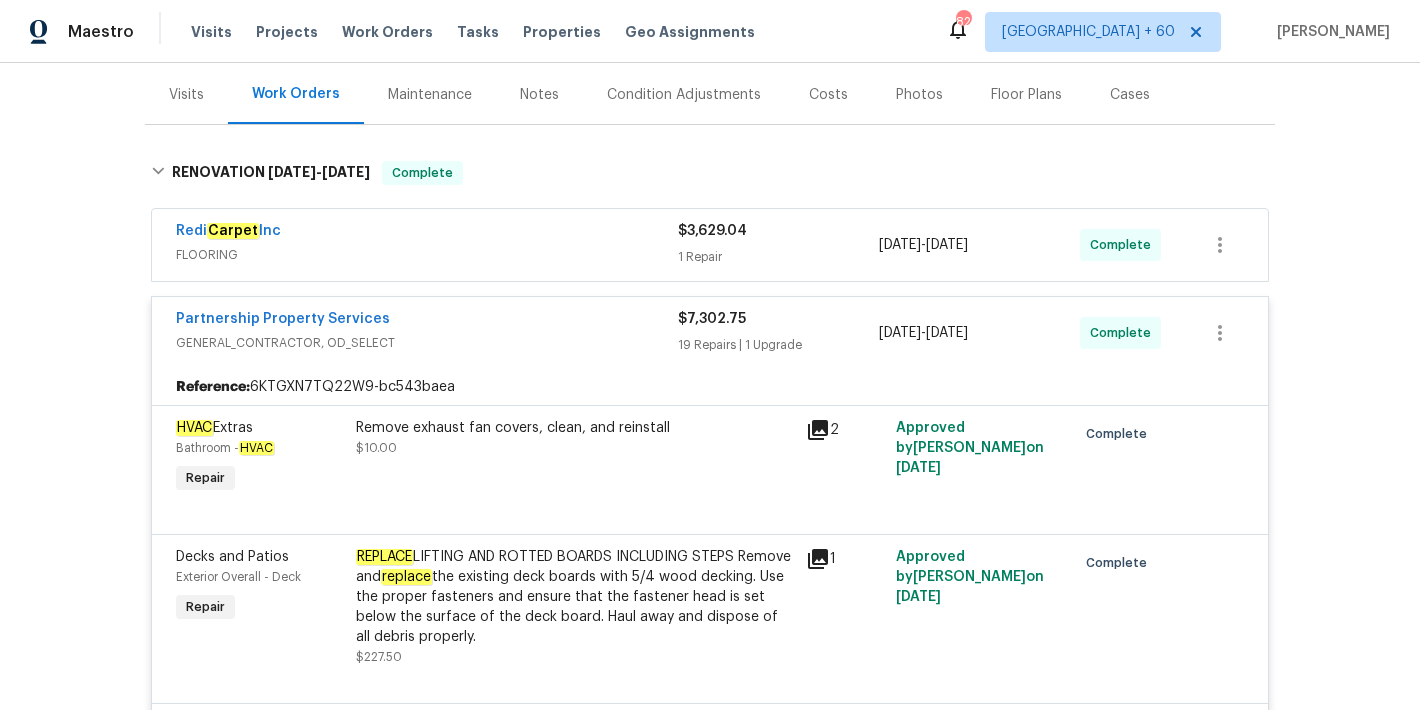 click on "FLOORING" at bounding box center (427, 255) 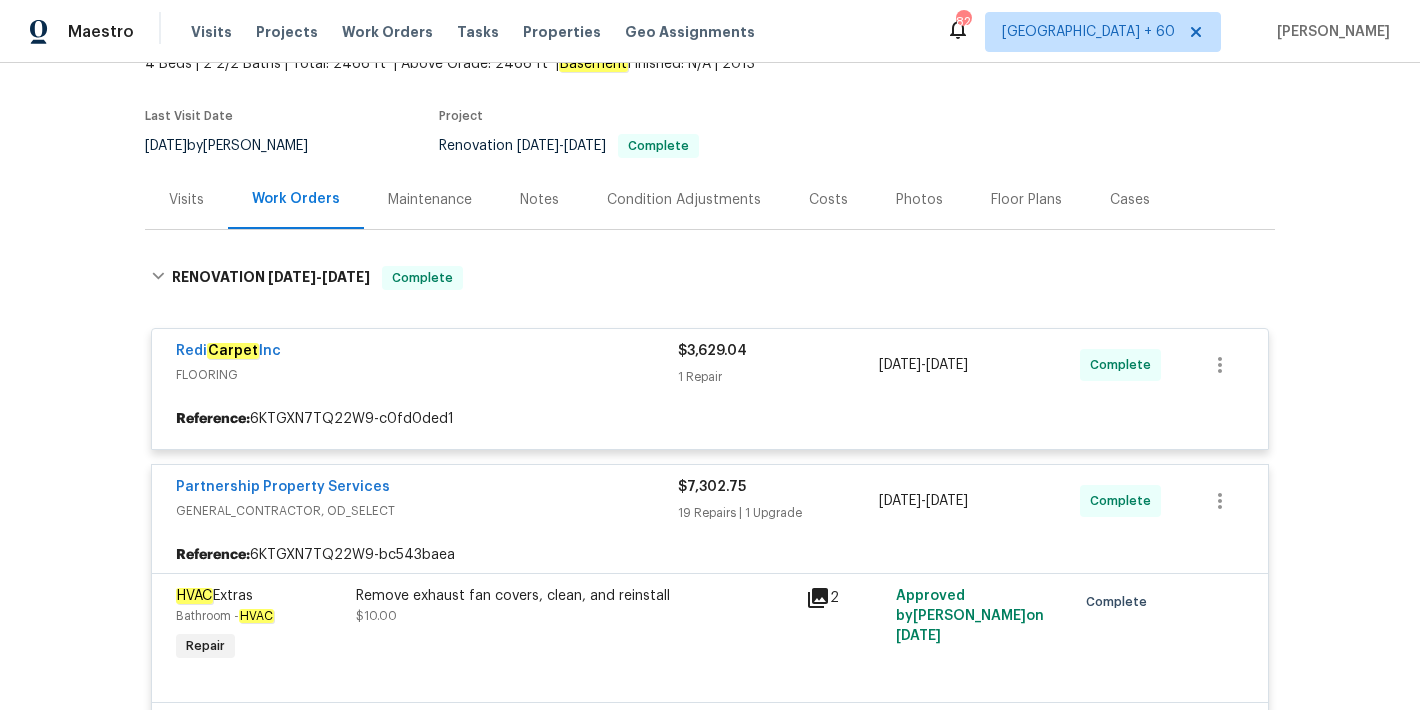 scroll, scrollTop: 126, scrollLeft: 0, axis: vertical 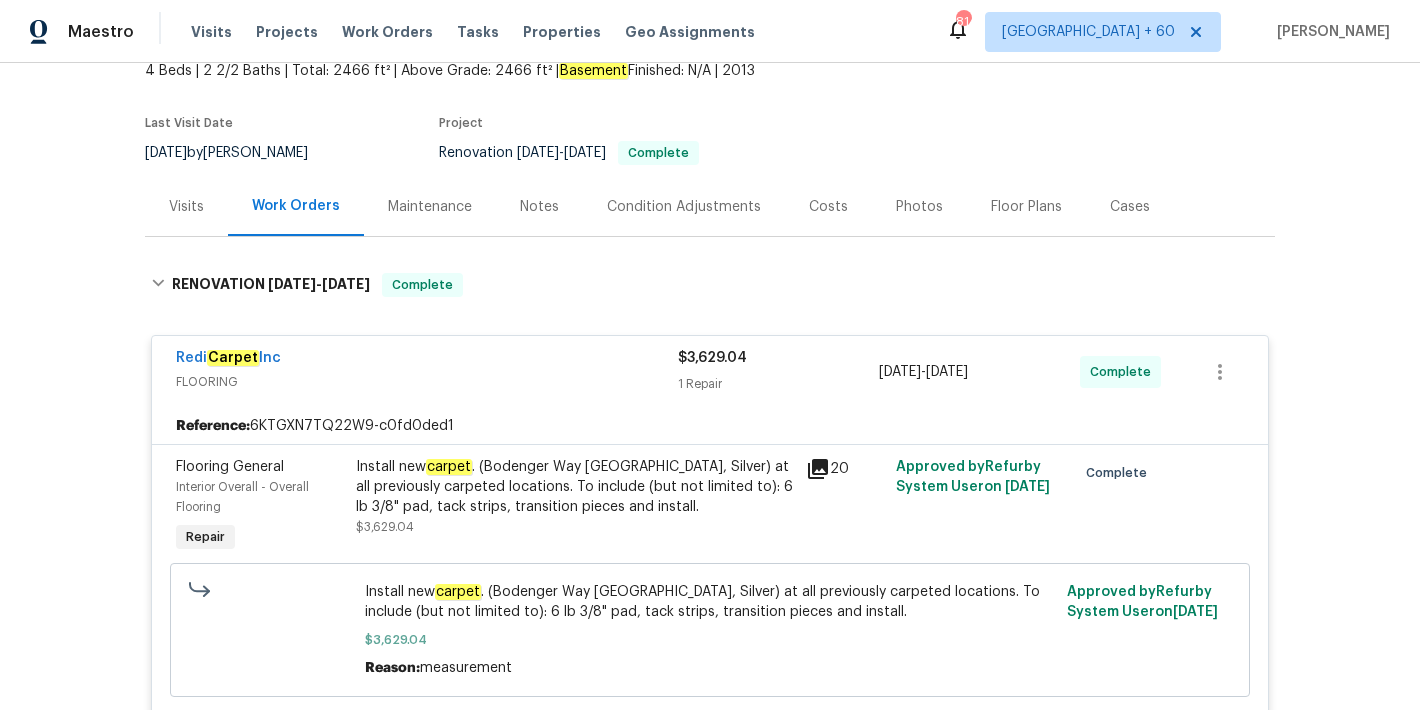 click on "Back to all projects 1943 Chase Ave, Cincinnati, OH 45223 4 Beds | 2 2/2 Baths | Total: 2466 ft² | Above Grade: 2466 ft² |  Basement  Finished: N/A | 2013 Seen today Actions Last Visit Date 7/16/2025  by  Alison Brice   Project Renovation   7/7/2025  -  7/16/2025 Complete Visits Work Orders Maintenance Notes Condition Adjustments Costs Photos Floor Plans Cases RENOVATION   7/7/25  -  7/16/25 Complete Redi  Carpet  Inc FLOORING $3,629.04 1 Repair 7/7/2025  -  7/16/2025 Complete Reference:  6KTGXN7TQ22W9-c0fd0ded1 Flooring General Interior Overall - Overall Flooring Repair Install new  carpet . (Bodenger Way 945 Winter Ash, Silver) at all previously carpeted locations. To include (but not limited to): 6 lb 3/8" pad, tack strips, transition pieces and install. $3,629.04   20 Approved by  Refurby System User  on   7/10/2025 Complete Install new  carpet $3,629.04 Reason:  measurement Approved by  Refurby System User  on  7/10/2025 Partnership Property Services GENERAL_CONTRACTOR, OD_SELECT $7,302.75 7/7/2025  -" at bounding box center [710, 386] 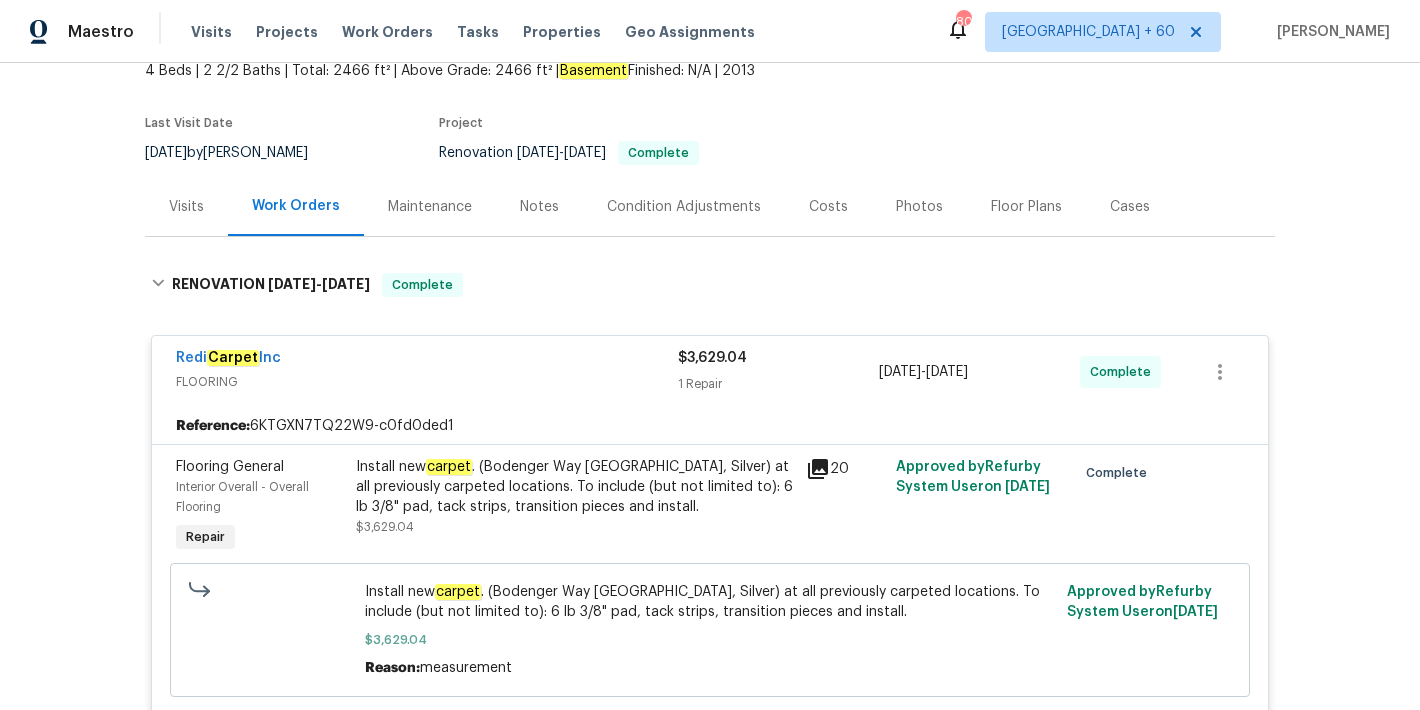click on "Back to all projects 1943 Chase Ave, Cincinnati, OH 45223 4 Beds | 2 2/2 Baths | Total: 2466 ft² | Above Grade: 2466 ft² |  Basement  Finished: N/A | 2013 Seen today Actions Last Visit Date 7/16/2025  by  Alison Brice   Project Renovation   7/7/2025  -  7/16/2025 Complete Visits Work Orders Maintenance Notes Condition Adjustments Costs Photos Floor Plans Cases RENOVATION   7/7/25  -  7/16/25 Complete Redi  Carpet  Inc FLOORING $3,629.04 1 Repair 7/7/2025  -  7/16/2025 Complete Reference:  6KTGXN7TQ22W9-c0fd0ded1 Flooring General Interior Overall - Overall Flooring Repair Install new  carpet . (Bodenger Way 945 Winter Ash, Silver) at all previously carpeted locations. To include (but not limited to): 6 lb 3/8" pad, tack strips, transition pieces and install. $3,629.04   20 Approved by  Refurby System User  on   7/10/2025 Complete Install new  carpet $3,629.04 Reason:  measurement Approved by  Refurby System User  on  7/10/2025 Partnership Property Services GENERAL_CONTRACTOR, OD_SELECT $7,302.75 7/7/2025  -" at bounding box center [710, 386] 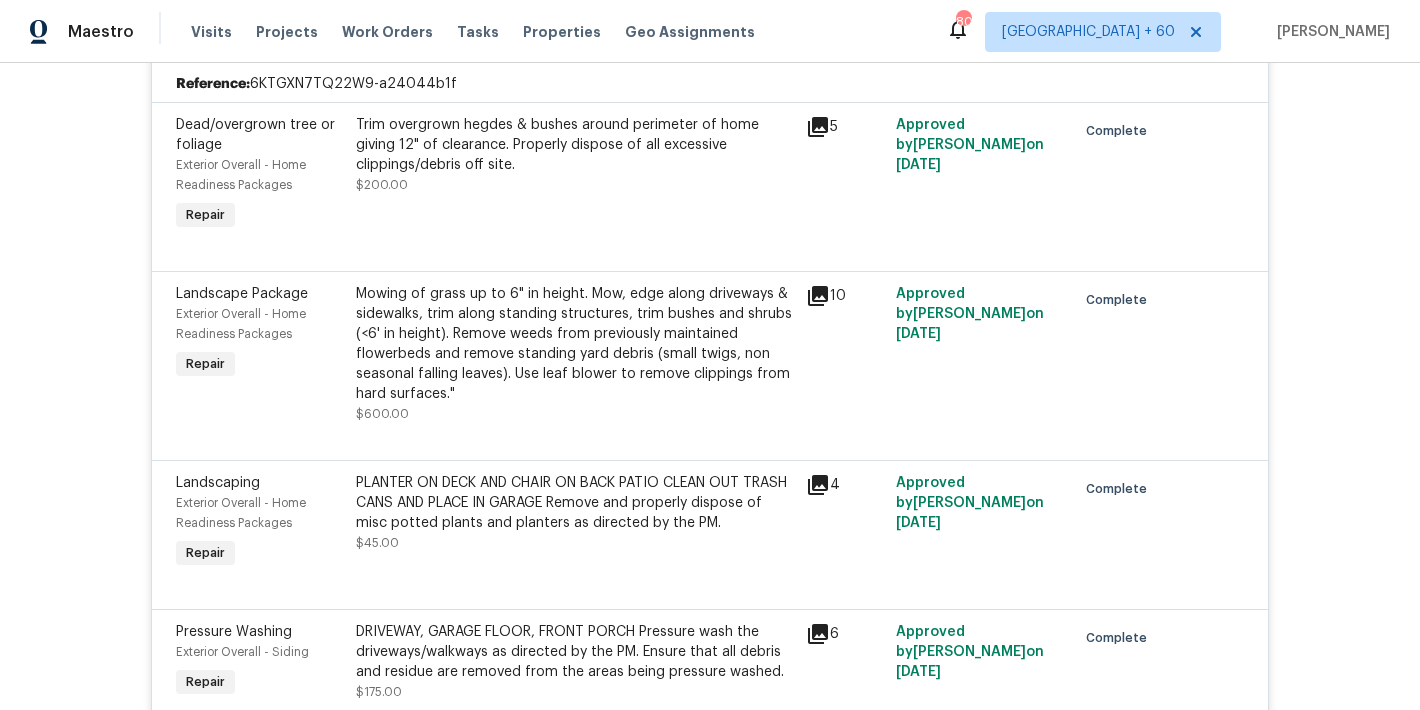 scroll, scrollTop: 4725, scrollLeft: 0, axis: vertical 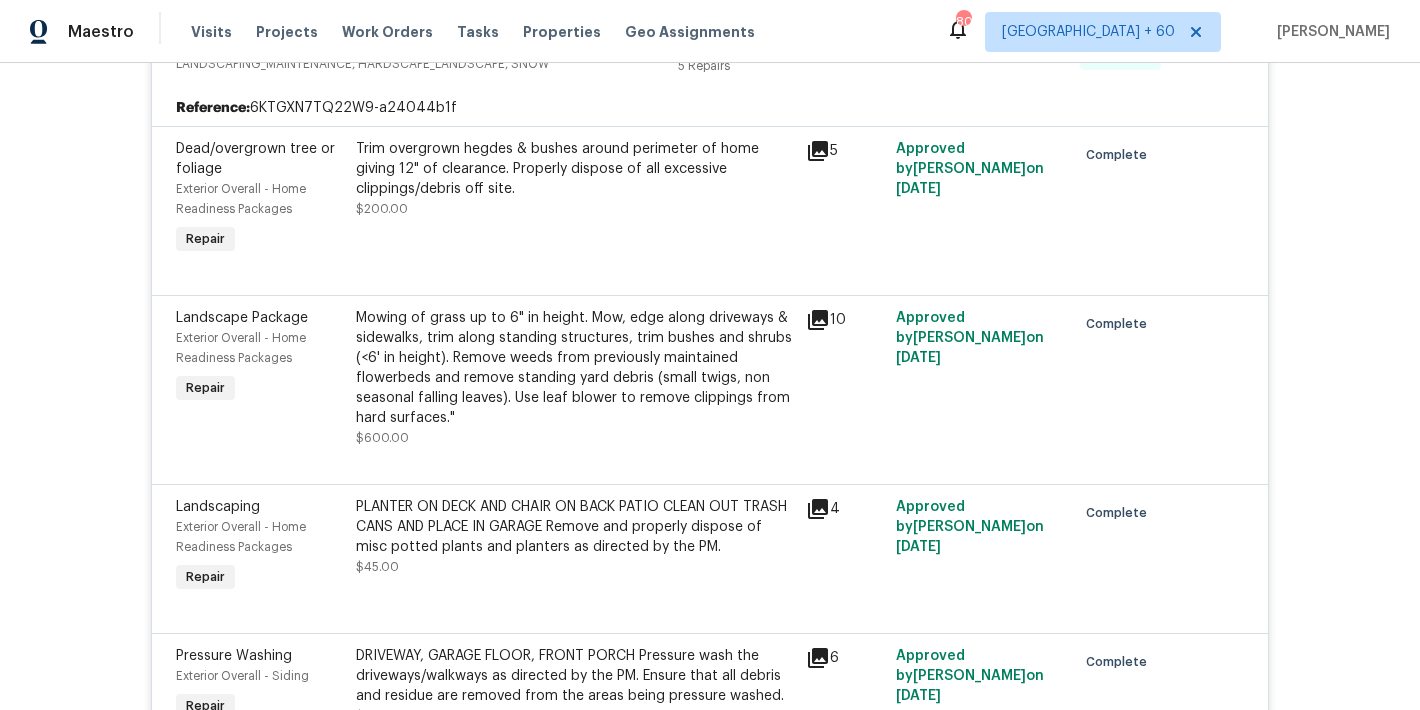 click on "Back to all projects 1943 Chase Ave, Cincinnati, OH 45223 4 Beds | 2 2/2 Baths | Total: 2466 ft² | Above Grade: 2466 ft² |  Basement  Finished: N/A | 2013 Seen today Actions Last Visit Date 7/16/2025  by  Alison Brice   Project Renovation   7/7/2025  -  7/16/2025 Complete Visits Work Orders Maintenance Notes Condition Adjustments Costs Photos Floor Plans Cases RENOVATION   7/7/25  -  7/16/25 Complete Redi  Carpet  Inc FLOORING $3,629.04 1 Repair 7/7/2025  -  7/16/2025 Complete Reference:  6KTGXN7TQ22W9-c0fd0ded1 Flooring General Interior Overall - Overall Flooring Repair Install new  carpet . (Bodenger Way 945 Winter Ash, Silver) at all previously carpeted locations. To include (but not limited to): 6 lb 3/8" pad, tack strips, transition pieces and install. $3,629.04   20 Approved by  Refurby System User  on   7/10/2025 Complete Install new  carpet $3,629.04 Reason:  measurement Approved by  Refurby System User  on  7/10/2025 Partnership Property Services GENERAL_CONTRACTOR, OD_SELECT $7,302.75 7/7/2025  -" at bounding box center [710, 386] 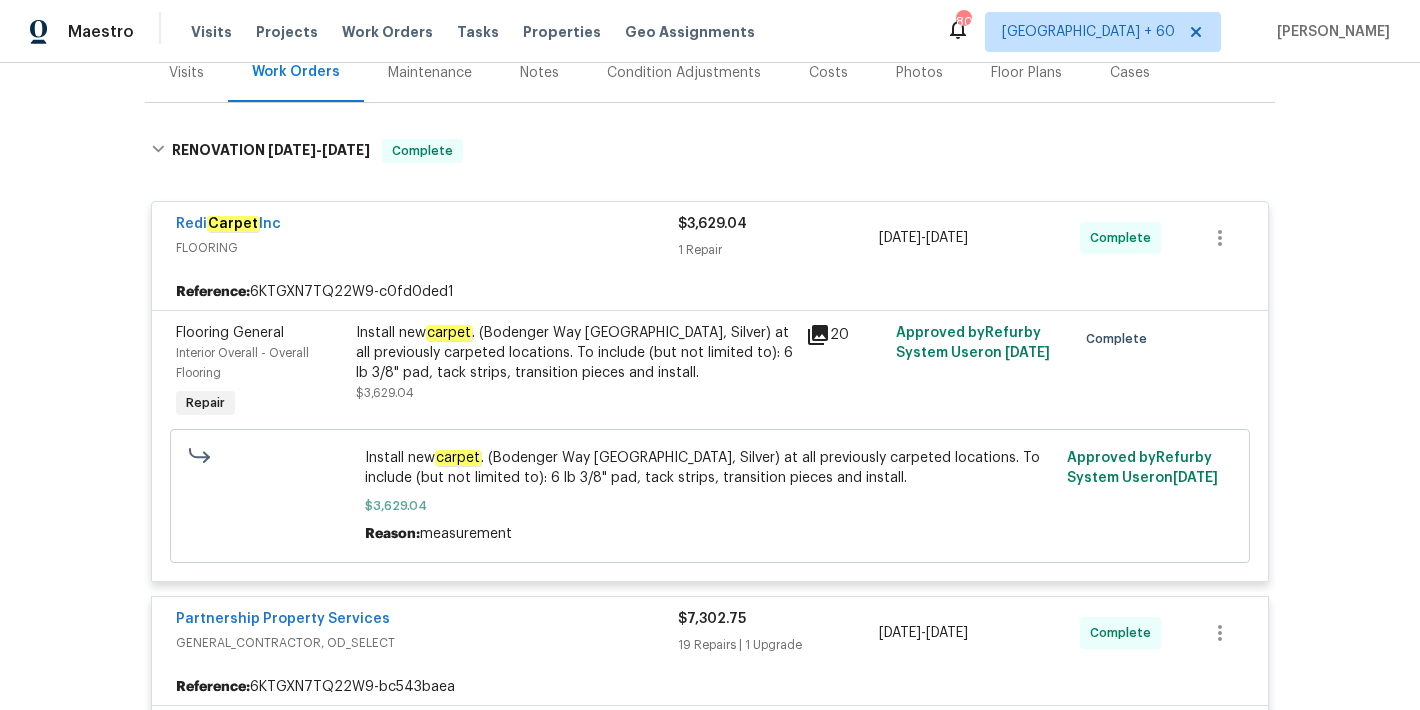scroll, scrollTop: 0, scrollLeft: 0, axis: both 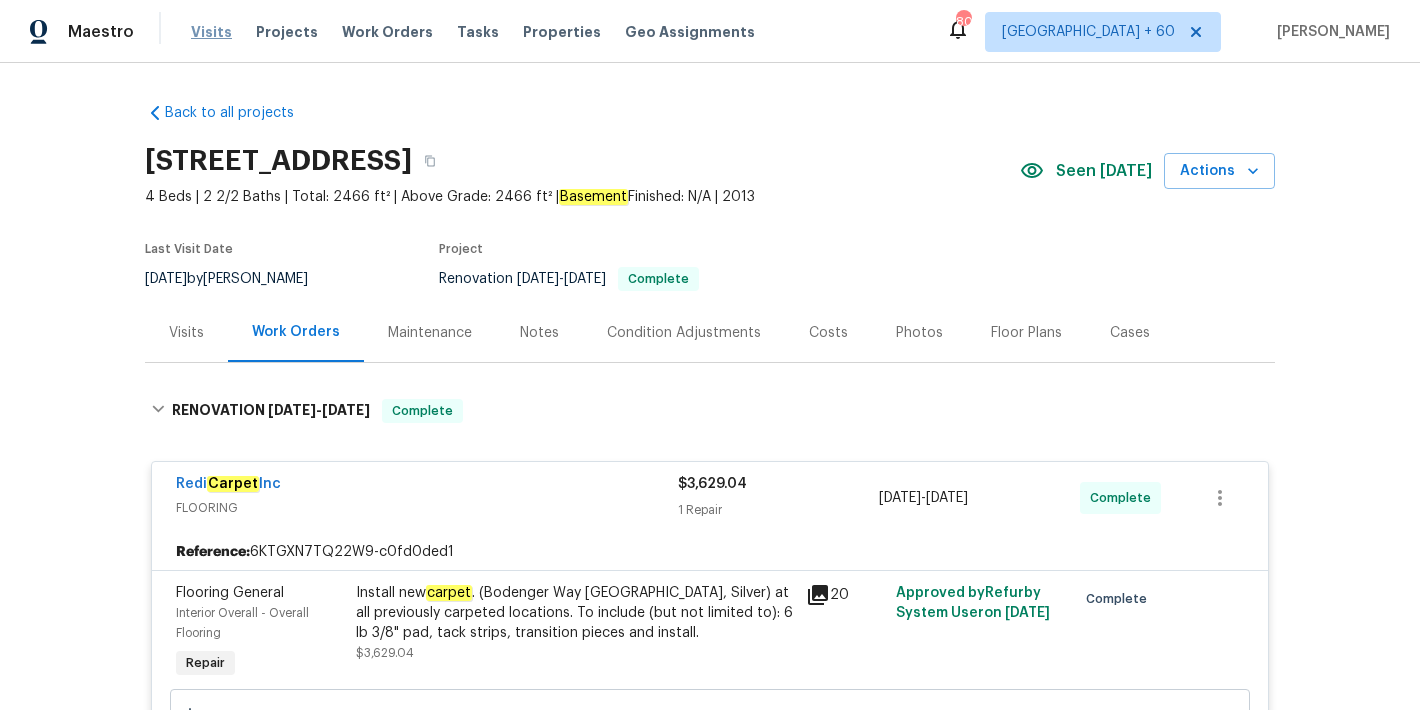 click on "Visits" at bounding box center (211, 32) 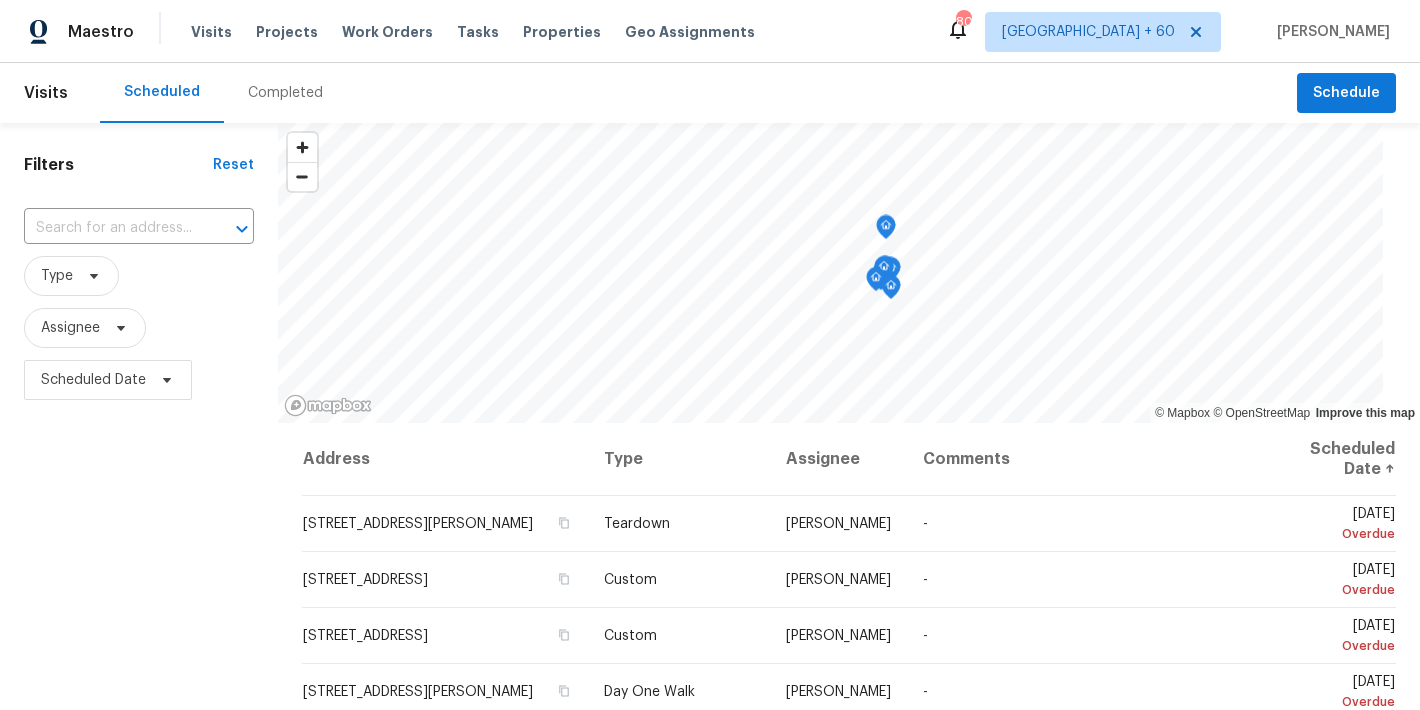 click on "Completed" at bounding box center [285, 93] 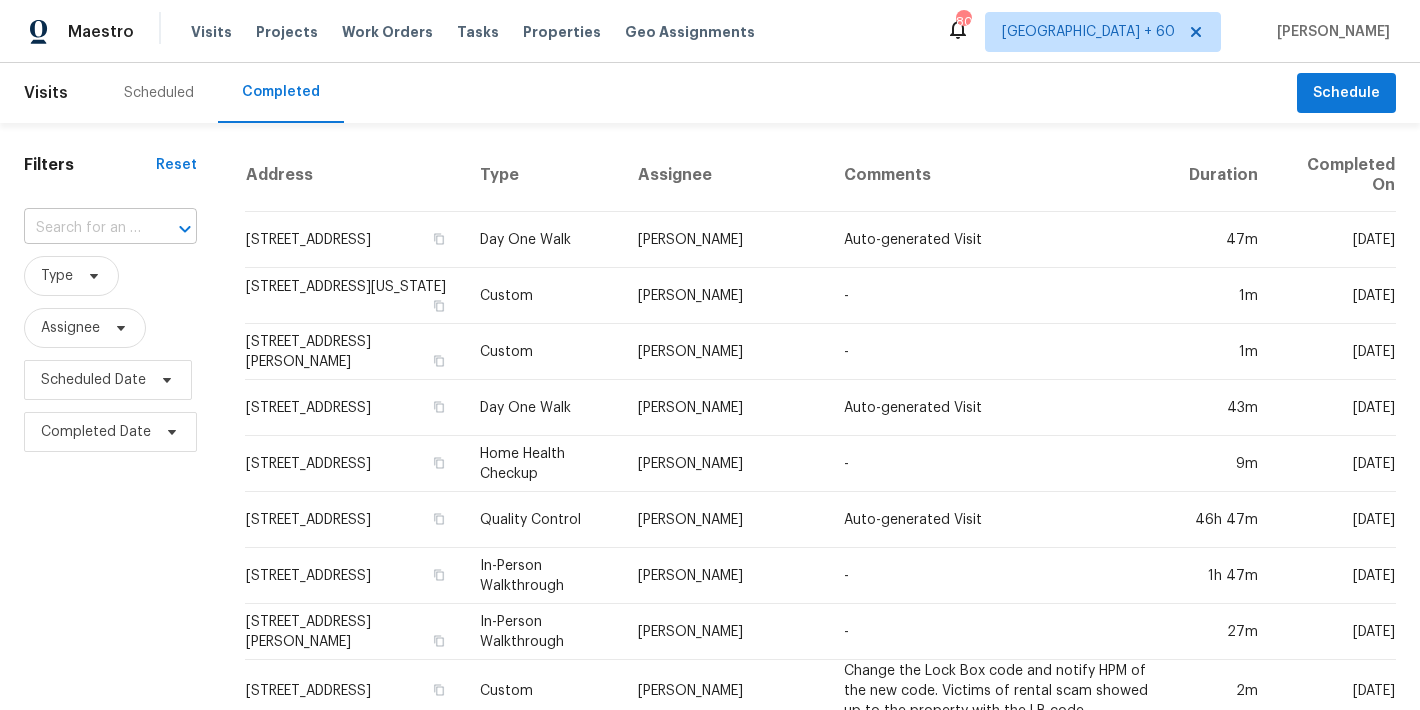 click at bounding box center (82, 228) 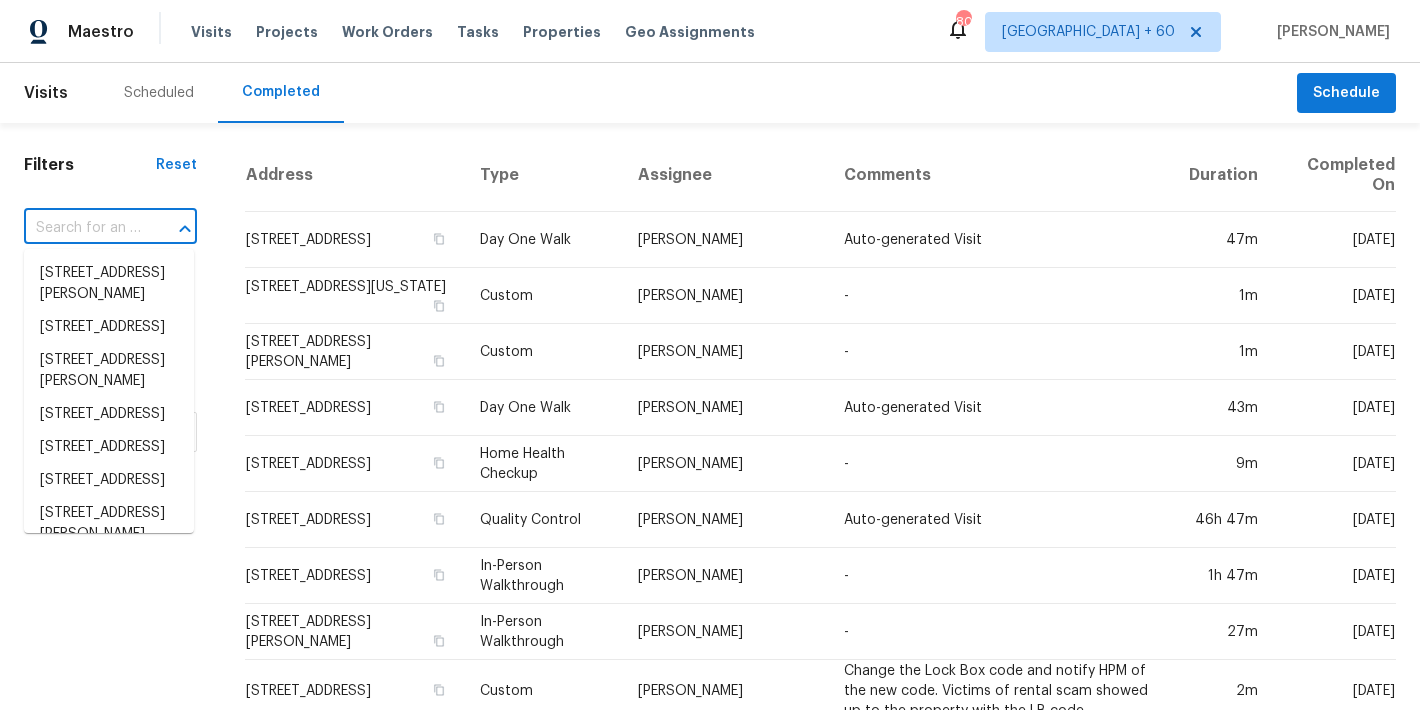 paste on "7737 Batavia Ln, Charlotte, NC 28213" 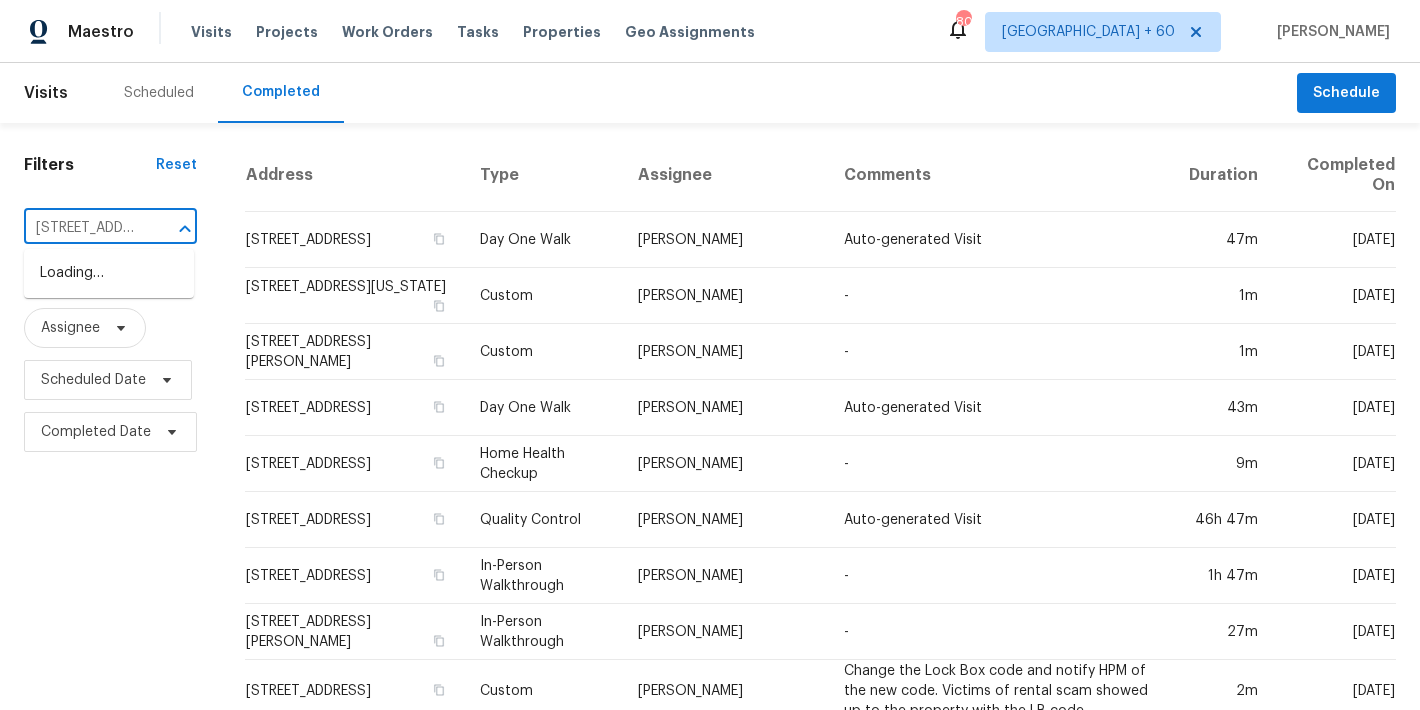 scroll, scrollTop: 0, scrollLeft: 136, axis: horizontal 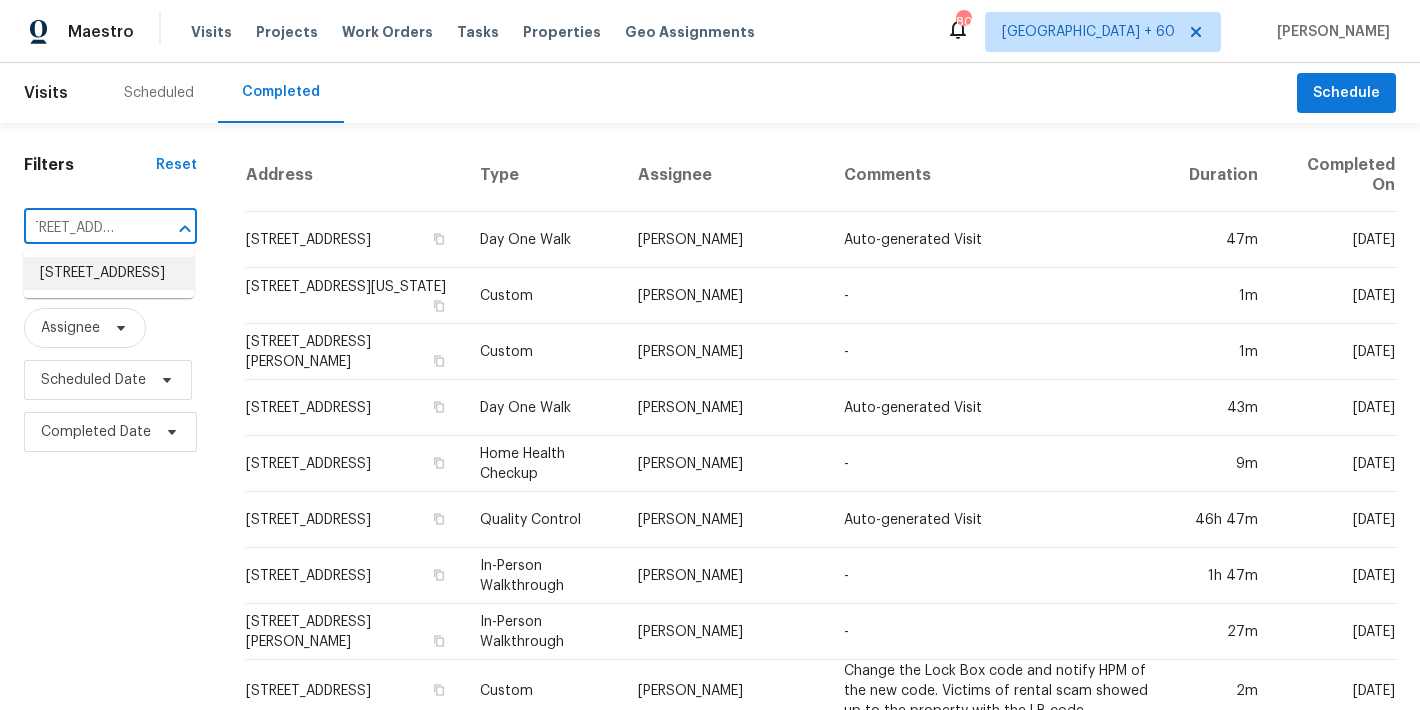 click on "7737 Batavia Ln, Charlotte, NC 28213" at bounding box center [109, 273] 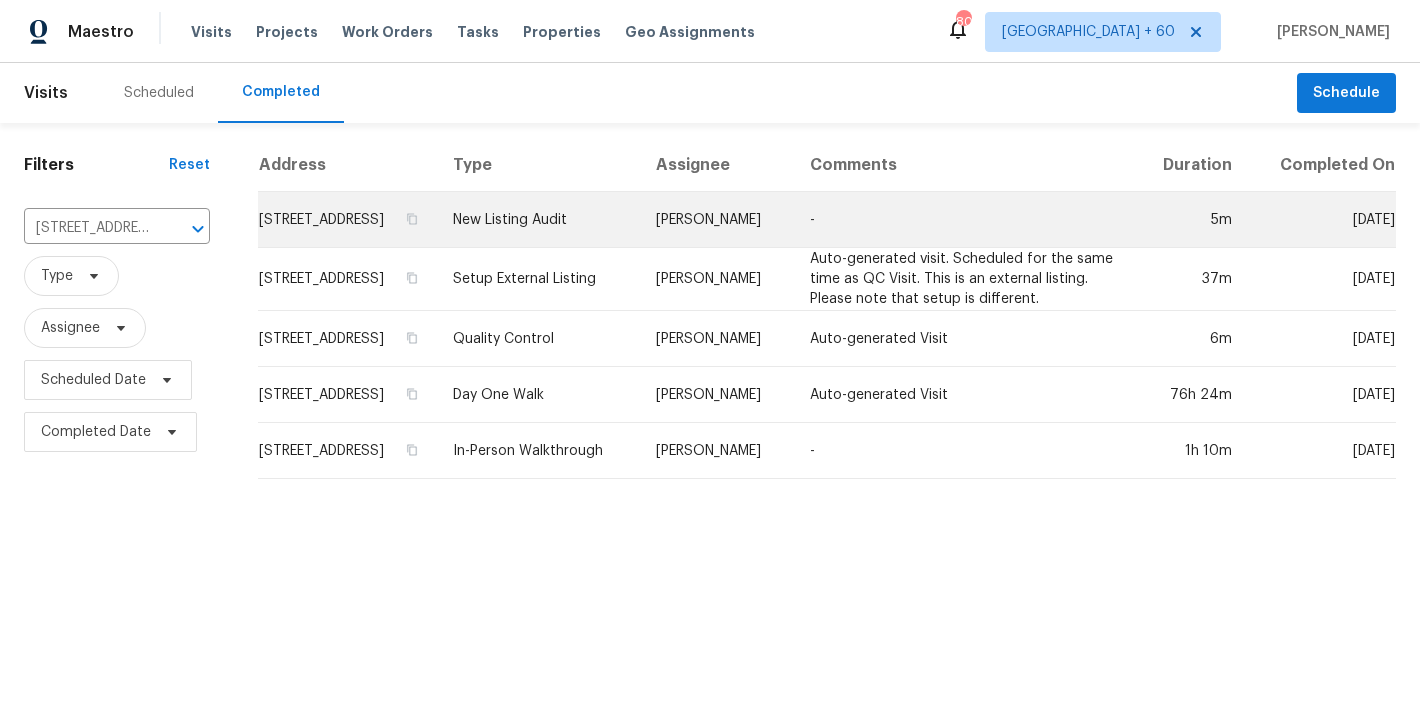 click on "7737 Batavia Ln, Charlotte, NC 28213" at bounding box center (347, 220) 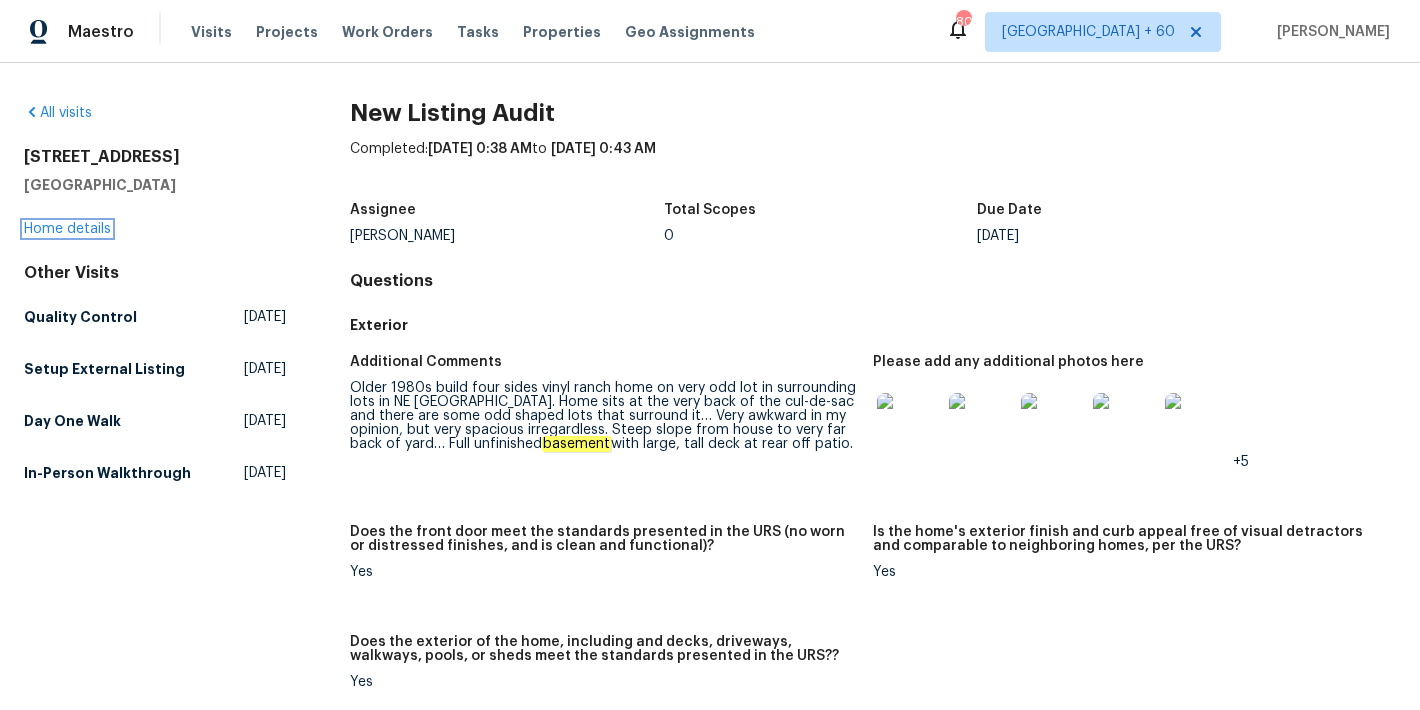 click on "Home details" at bounding box center (67, 229) 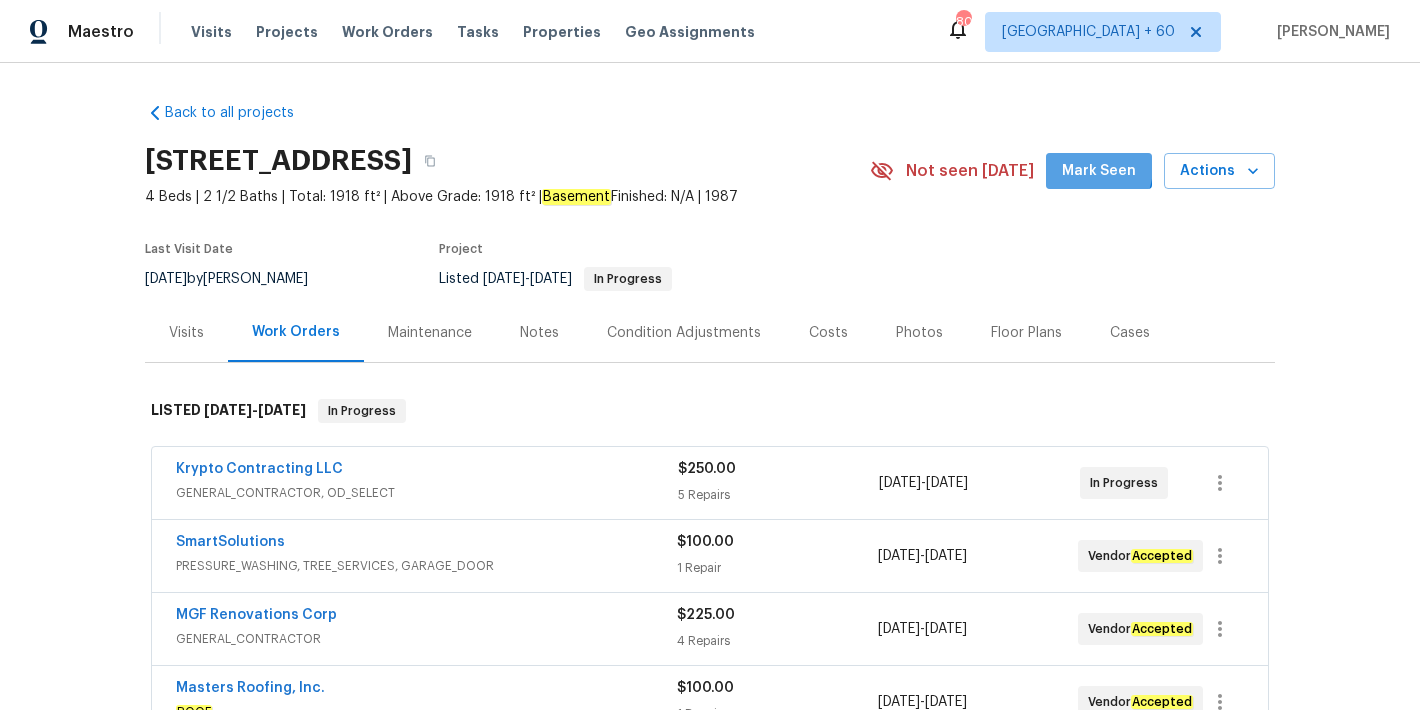 click on "Mark Seen" at bounding box center [1099, 171] 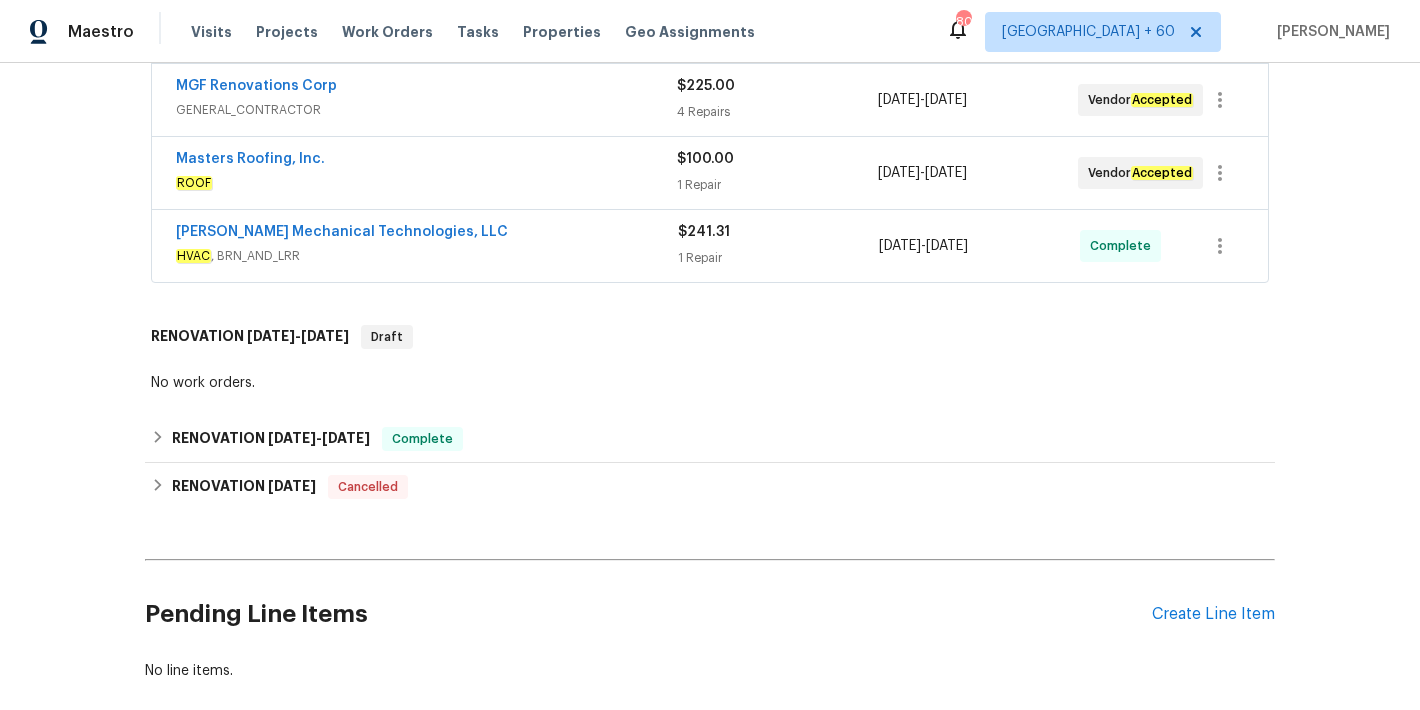 scroll, scrollTop: 558, scrollLeft: 0, axis: vertical 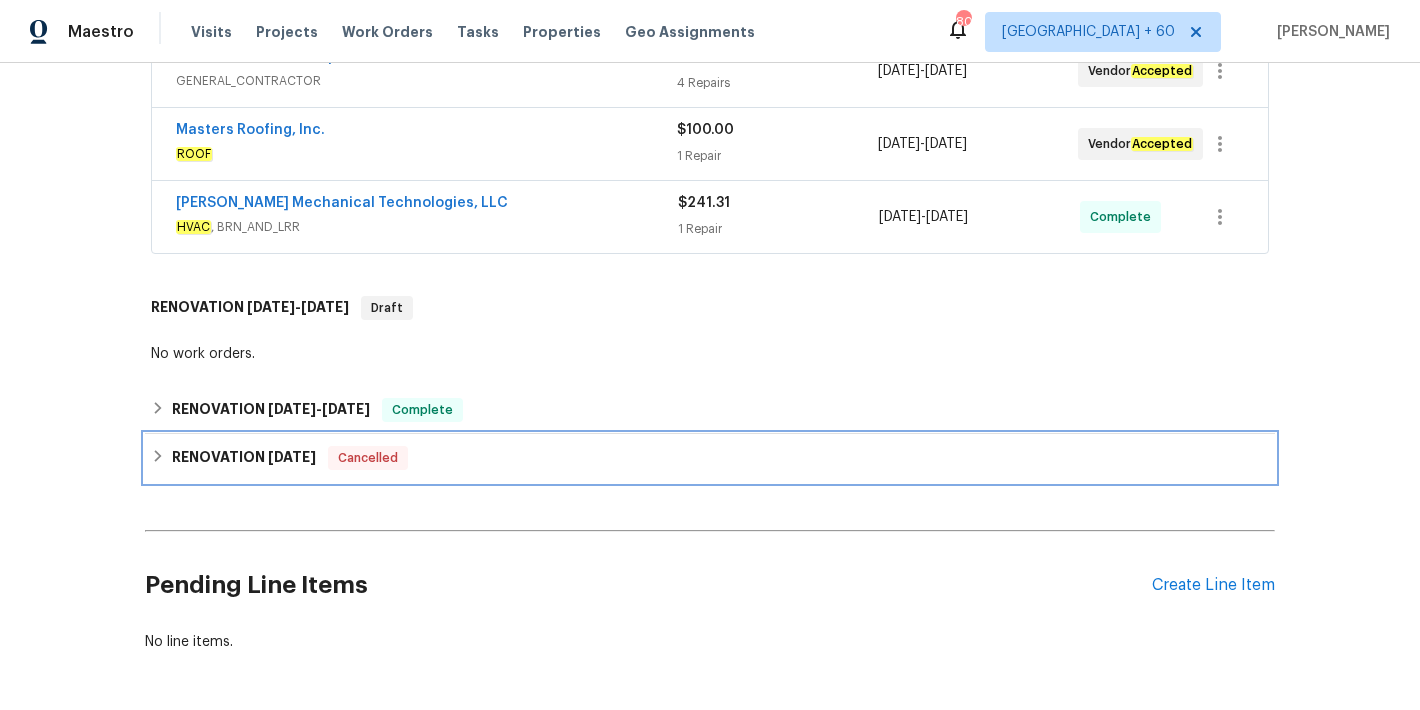 click on "RENOVATION   2/6/25 Cancelled" at bounding box center [710, 458] 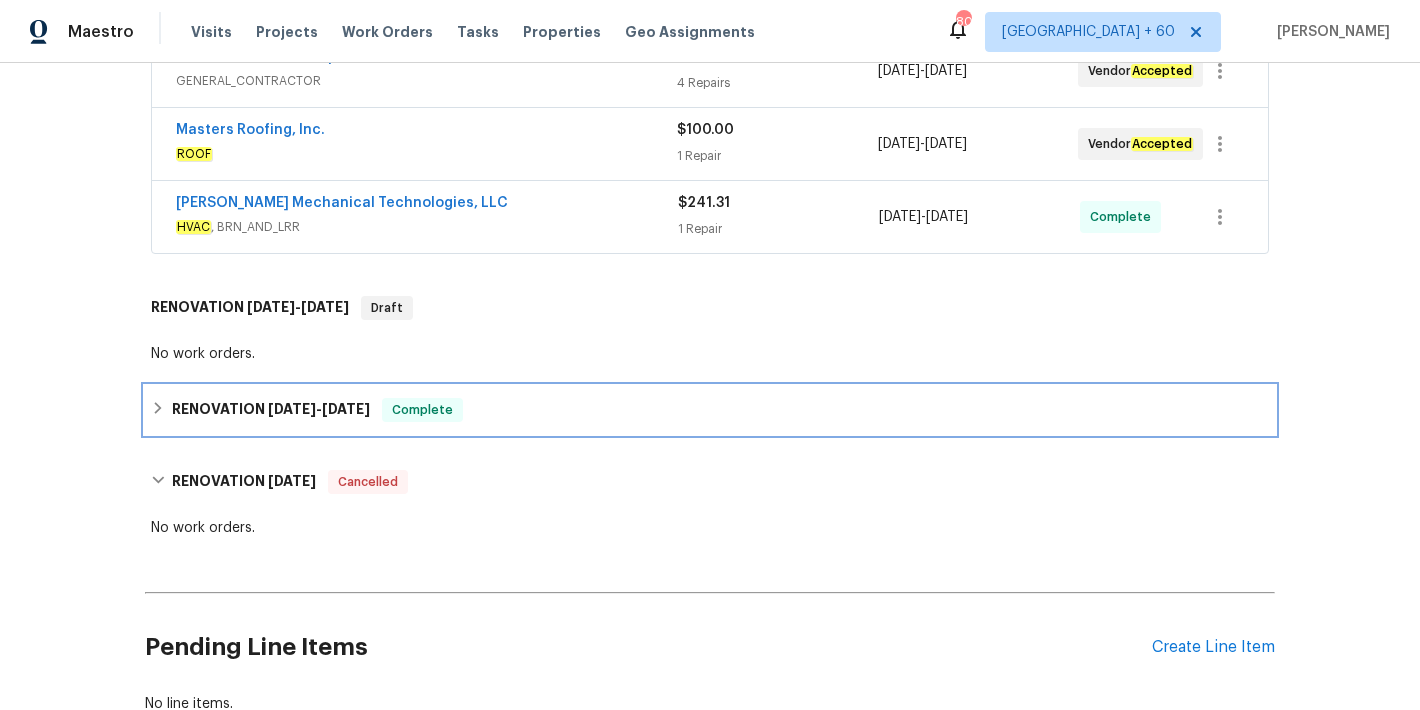 click on "RENOVATION   5/2/25  -  6/28/25 Complete" at bounding box center (710, 410) 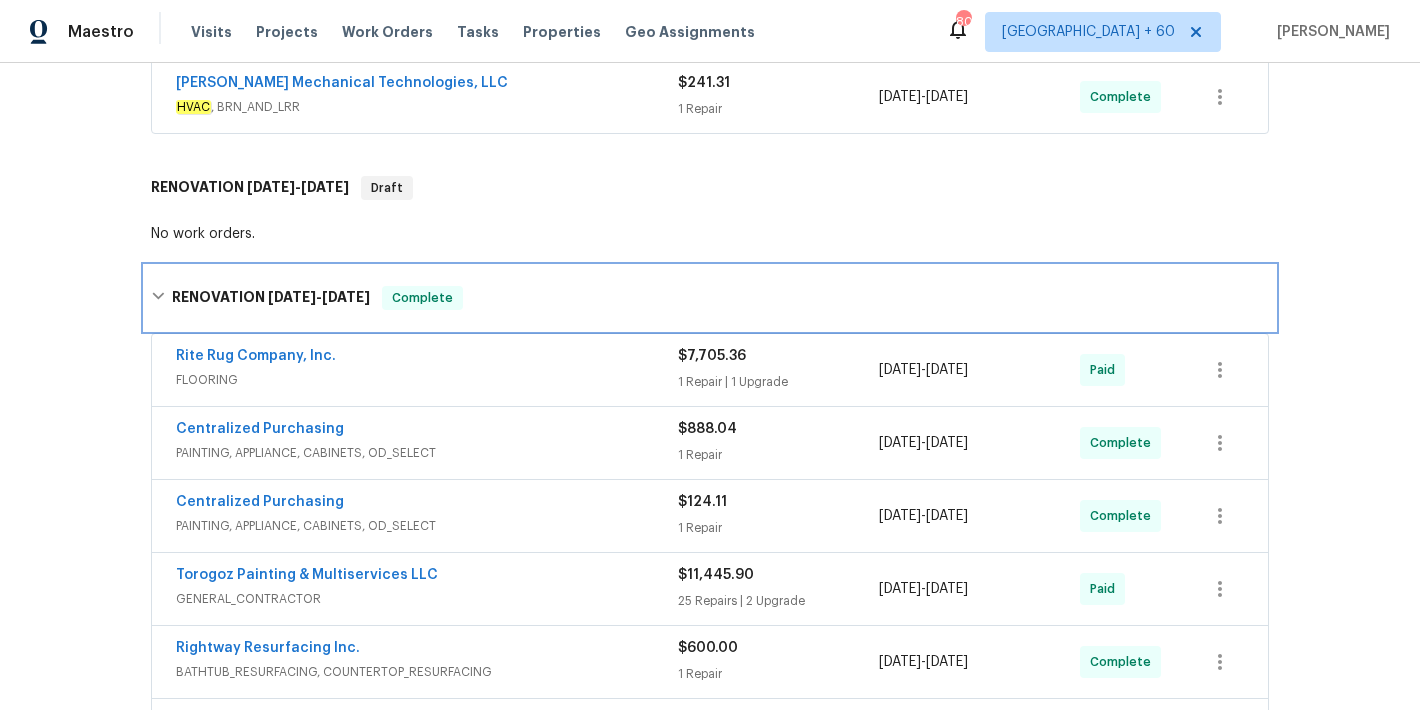 scroll, scrollTop: 673, scrollLeft: 0, axis: vertical 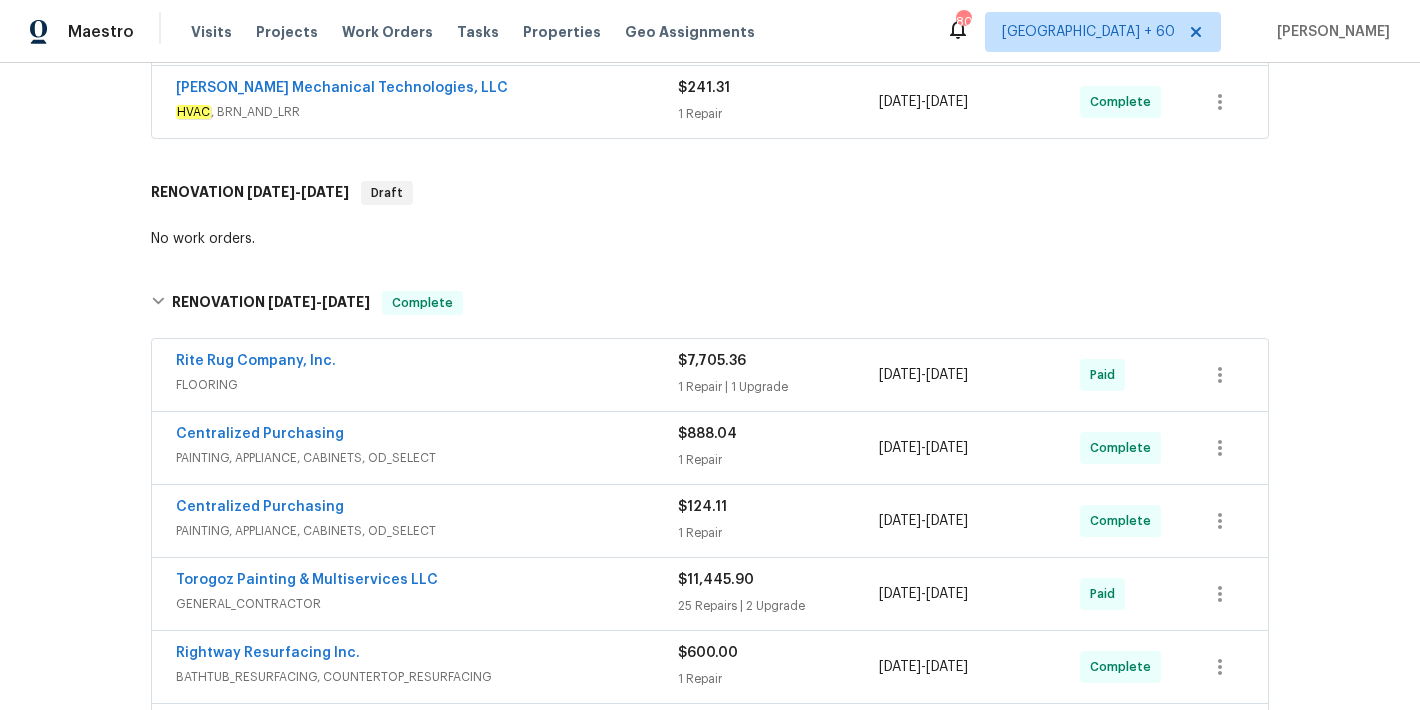 click on "Rite Rug Company, Inc." at bounding box center (427, 363) 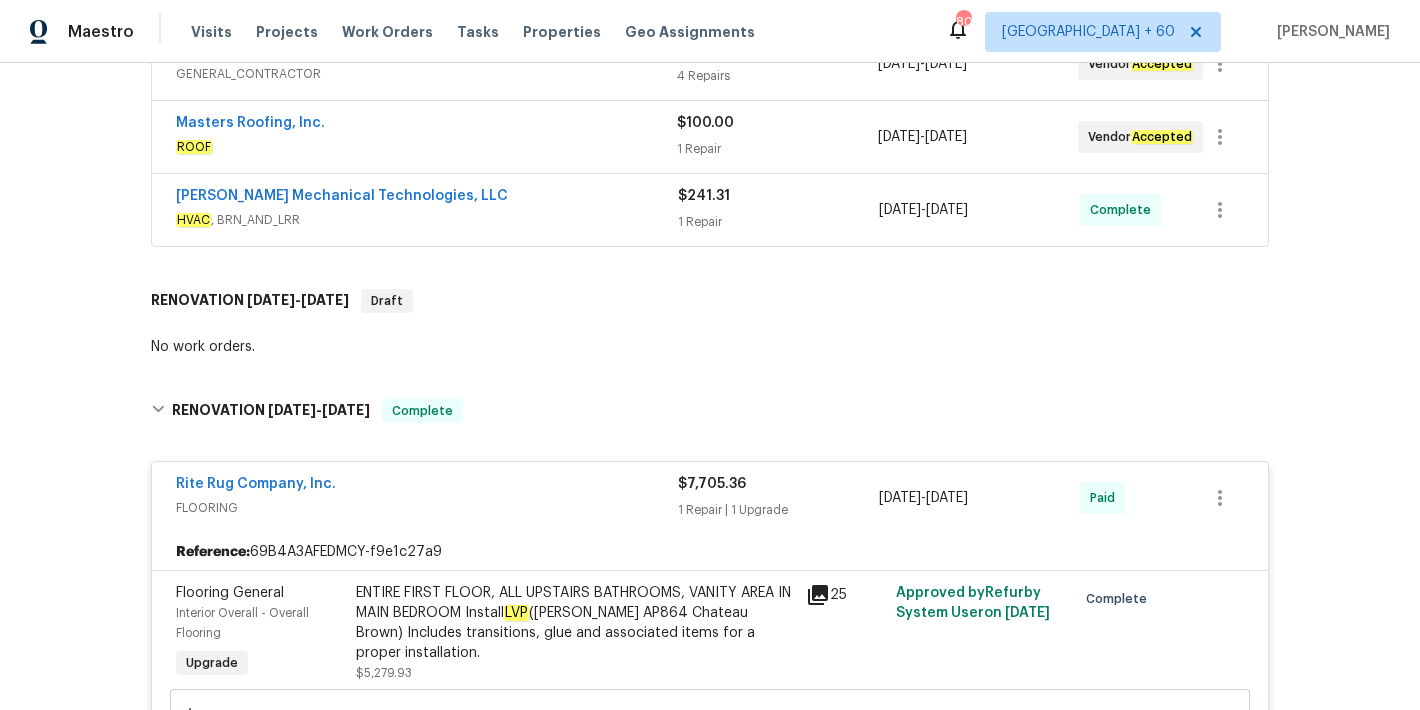scroll, scrollTop: 555, scrollLeft: 0, axis: vertical 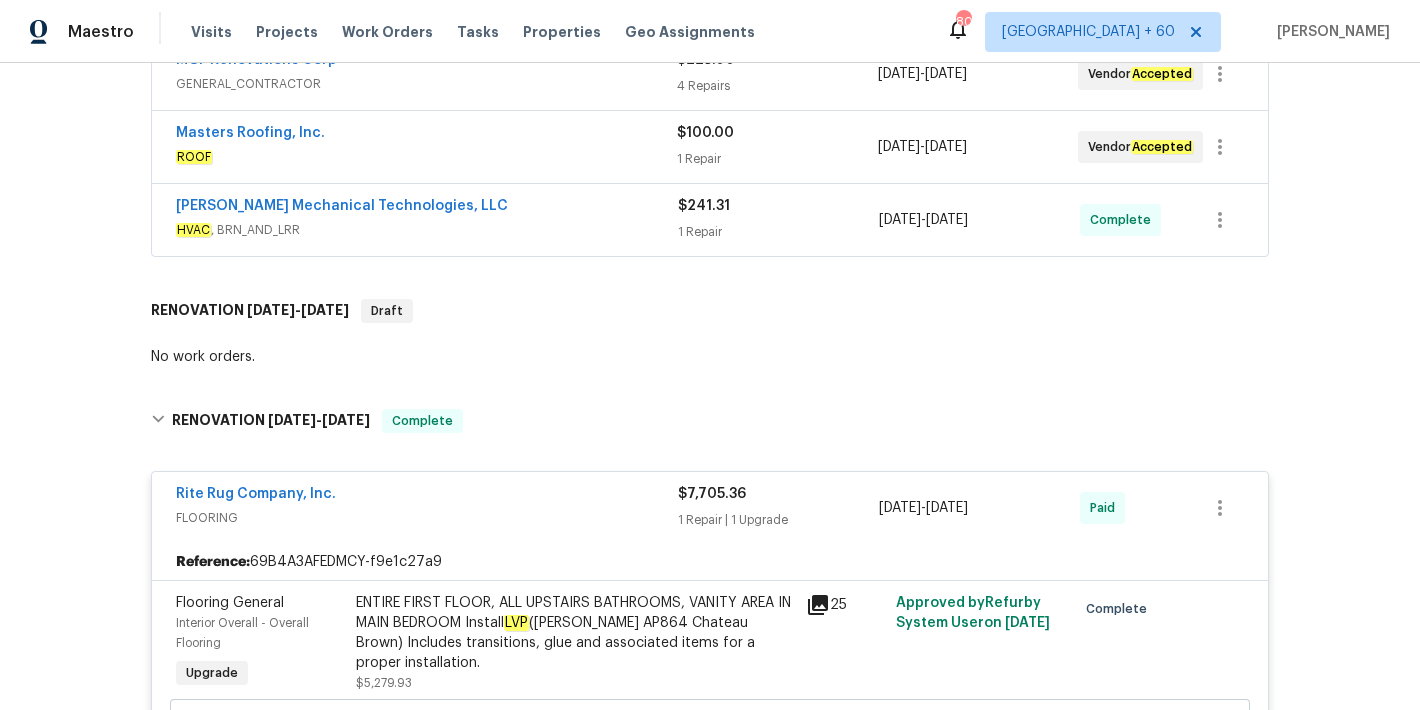 click on "Johnson's Mechanical Technologies, LLC" at bounding box center [427, 208] 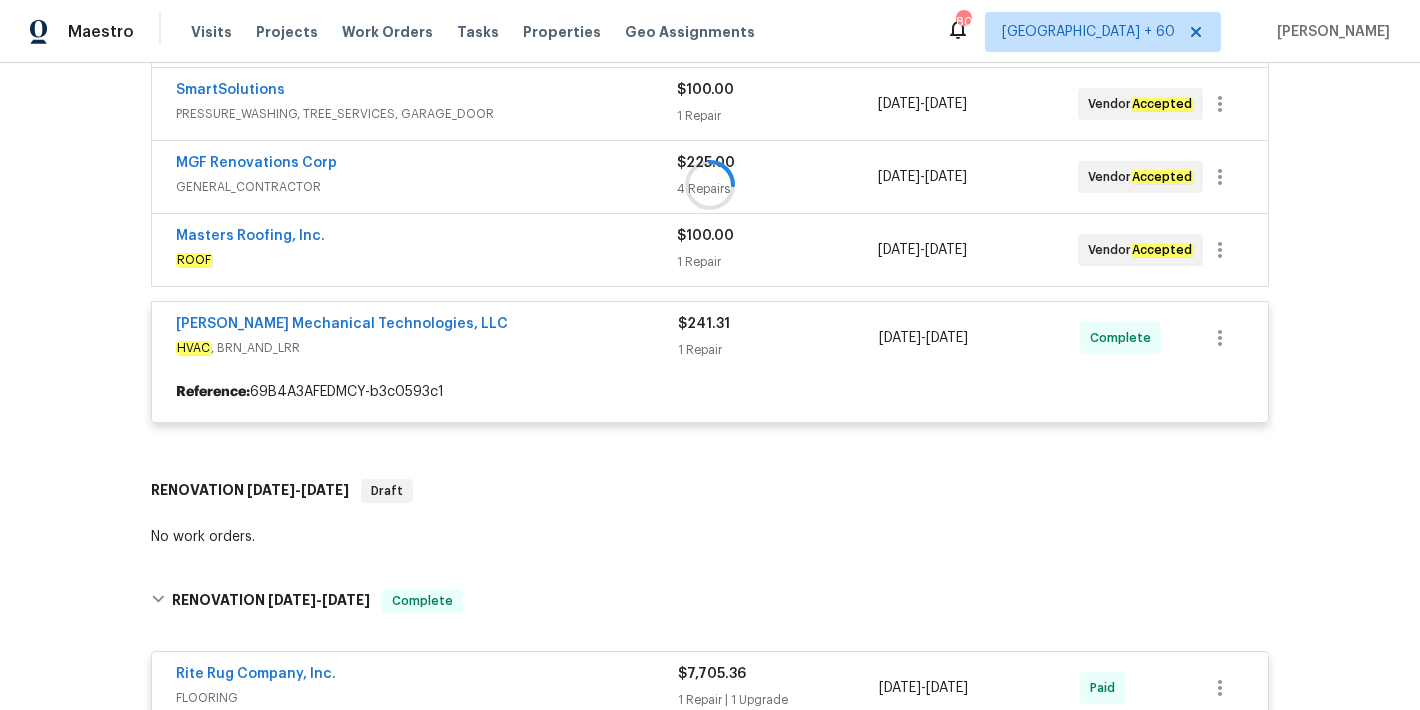 scroll, scrollTop: 450, scrollLeft: 0, axis: vertical 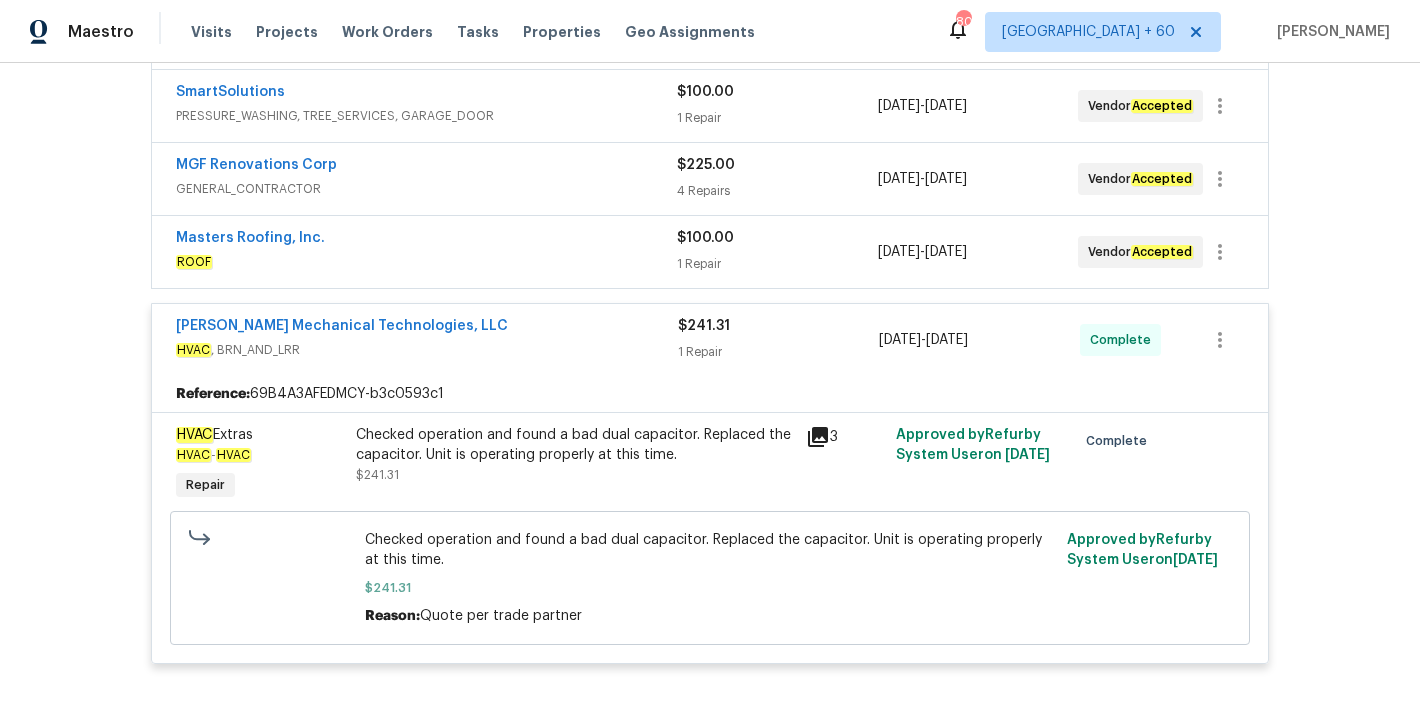 click on "ROOF" at bounding box center [426, 262] 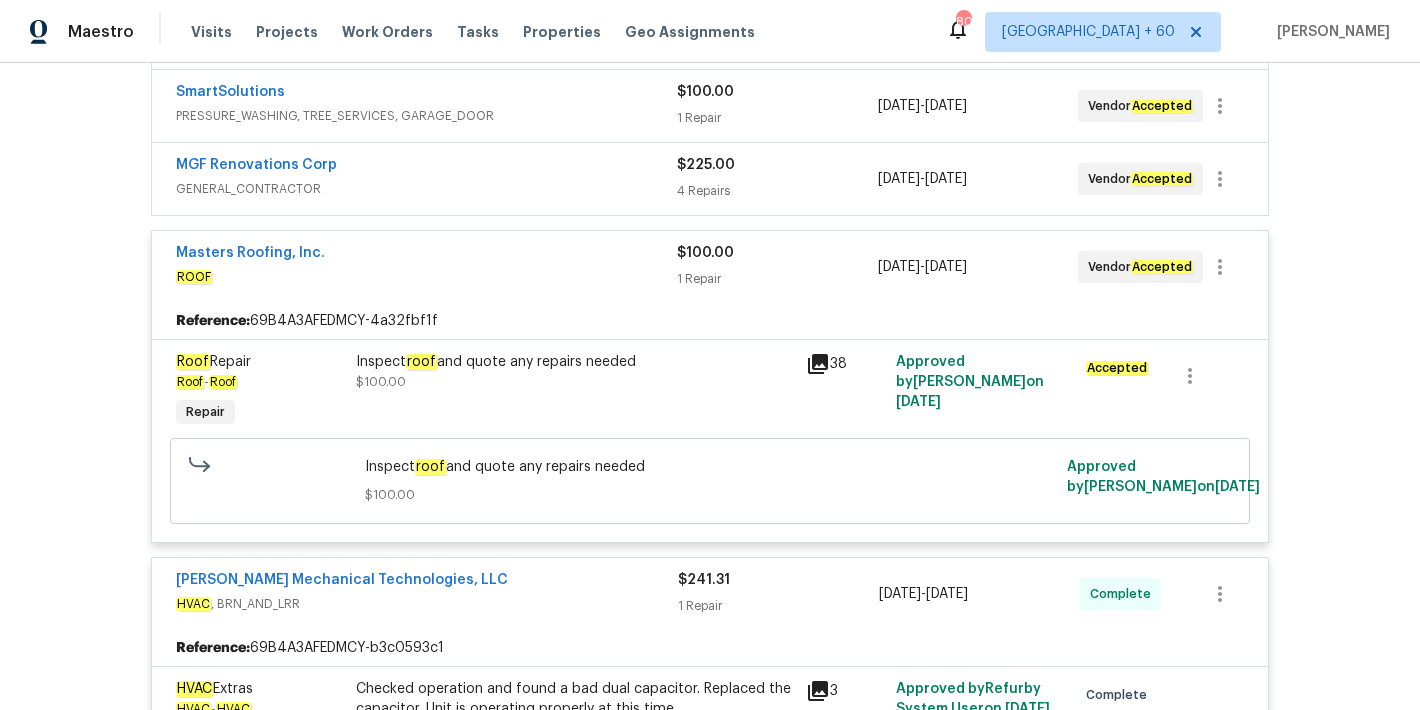 scroll, scrollTop: 407, scrollLeft: 0, axis: vertical 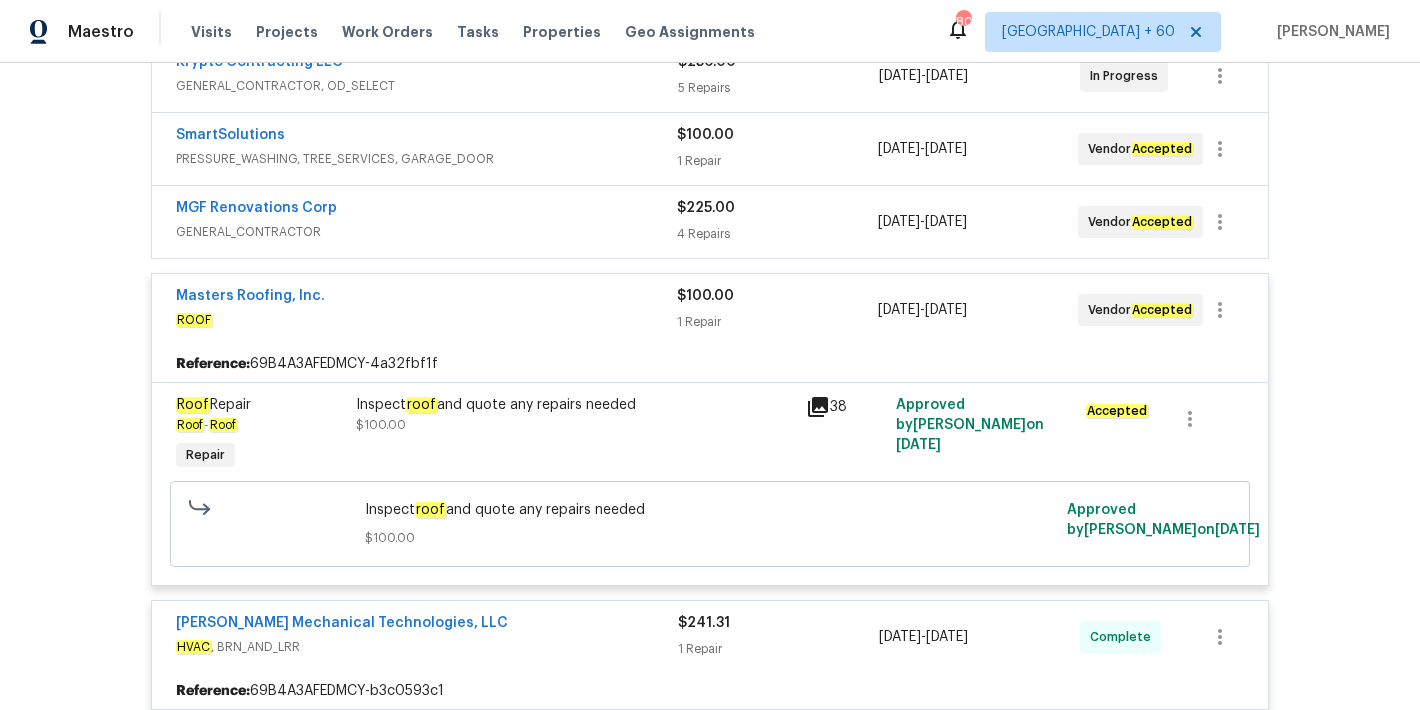 click on "GENERAL_CONTRACTOR" at bounding box center [426, 232] 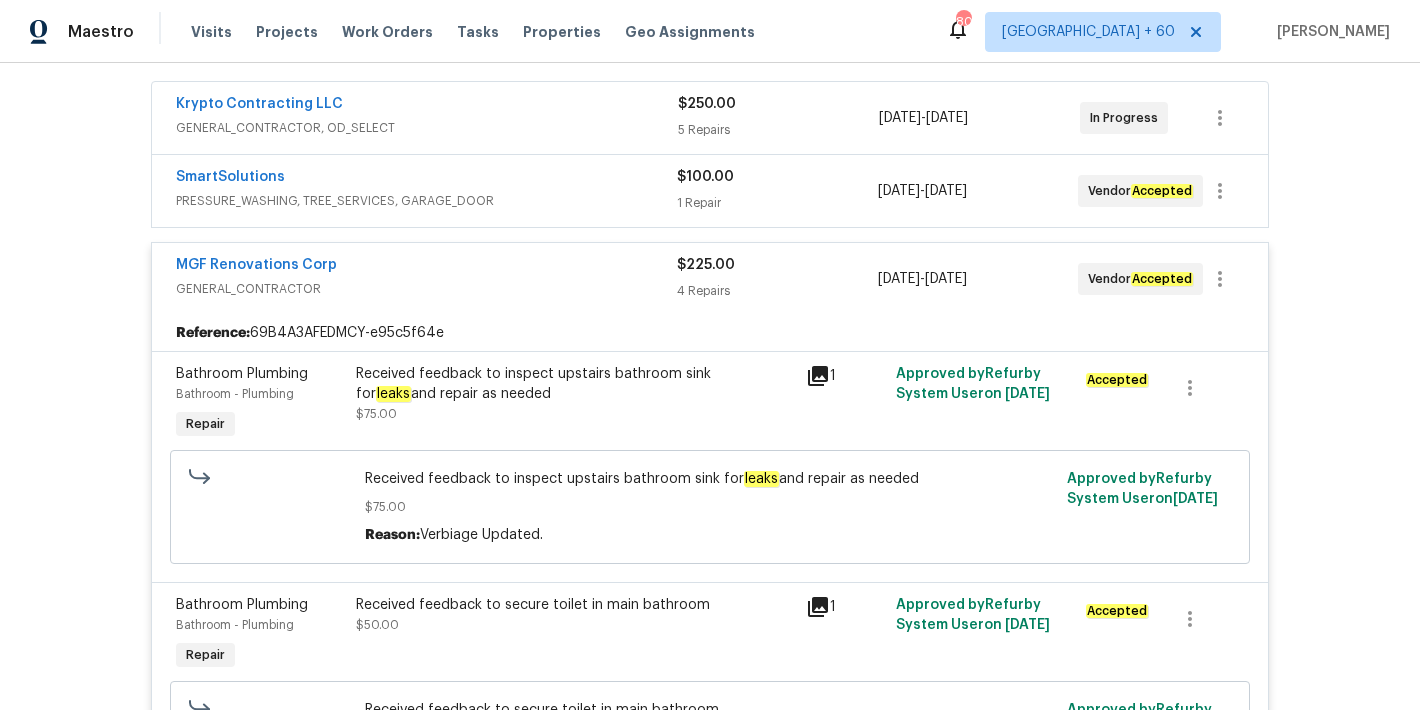 scroll, scrollTop: 292, scrollLeft: 0, axis: vertical 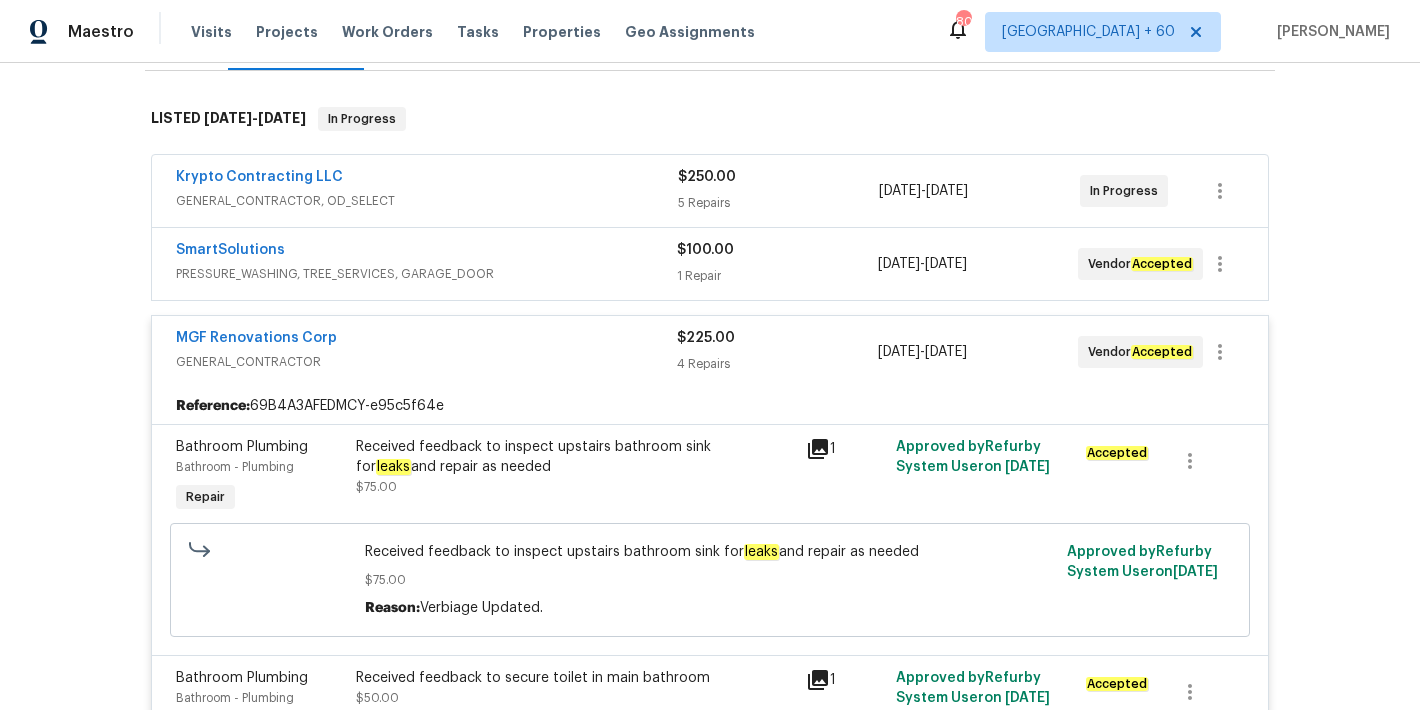 click on "SmartSolutions" at bounding box center [426, 252] 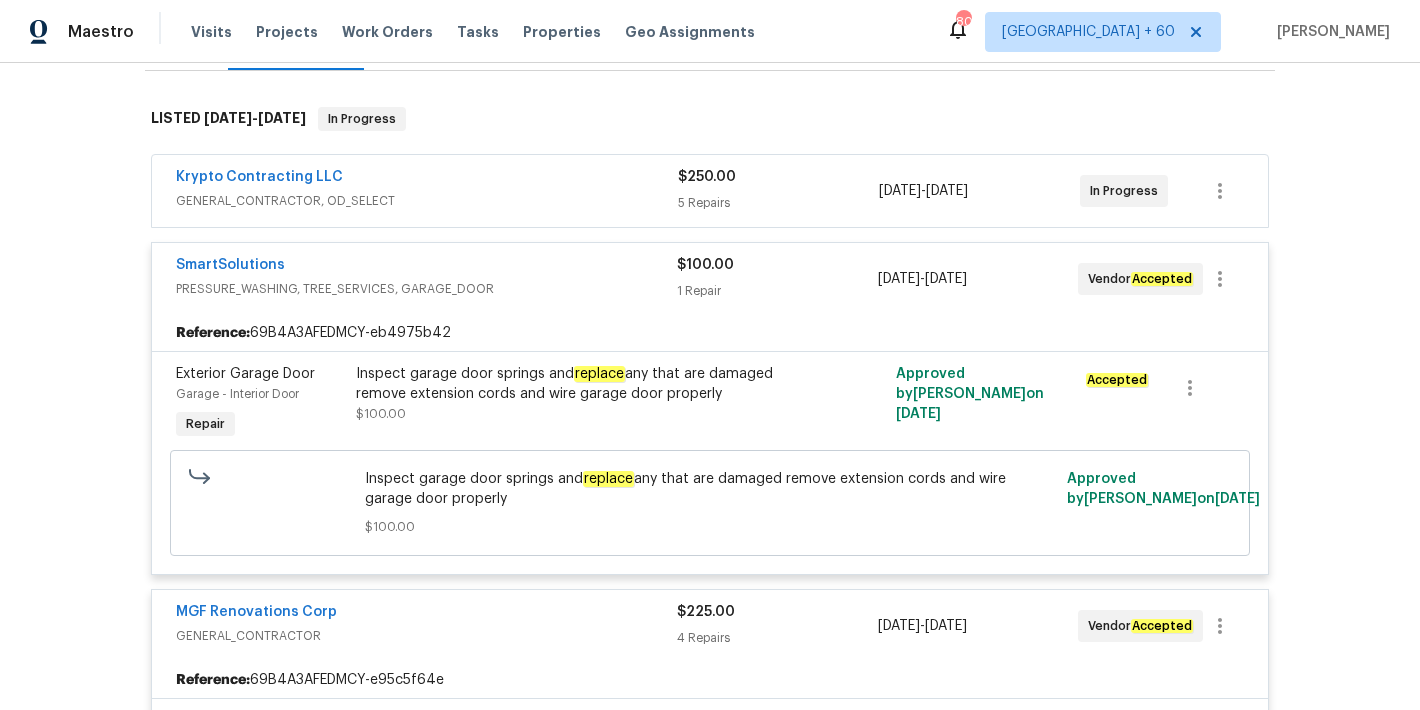 click on "GENERAL_CONTRACTOR, OD_SELECT" at bounding box center [427, 201] 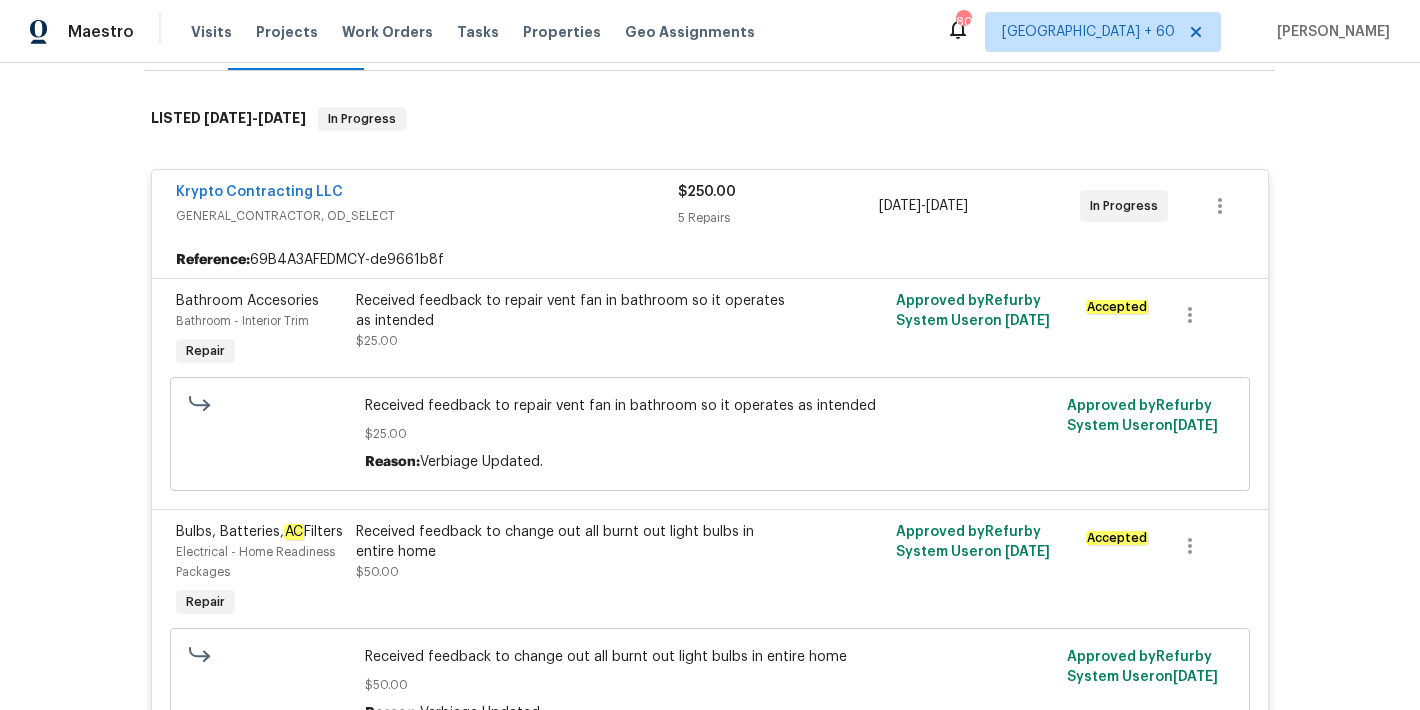 click on "Back to all projects 7737 Batavia Ln, Charlotte, NC 28213 4 Beds | 2 1/2 Baths | Total: 1918 ft² | Above Grade: 1918 ft² |  Basement  Finished: N/A | 1987 Seen today Actions Last Visit Date 5/28/2025  by  Brian Fudge   Project Listed   7/9/2025  -  7/16/2025 In Progress Visits Work Orders Maintenance Notes Condition Adjustments Costs Photos Floor Plans Cases LISTED   7/9/25  -  7/16/25 In Progress Krypto Contracting LLC GENERAL_CONTRACTOR, OD_SELECT $250.00 5 Repairs 7/11/2025  -  7/14/2025 In Progress Reference:  69B4A3AFEDMCY-de9661b8f Bathroom Accesories Bathroom - Interior Trim Repair Received feedback to repair vent fan in bathroom so it operates as intended $25.00 Approved by  Refurby System User  on   7/12/2025 Accepted Received feedback to repair vent fan in bathroom so it operates as intended $25.00 Reason:  Verbiage Updated. Approved by  Refurby System User  on  7/12/2025 Bulbs, Batteries,  AC  Filters Electrical - Home Readiness Packages Repair $50.00 Approved by  Refurby System User  on   $50.00" at bounding box center [710, 386] 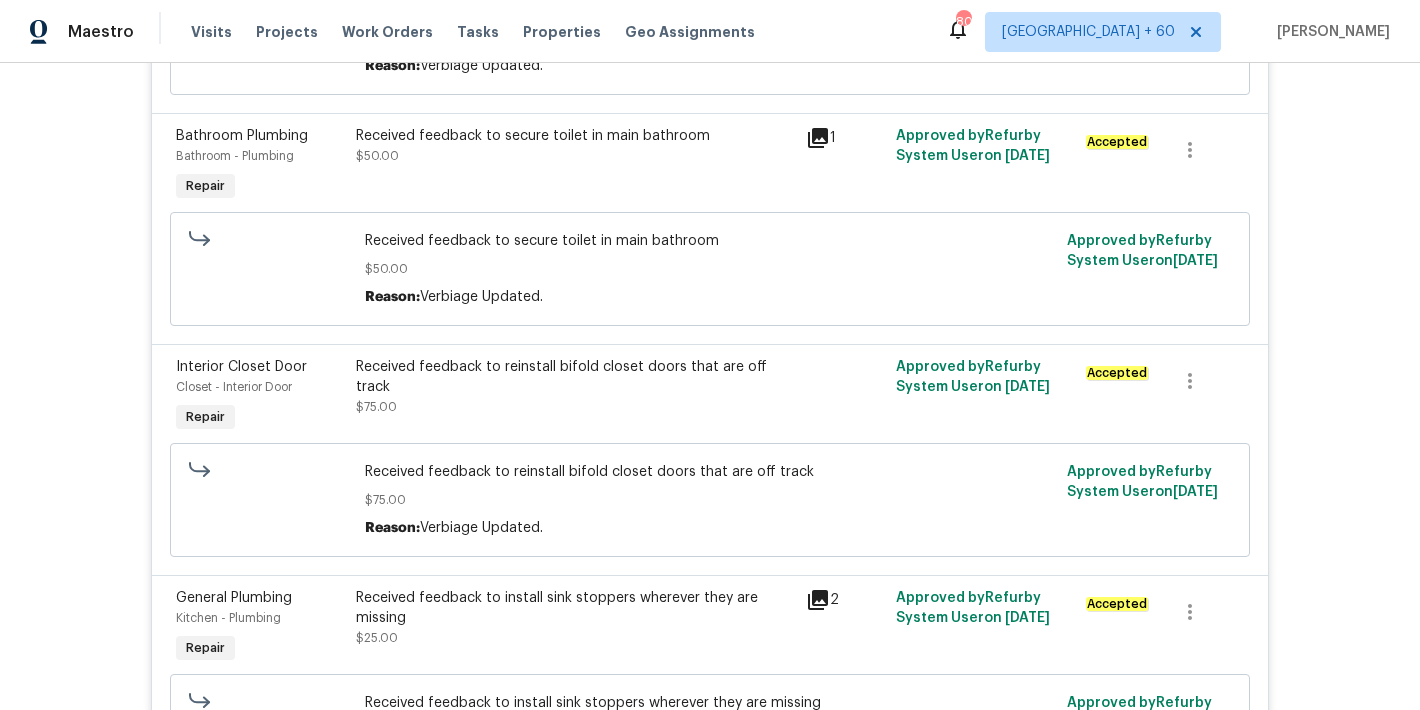scroll, scrollTop: 2375, scrollLeft: 0, axis: vertical 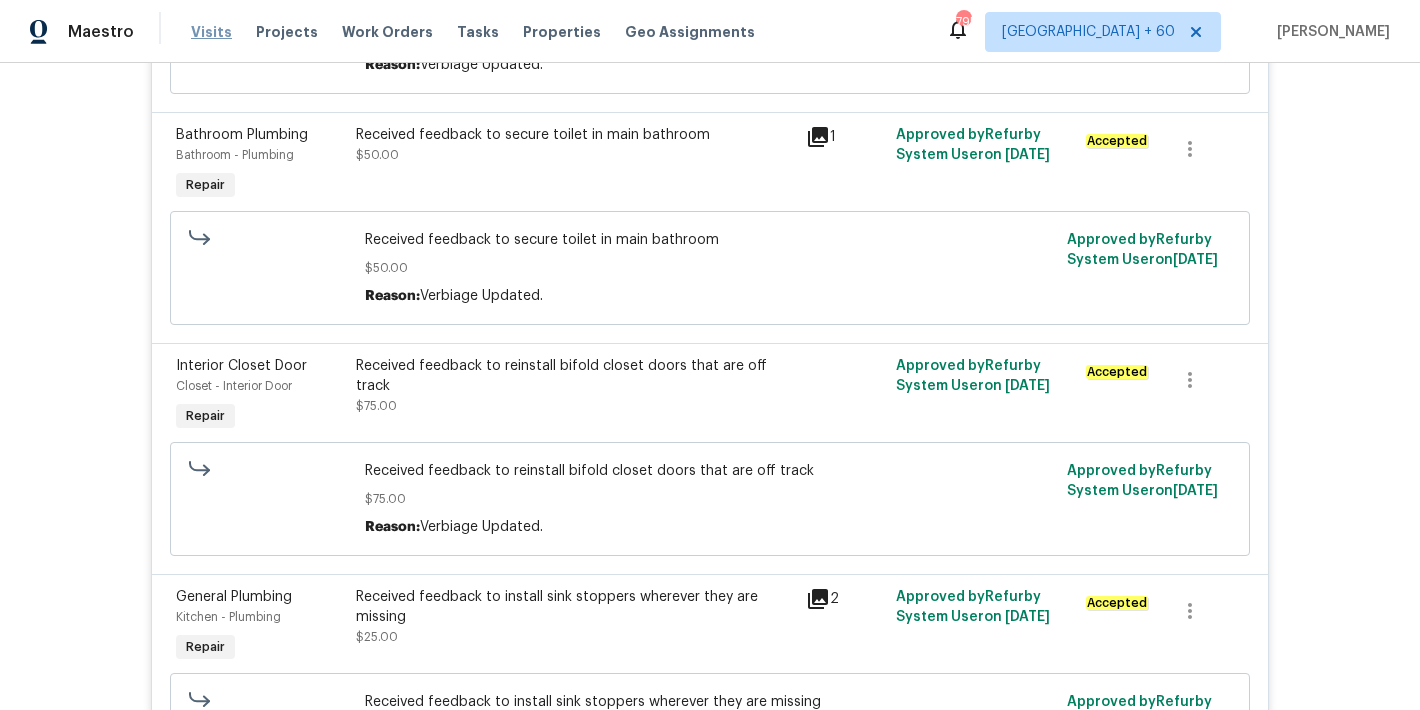 click on "Visits" at bounding box center [211, 32] 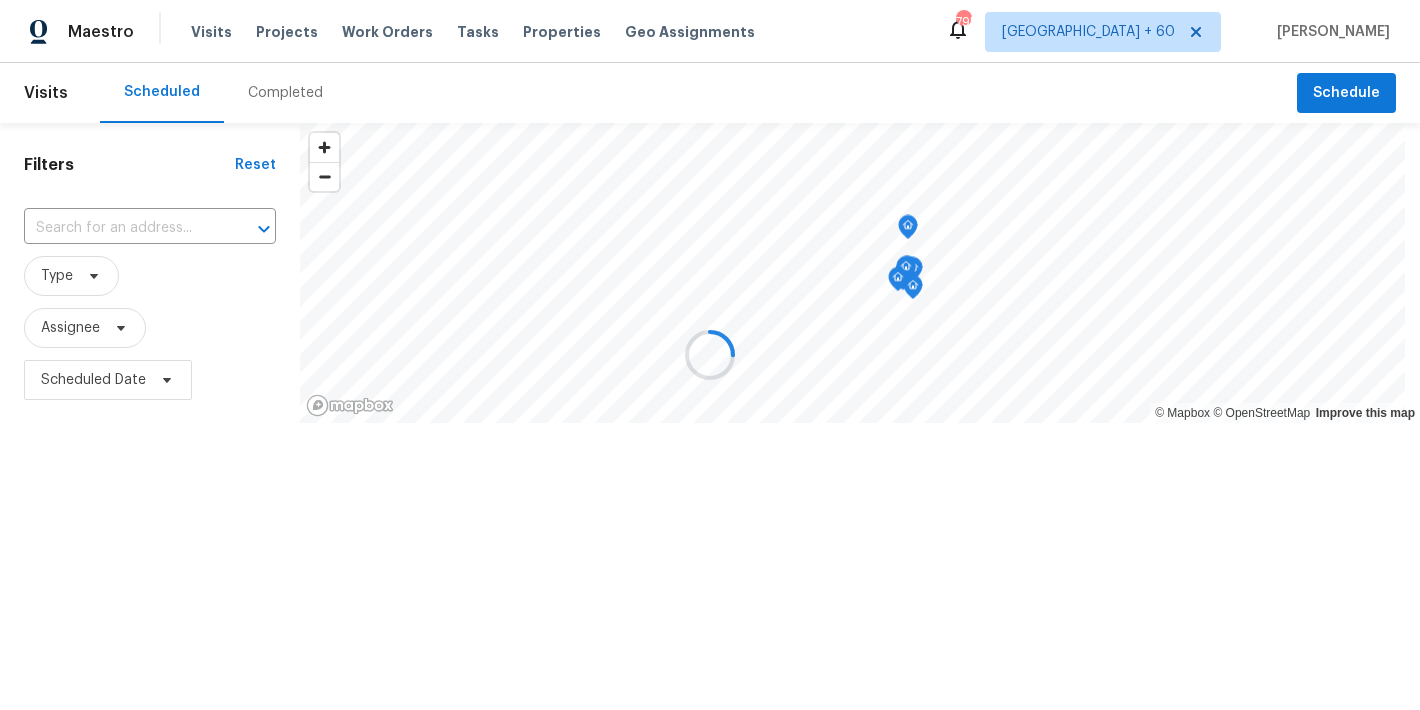 click at bounding box center (710, 355) 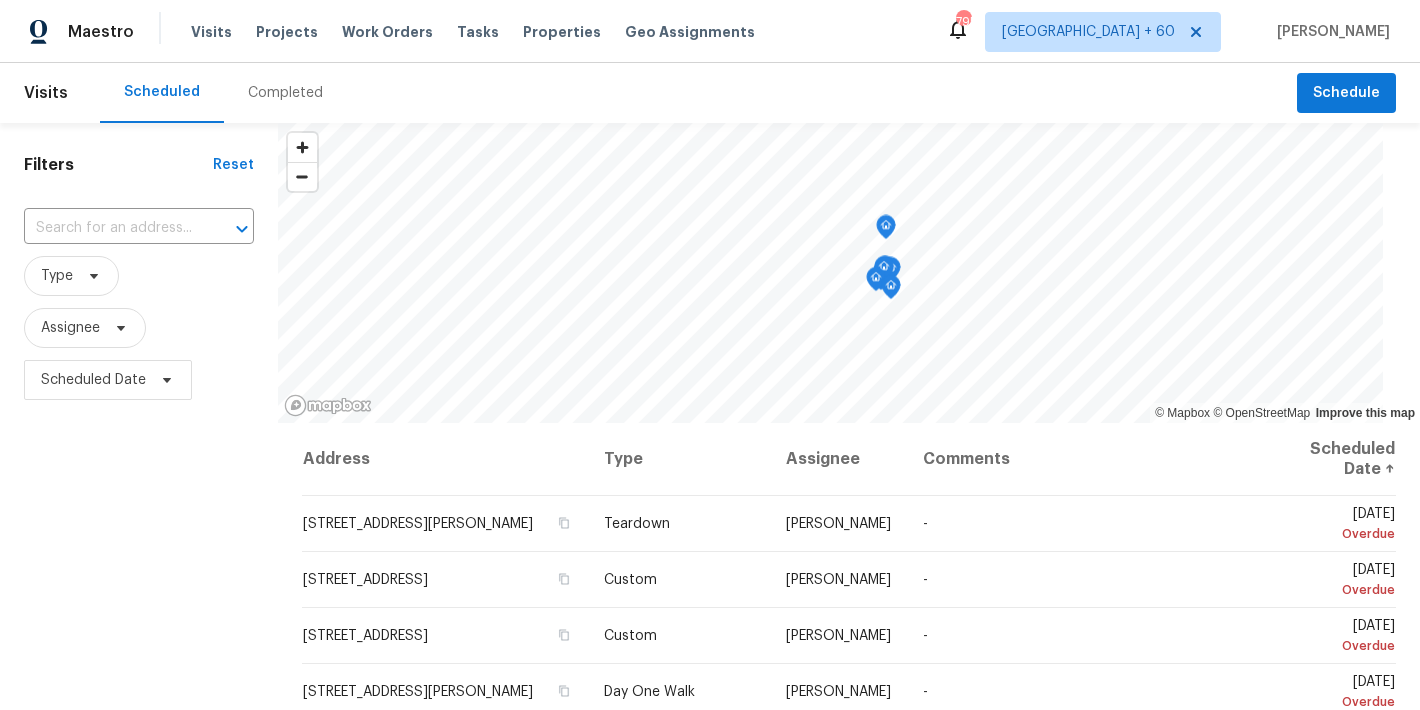 click on "Completed" at bounding box center (285, 93) 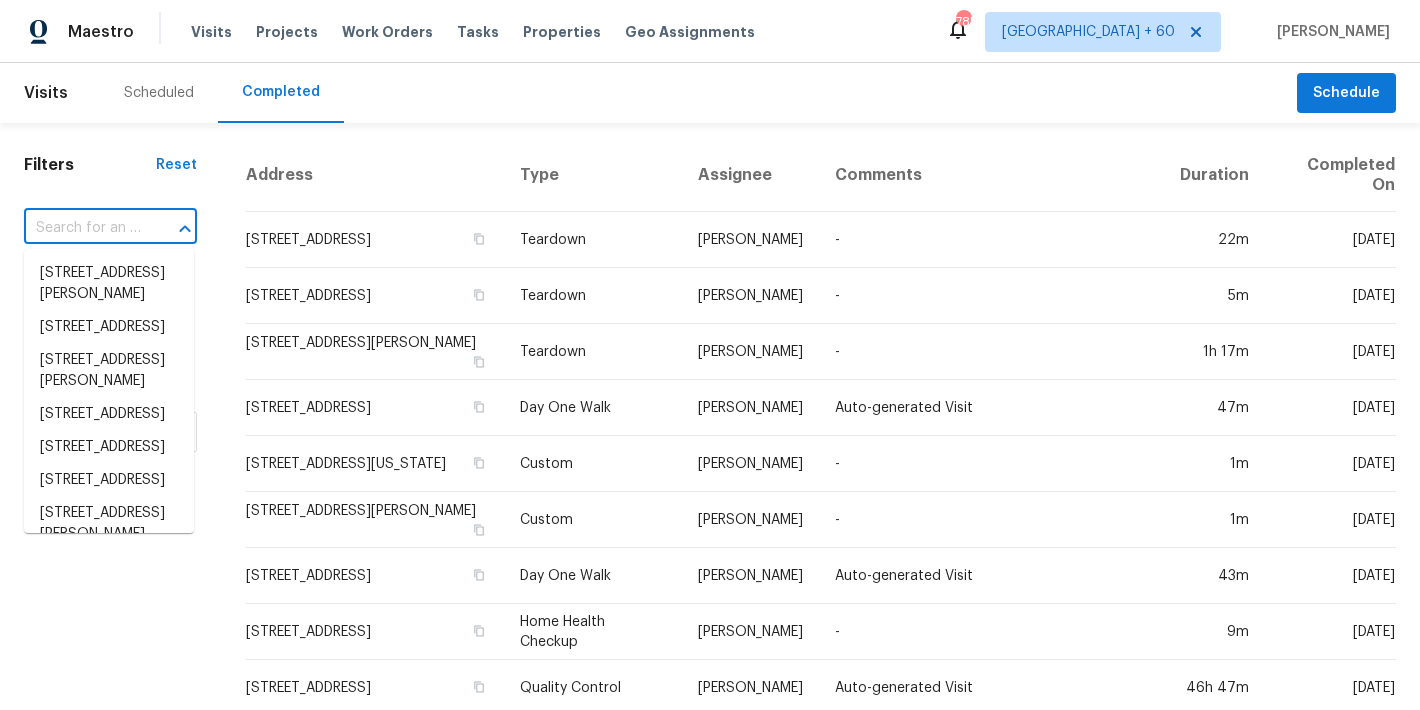 click at bounding box center [82, 228] 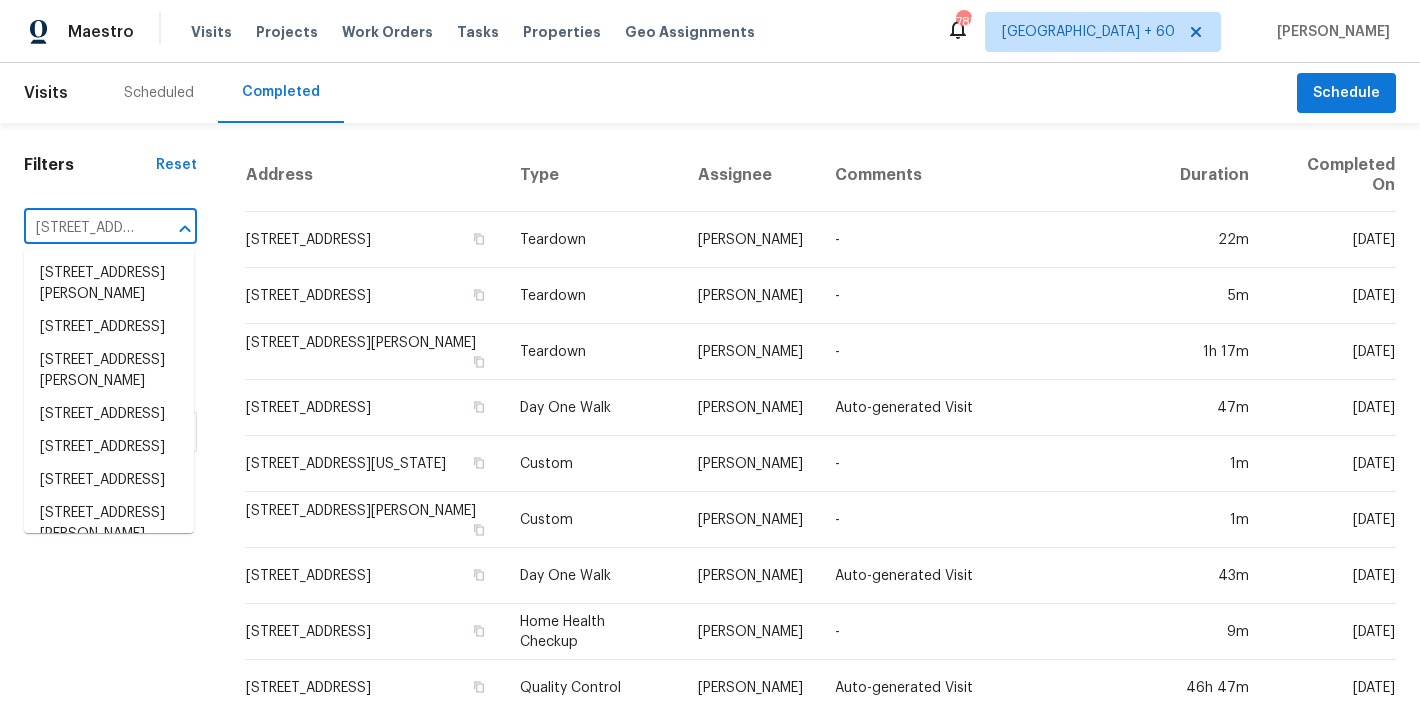 scroll, scrollTop: 0, scrollLeft: 209, axis: horizontal 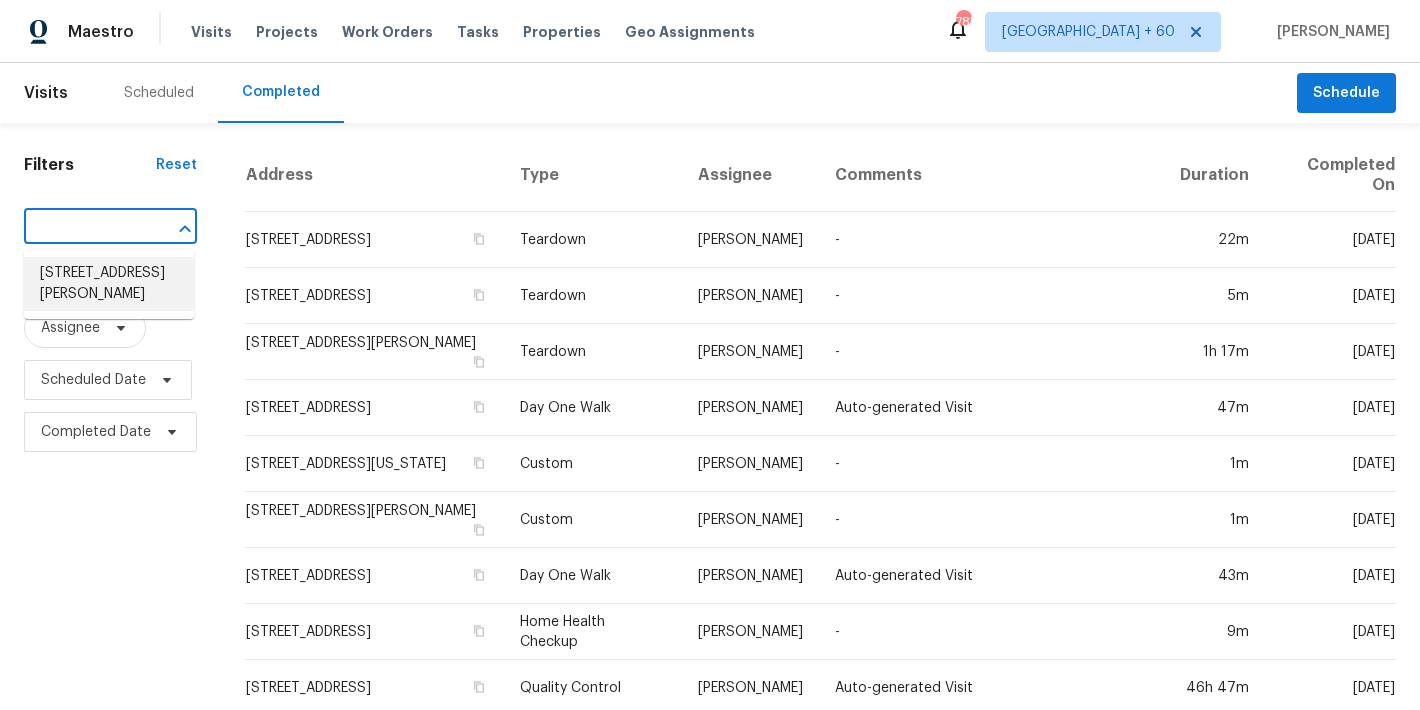 click on "7010 Jorgensen Ln S, Cottage Grove, MN 55016" at bounding box center (109, 284) 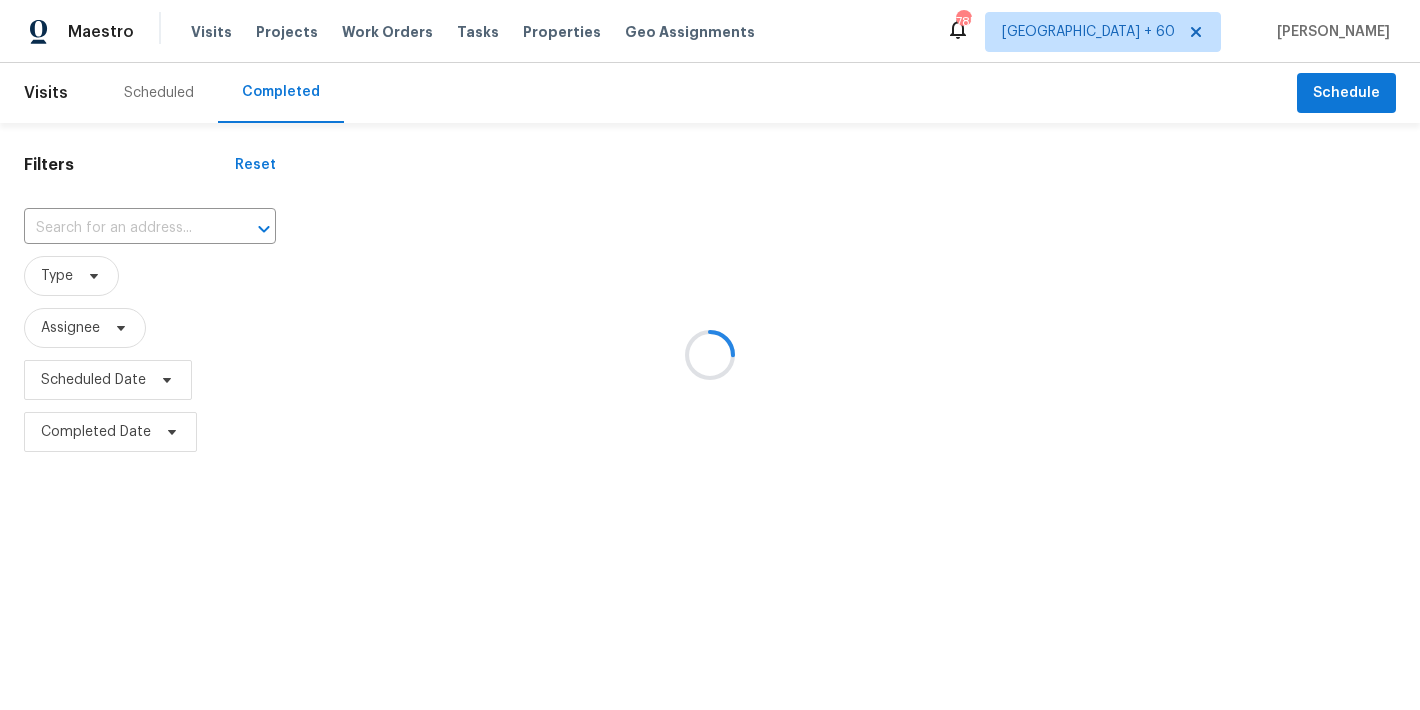 type on "7010 Jorgensen Ln S, Cottage Grove, MN 55016" 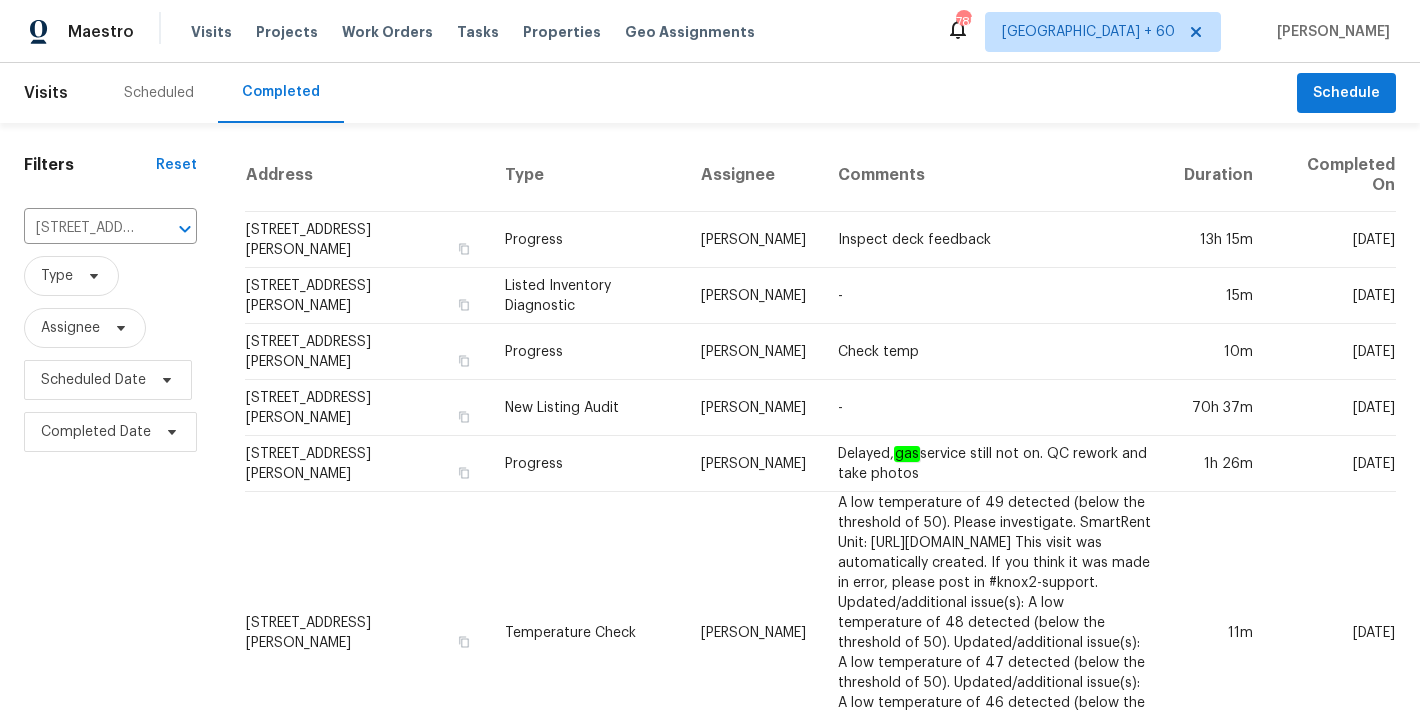 click on "7010 Jorgensen Ln S, Cottage Grove, MN 55016" at bounding box center (367, 240) 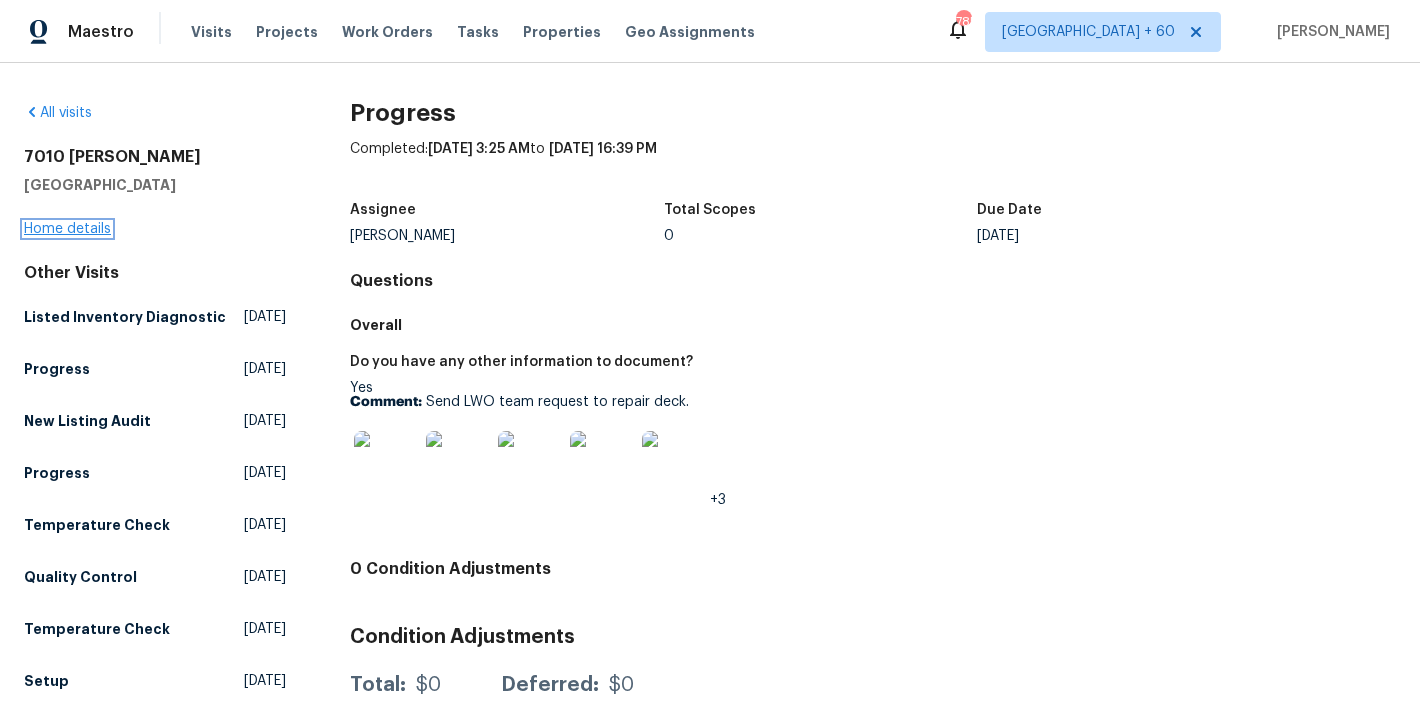 click on "Home details" at bounding box center (67, 229) 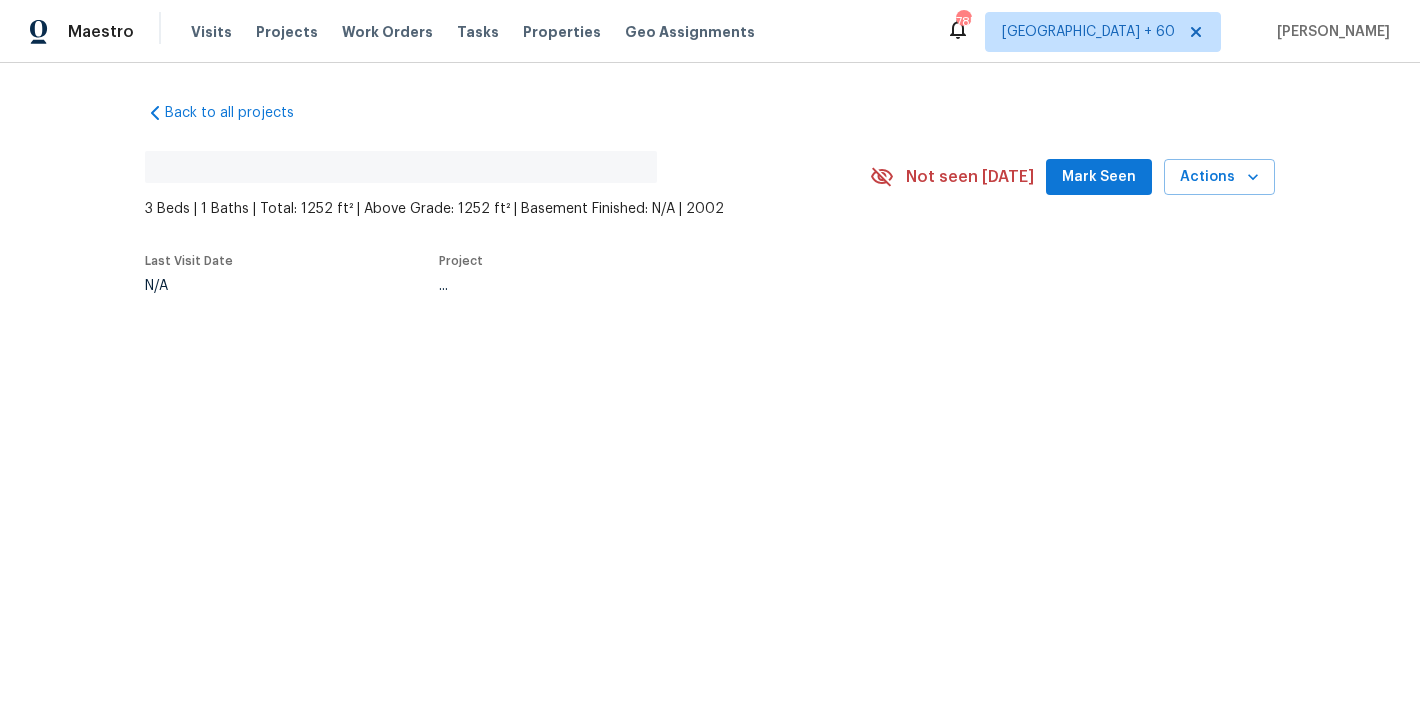click on "Mark Seen" at bounding box center [1099, 177] 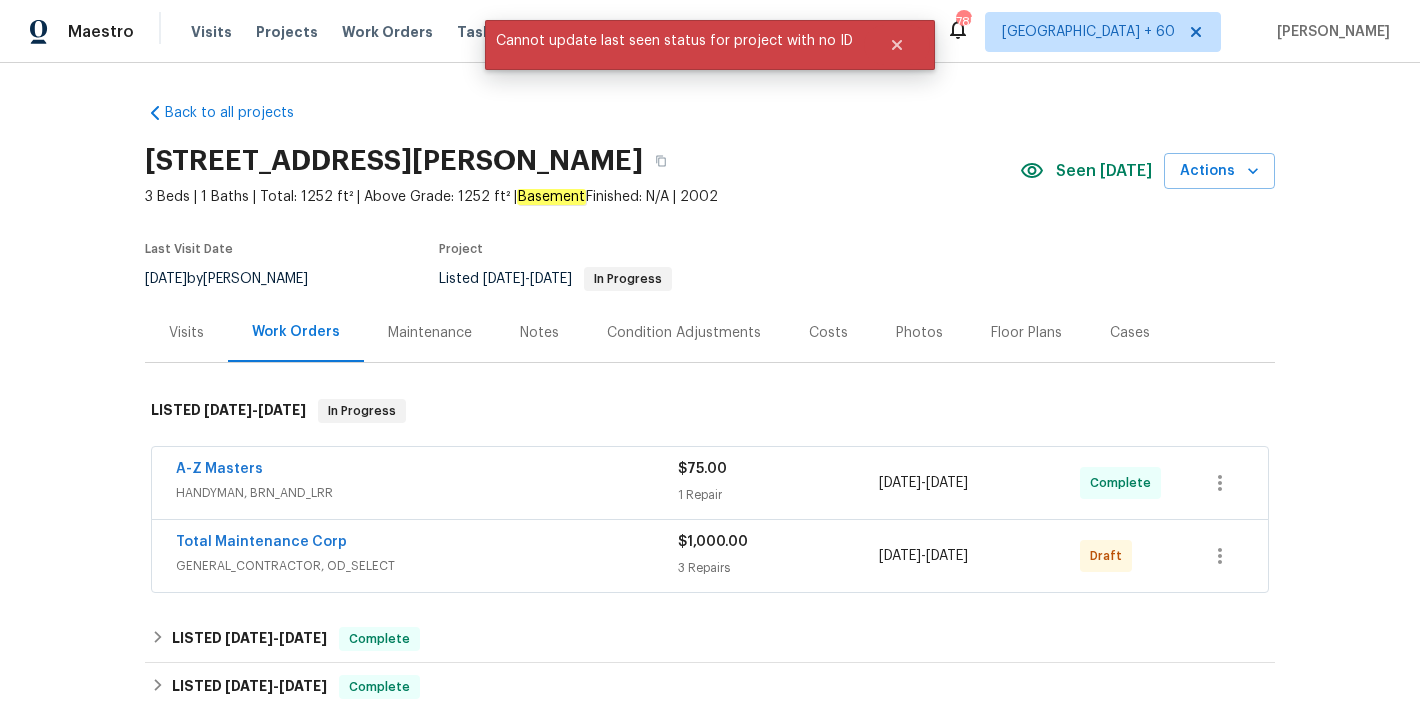 click on "Seen today Actions" at bounding box center [1147, 171] 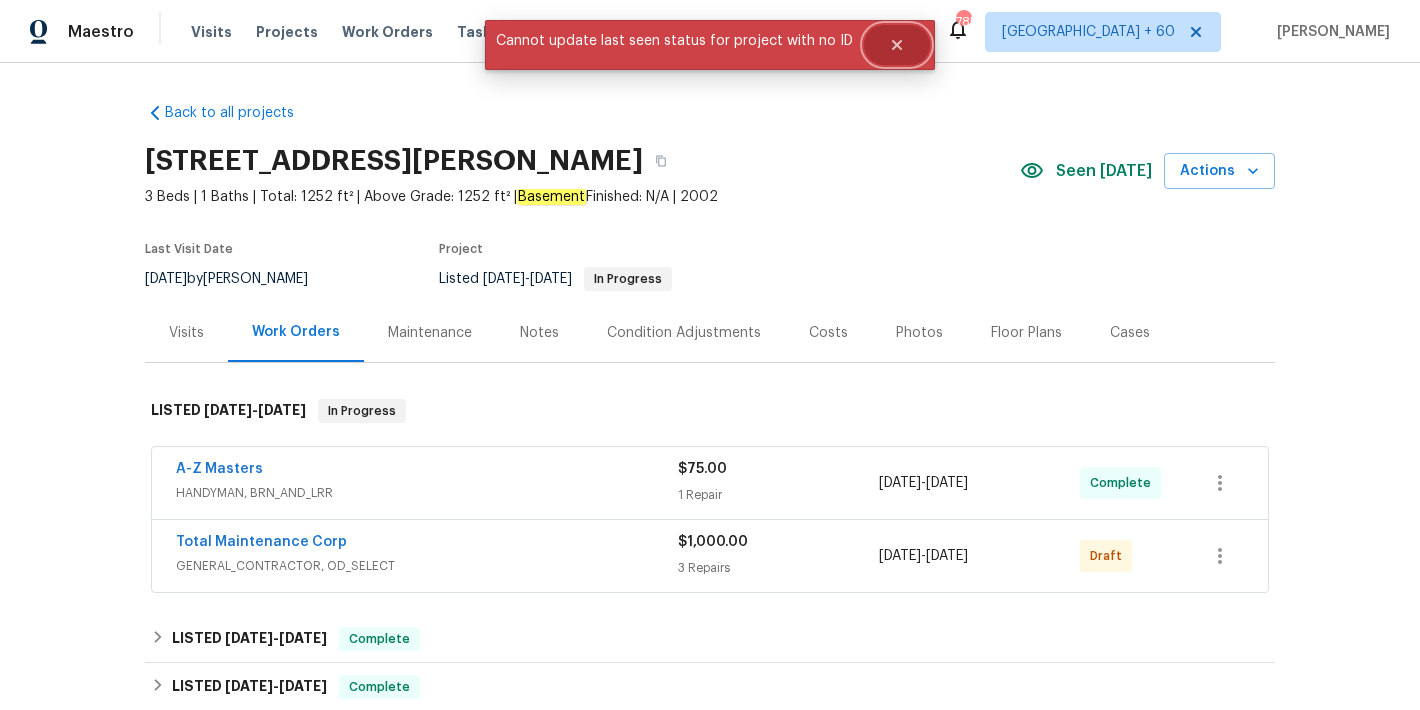 click 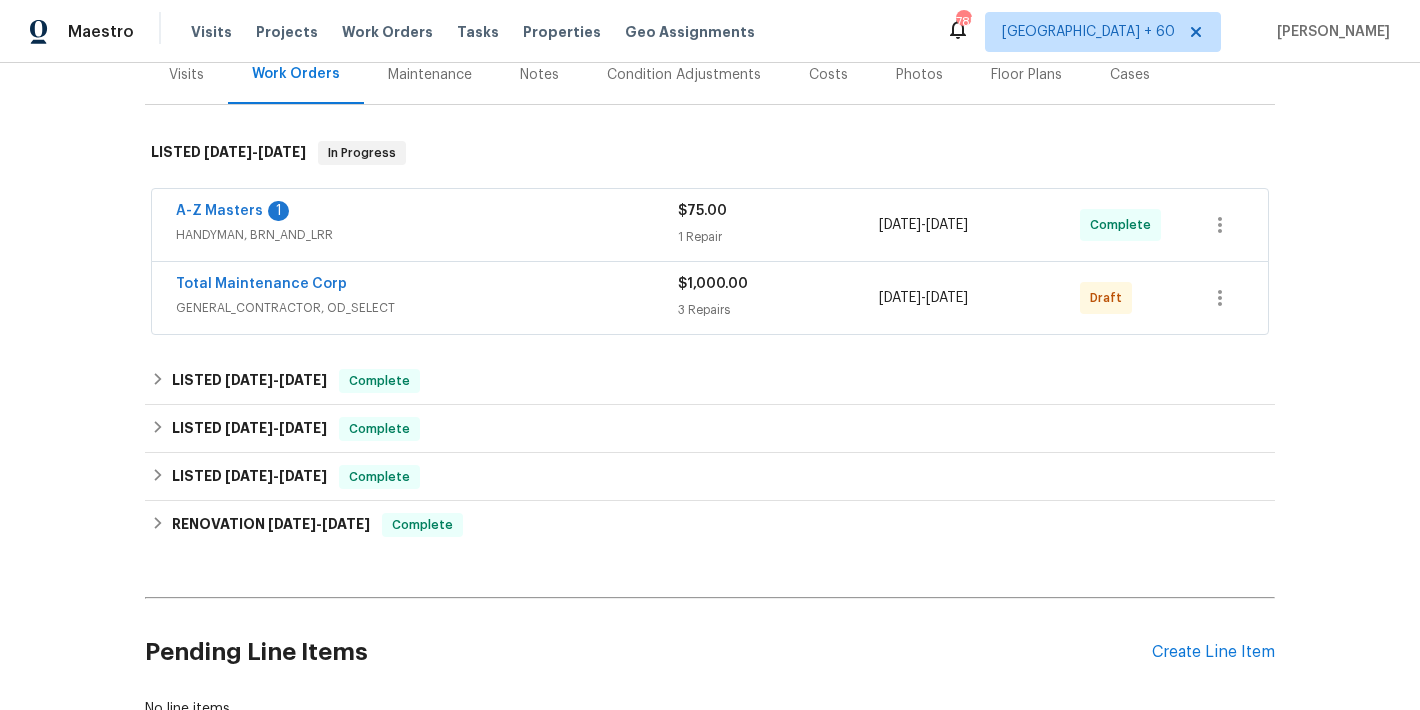 scroll, scrollTop: 292, scrollLeft: 0, axis: vertical 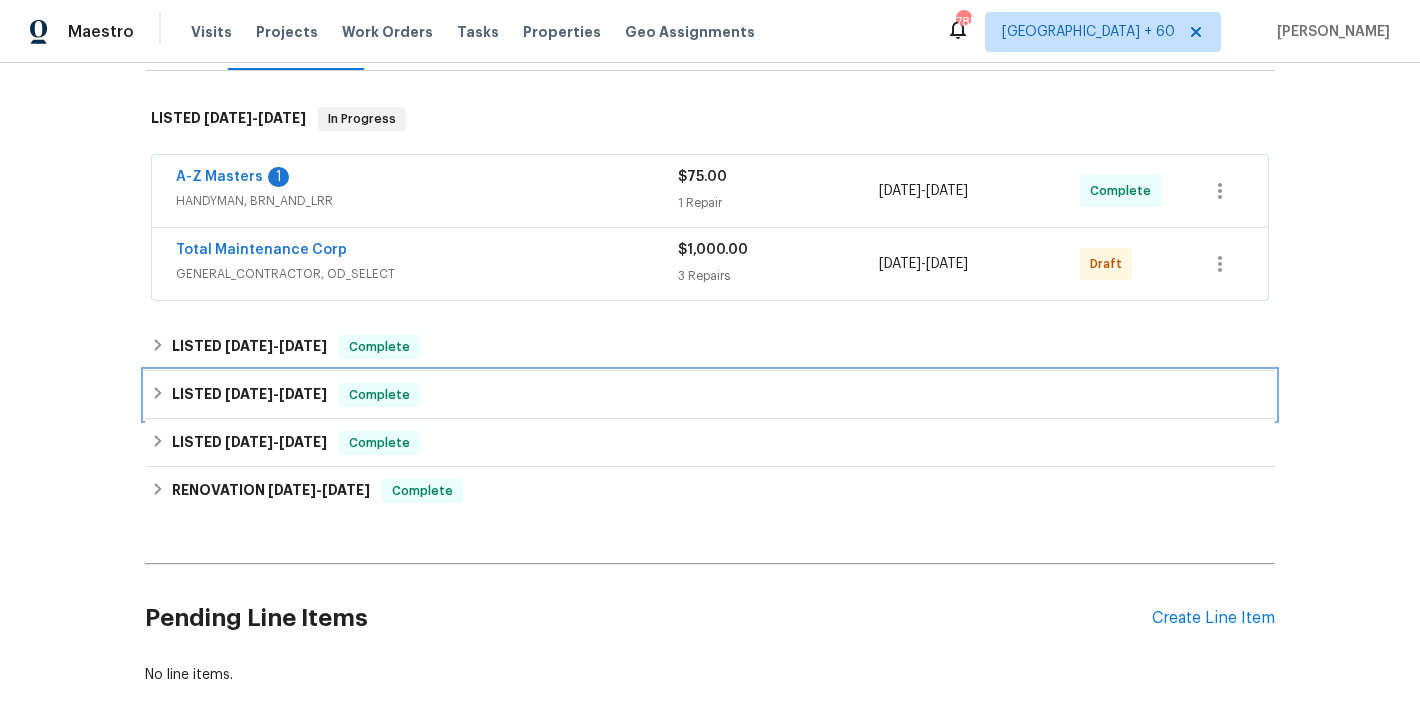 click on "LISTED   5/6/25  -  5/8/25 Complete" at bounding box center [710, 395] 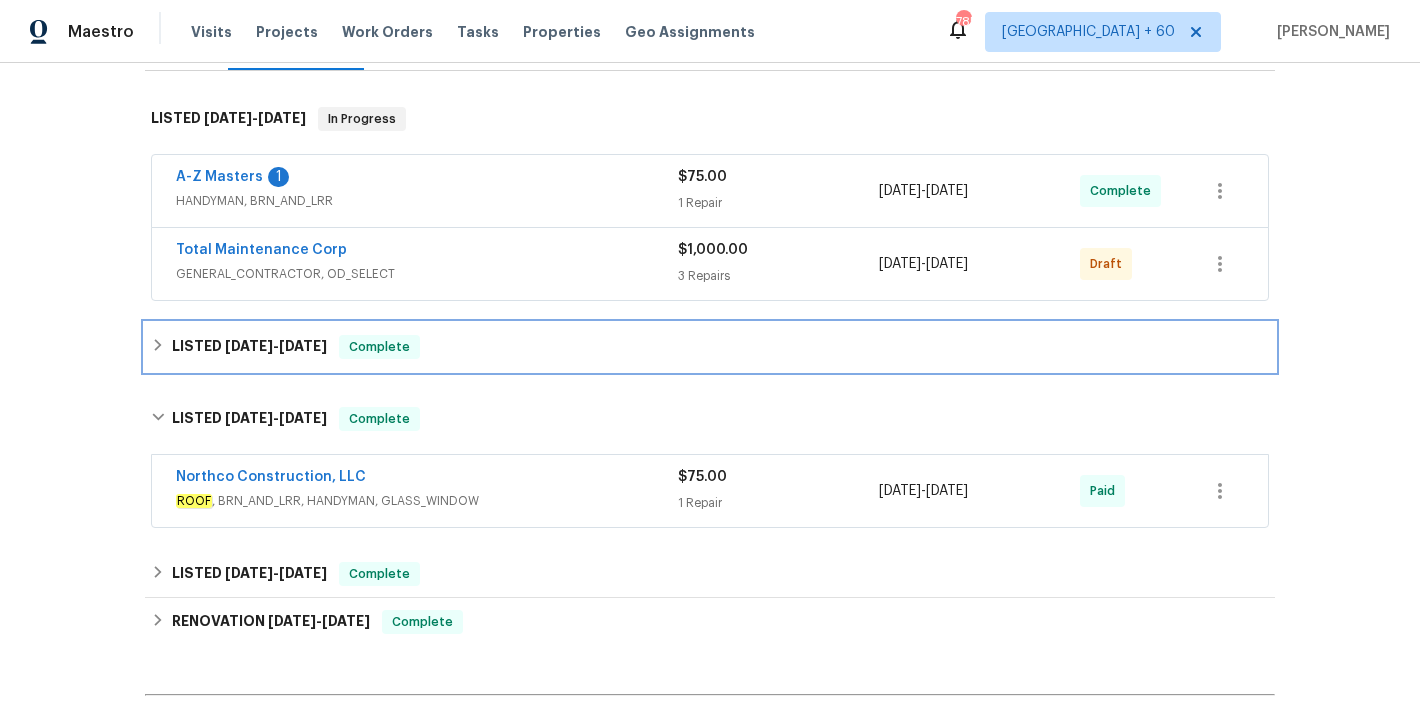 click on "LISTED   6/18/25  -  6/25/25 Complete" at bounding box center (710, 347) 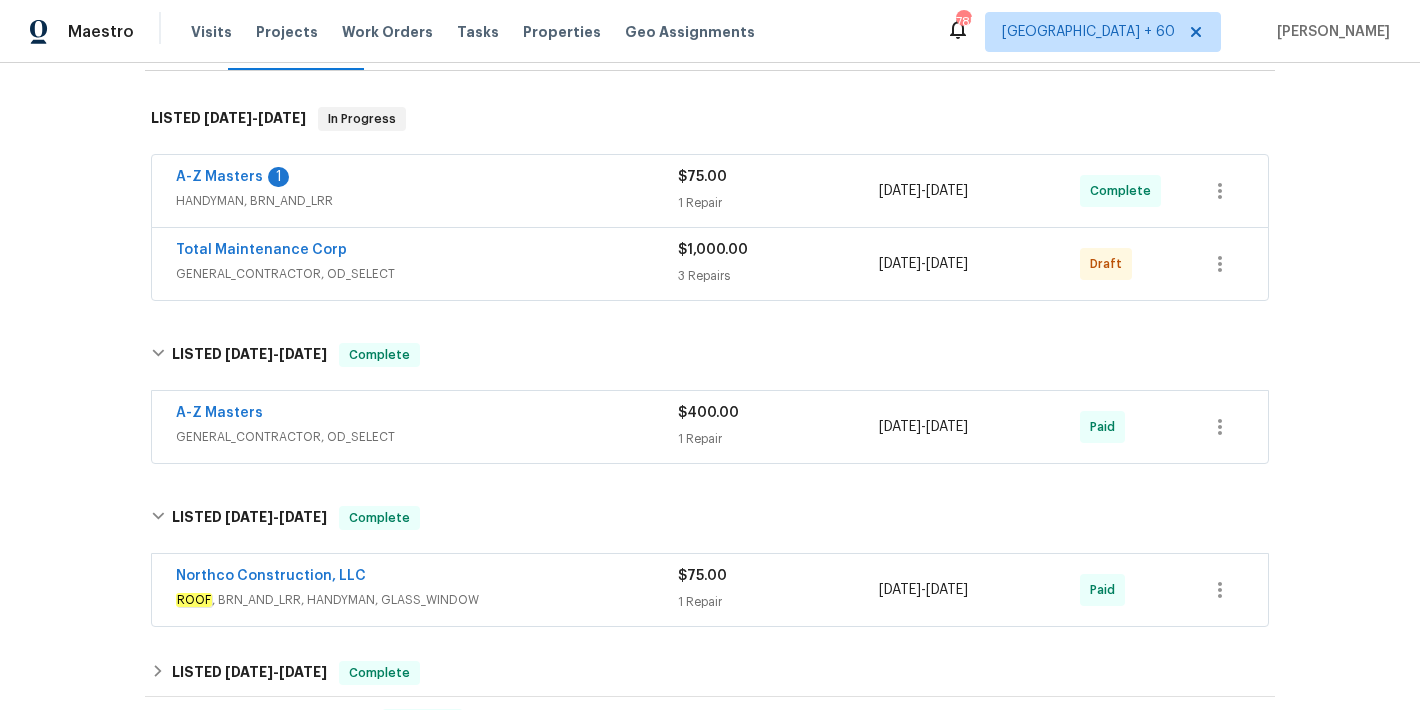 click on "GENERAL_CONTRACTOR, OD_SELECT" at bounding box center (427, 274) 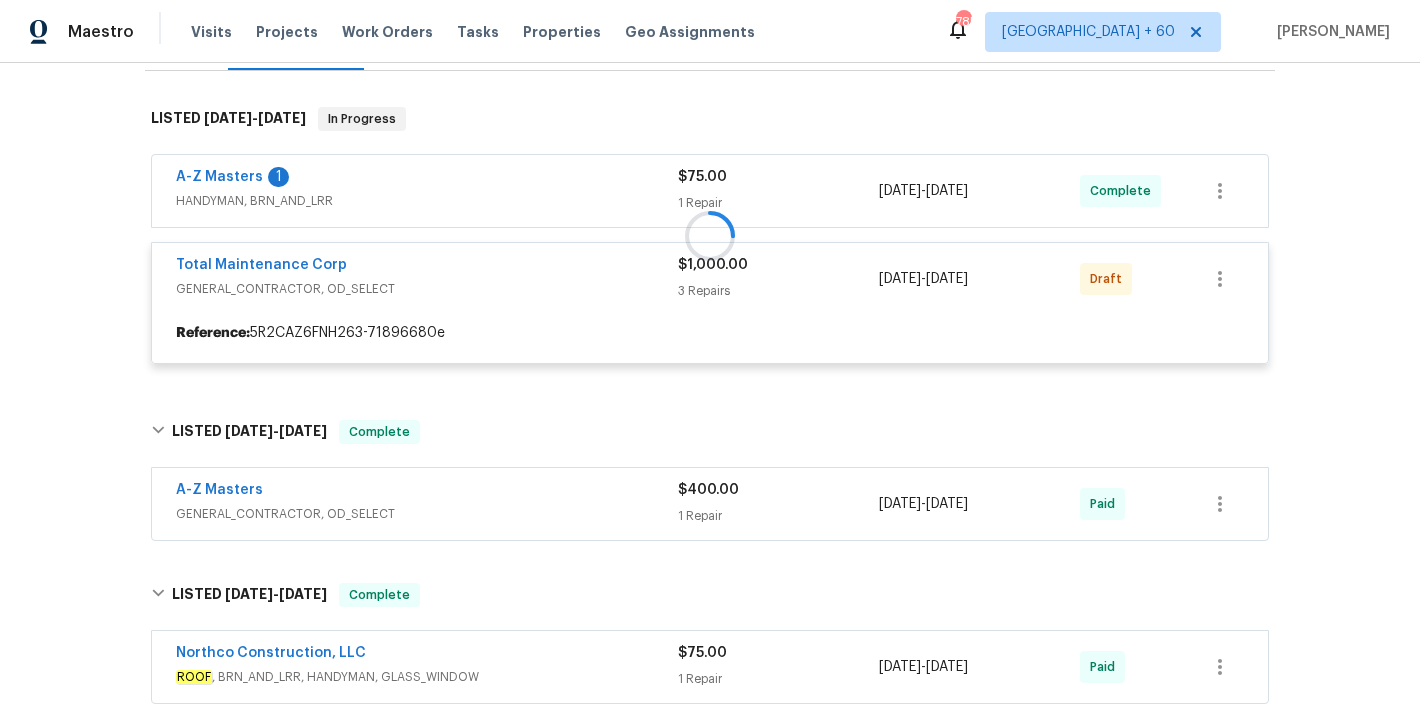 click at bounding box center (710, 235) 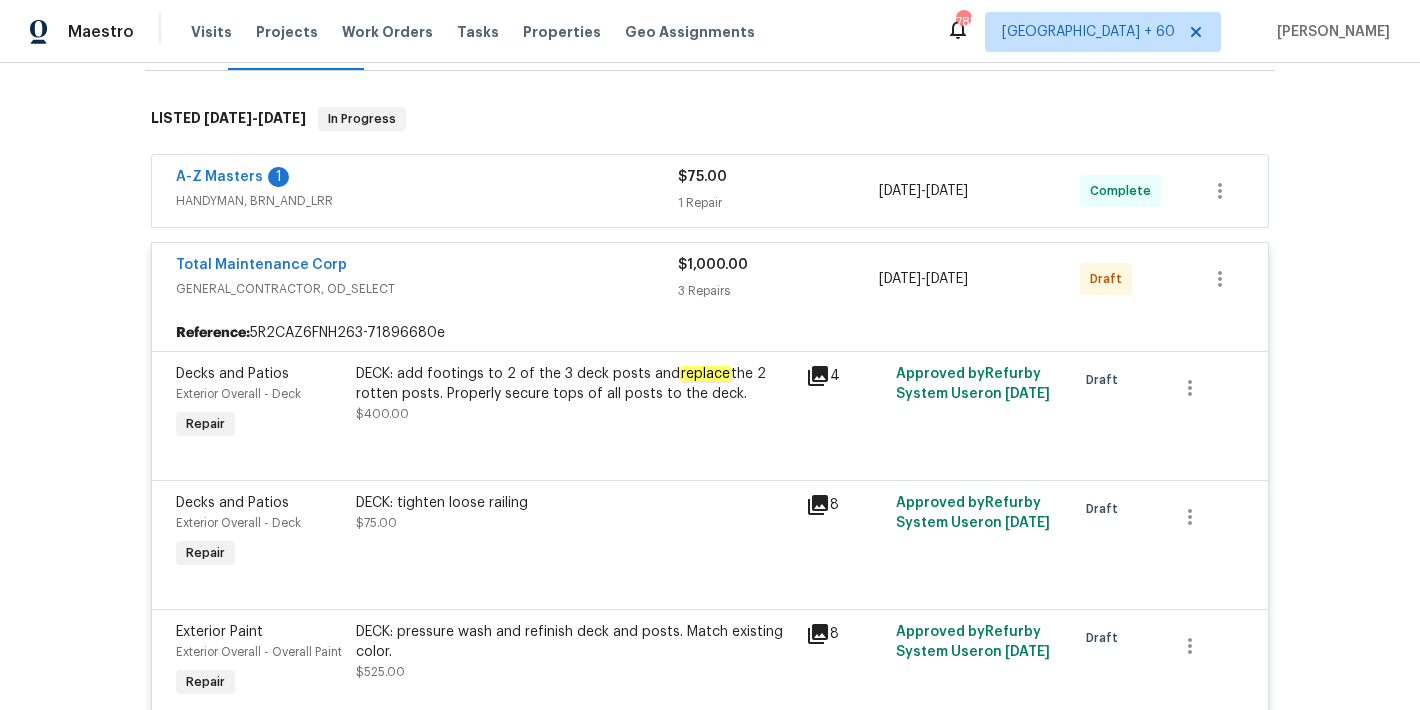 click on "HANDYMAN, BRN_AND_LRR" at bounding box center (427, 201) 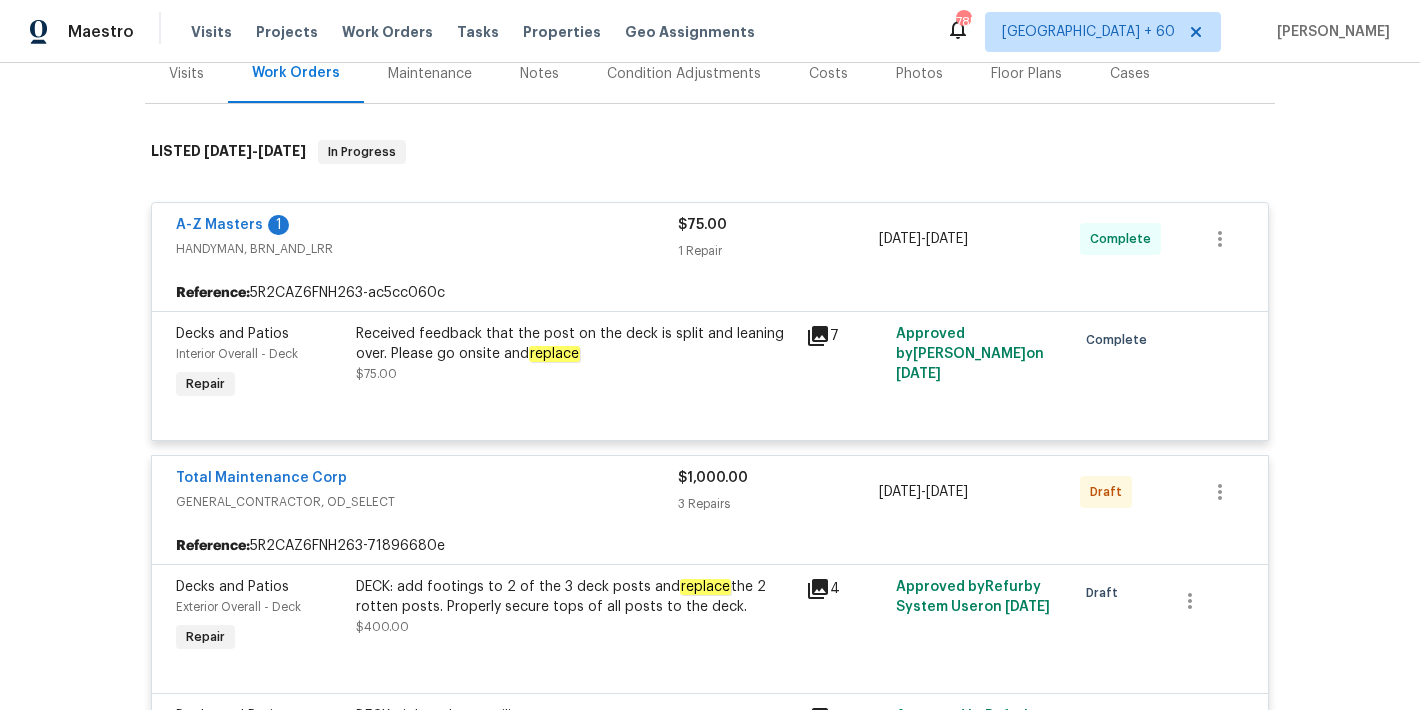 scroll, scrollTop: 257, scrollLeft: 0, axis: vertical 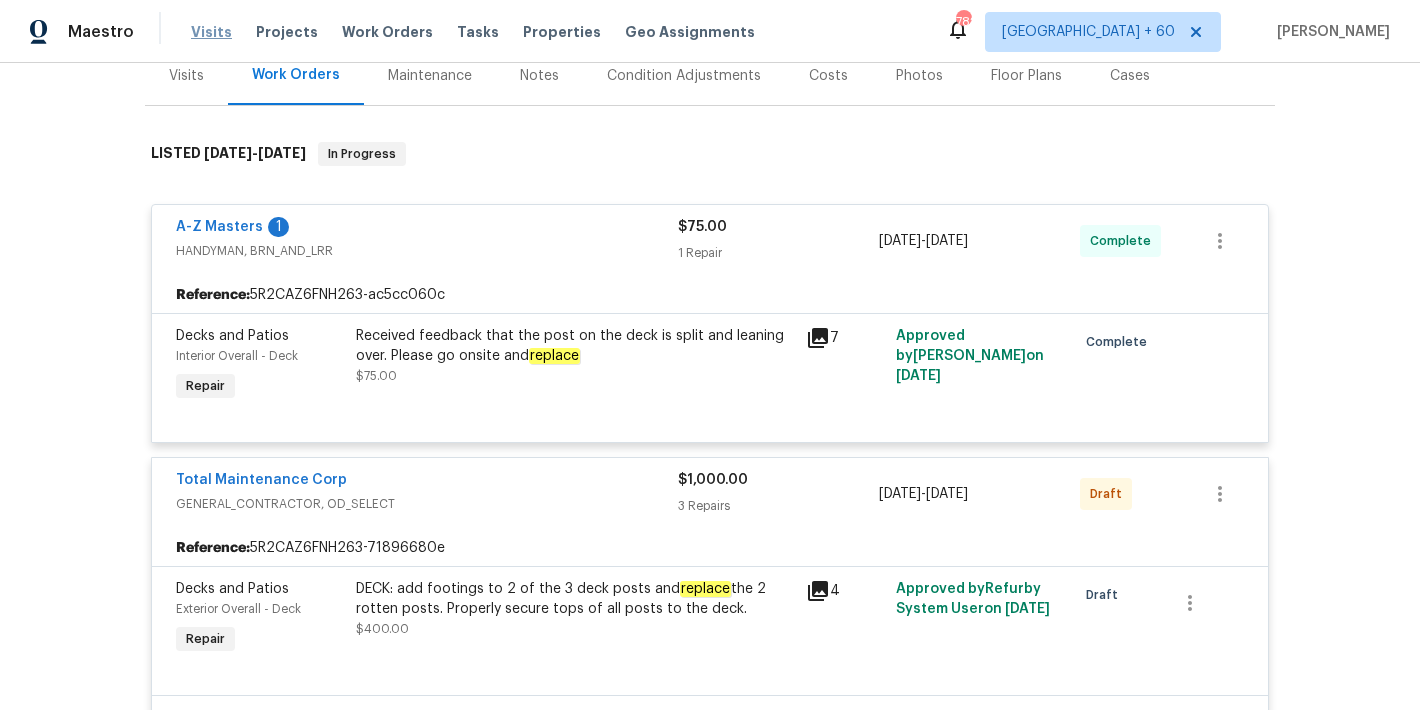 click on "Visits" at bounding box center [211, 32] 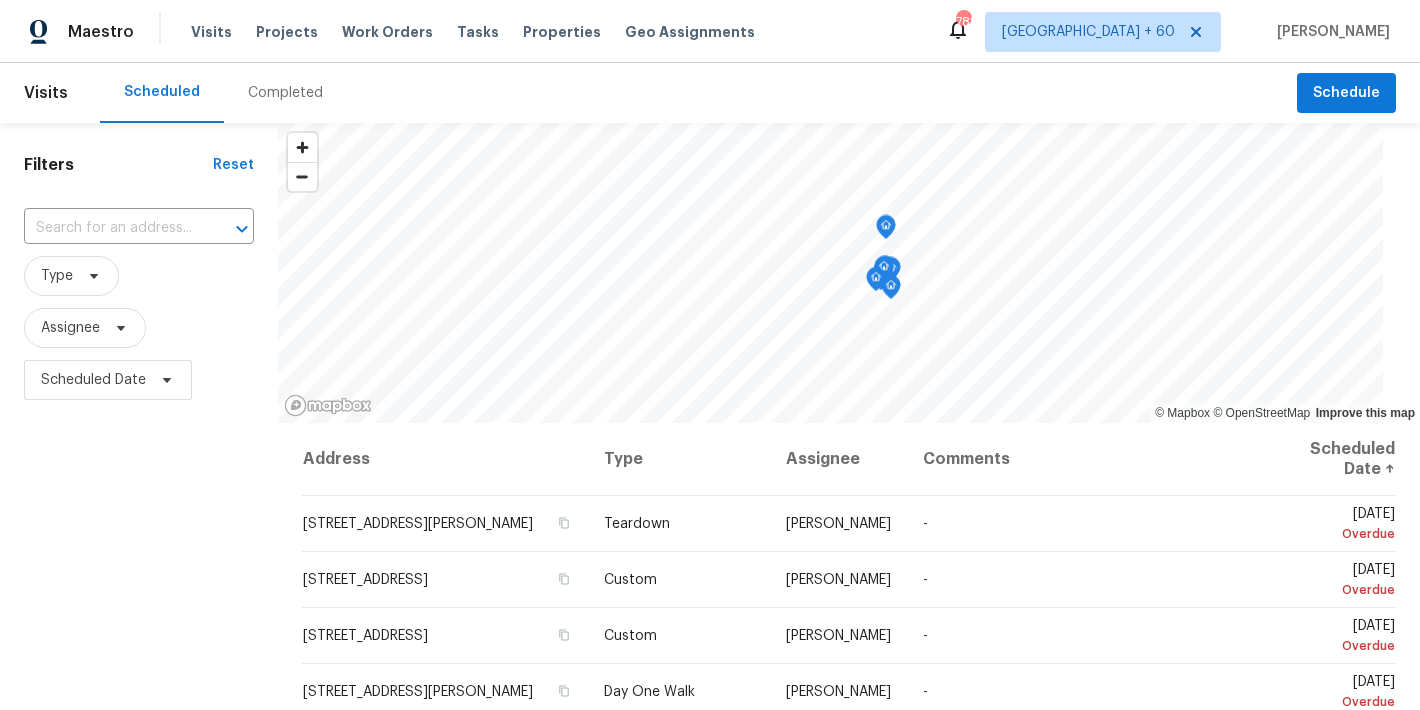 click on "Completed" at bounding box center [285, 93] 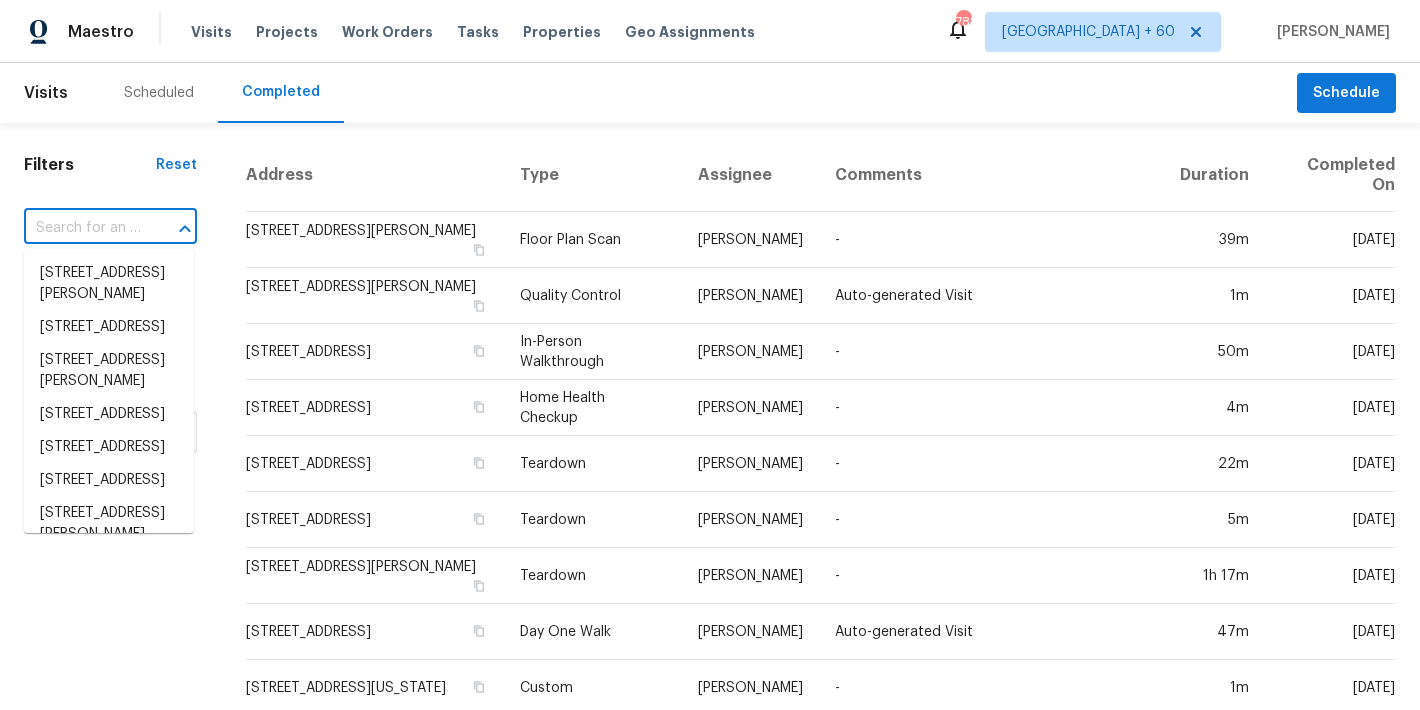click at bounding box center [82, 228] 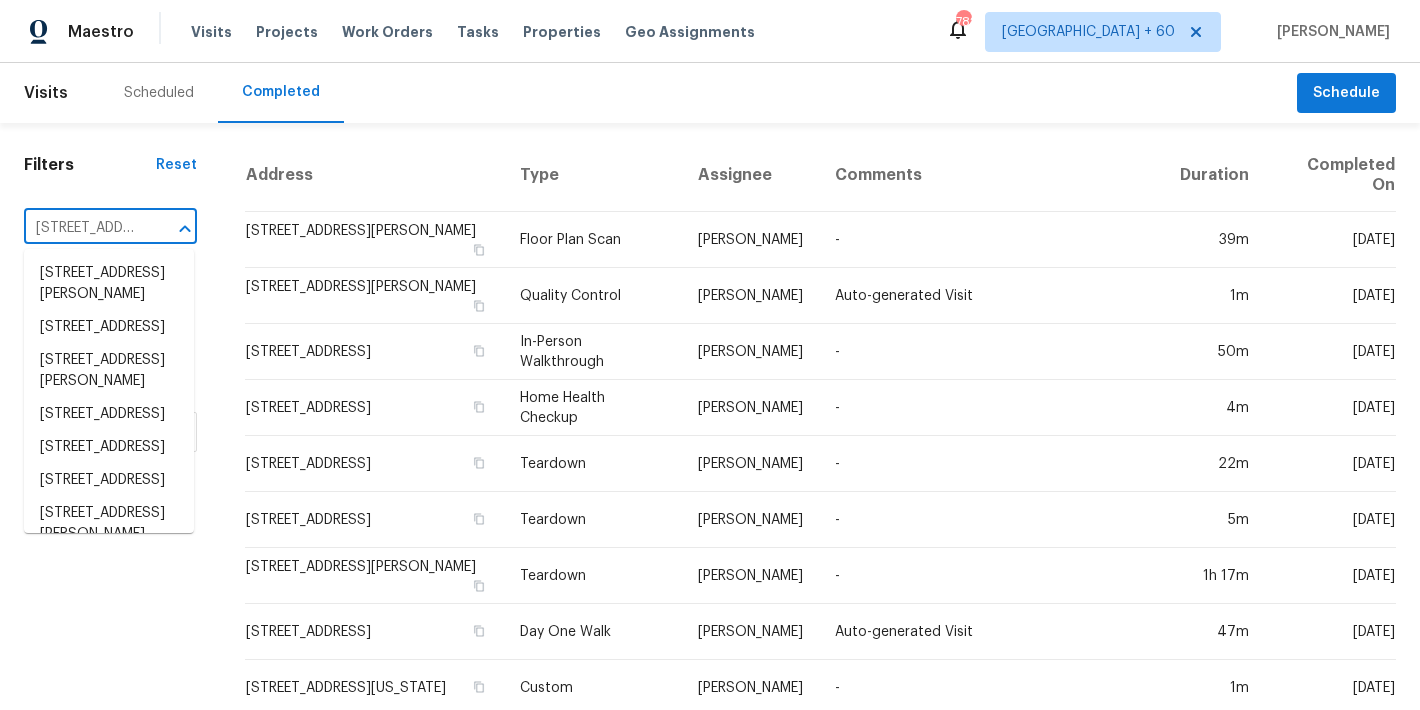 scroll, scrollTop: 0, scrollLeft: 167, axis: horizontal 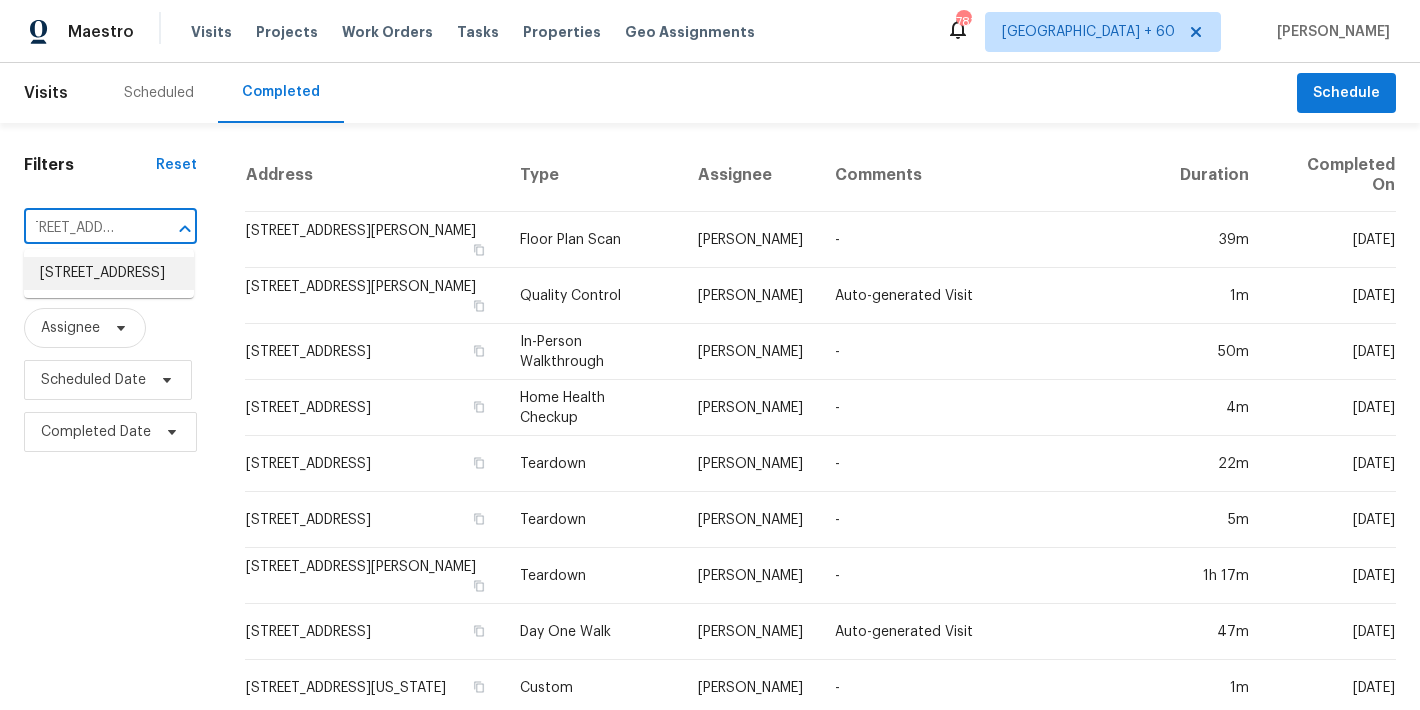 click on "3567 Whalers Way, Jacksonville, FL 32257" at bounding box center (109, 273) 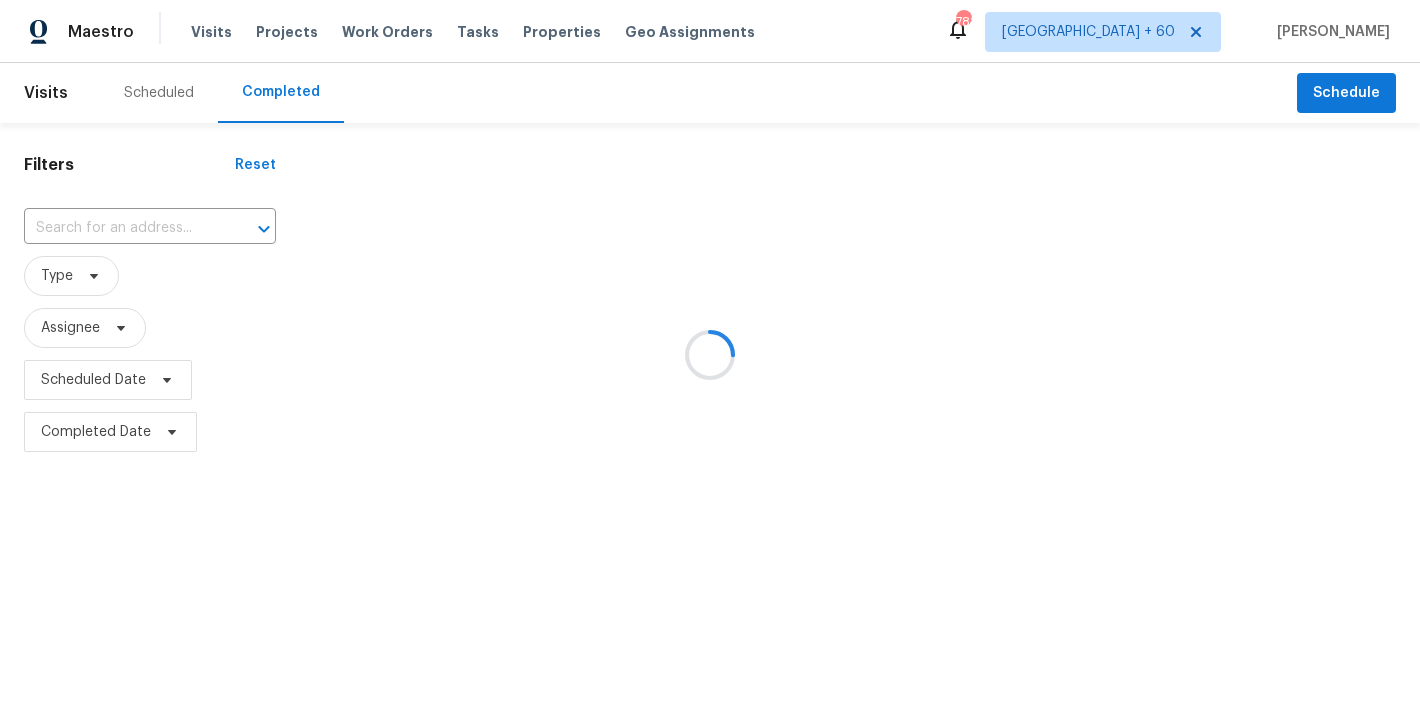 type on "3567 Whalers Way, Jacksonville, FL 32257" 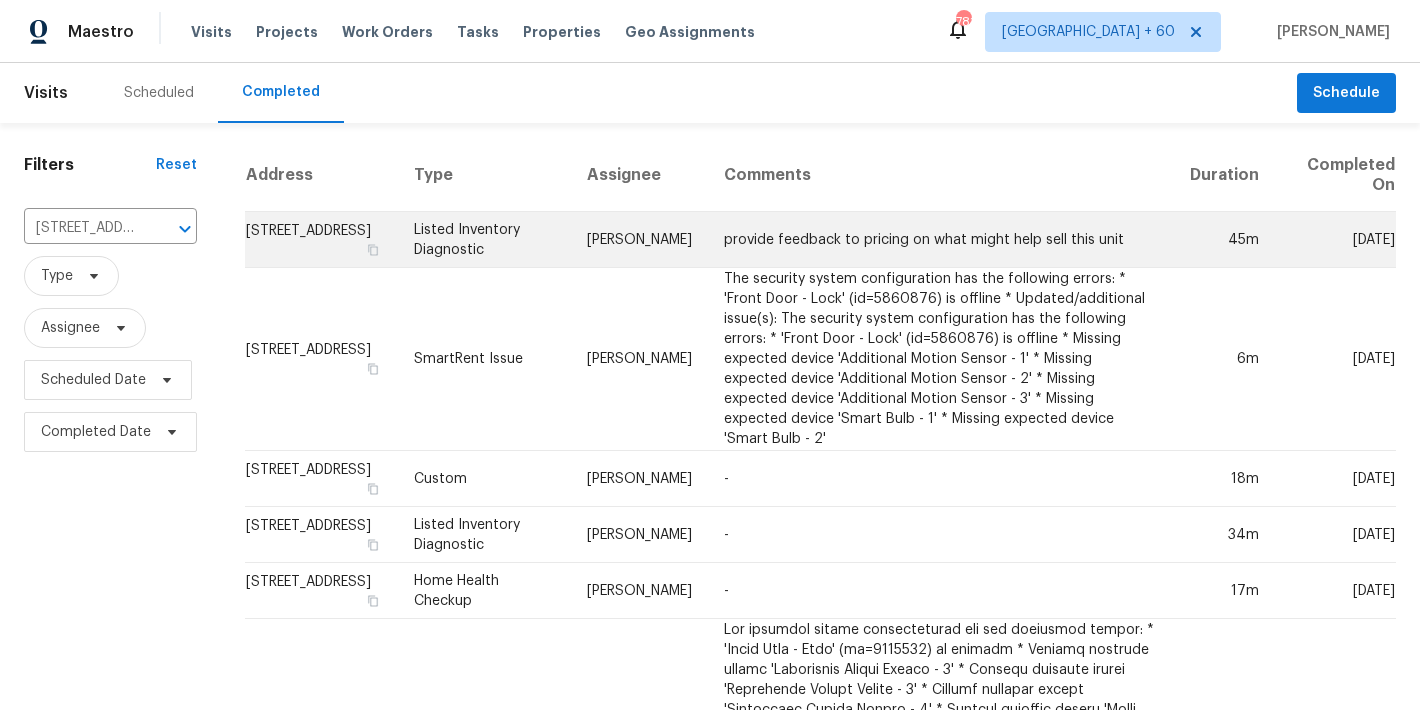 click on "3567 Whalers Way, Jacksonville, FL 32257" at bounding box center [321, 240] 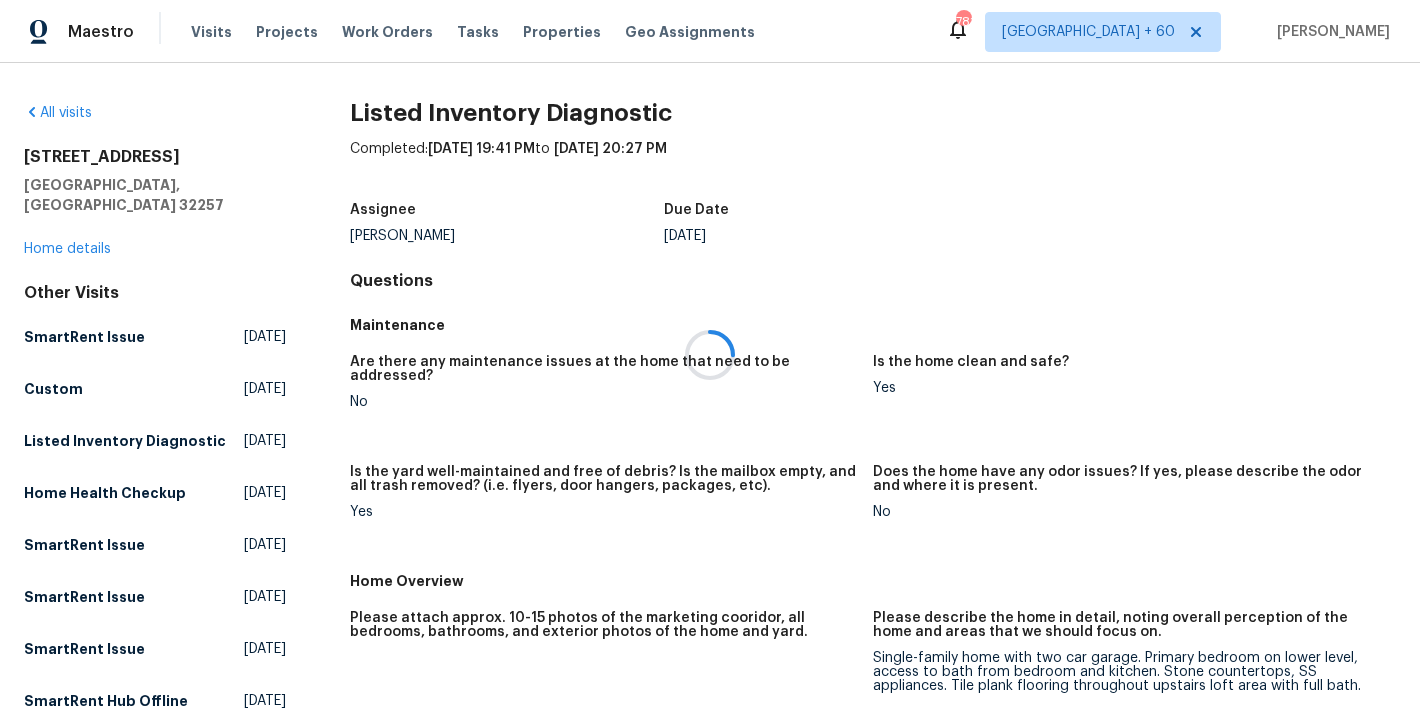 click at bounding box center (710, 355) 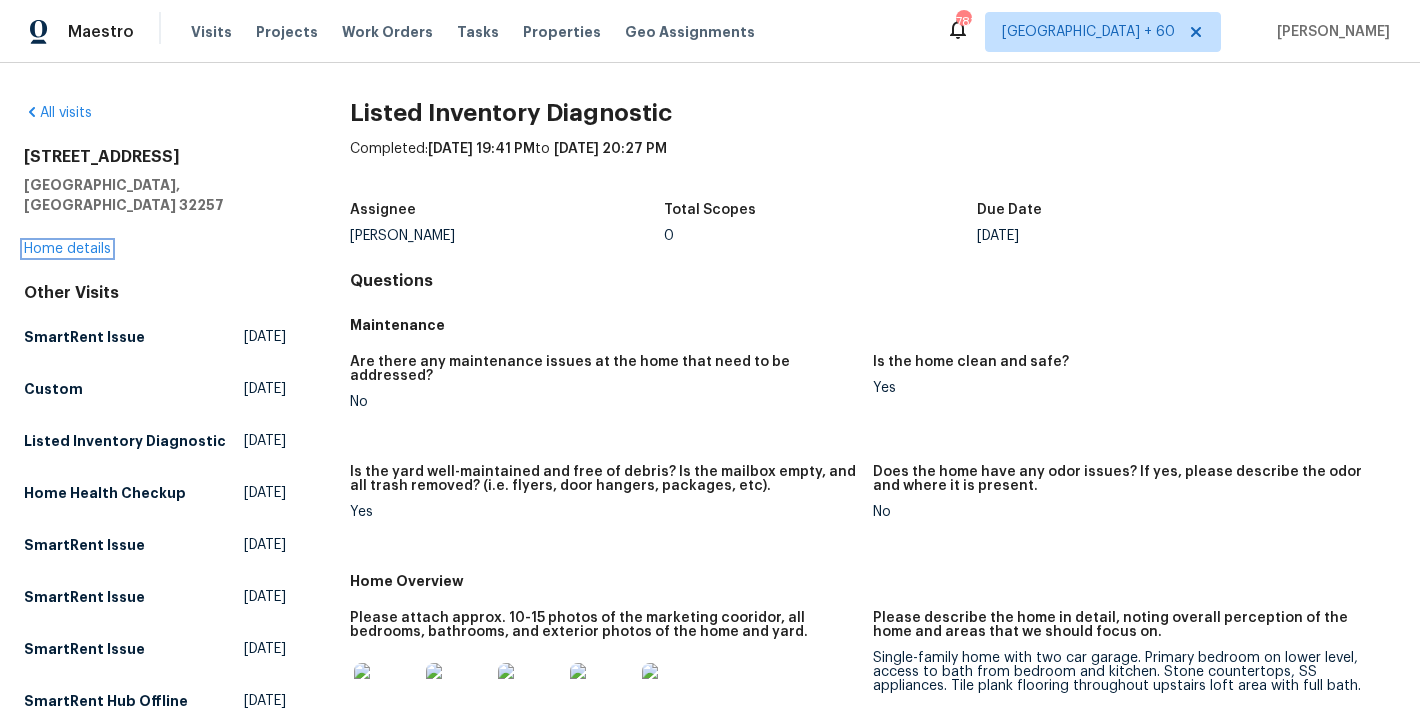 click on "Home details" at bounding box center (67, 249) 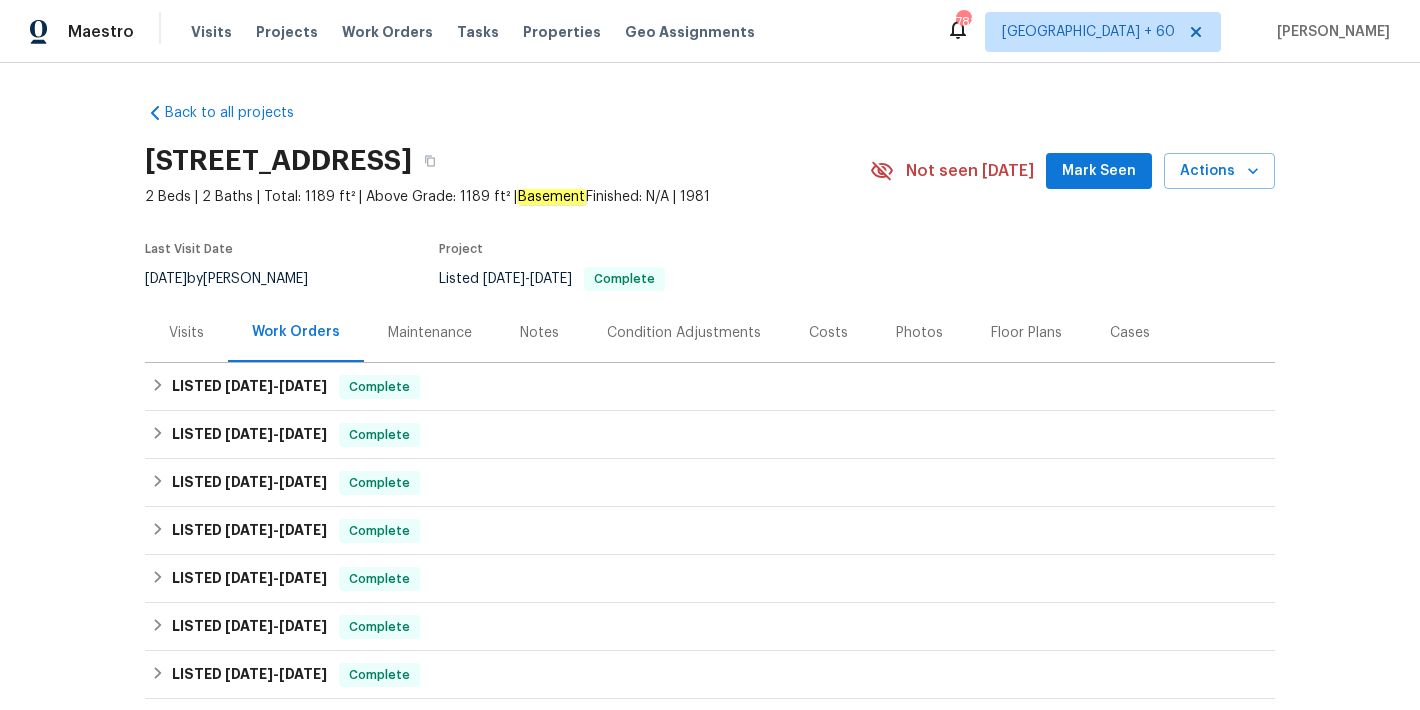 click on "Mark Seen" at bounding box center (1099, 171) 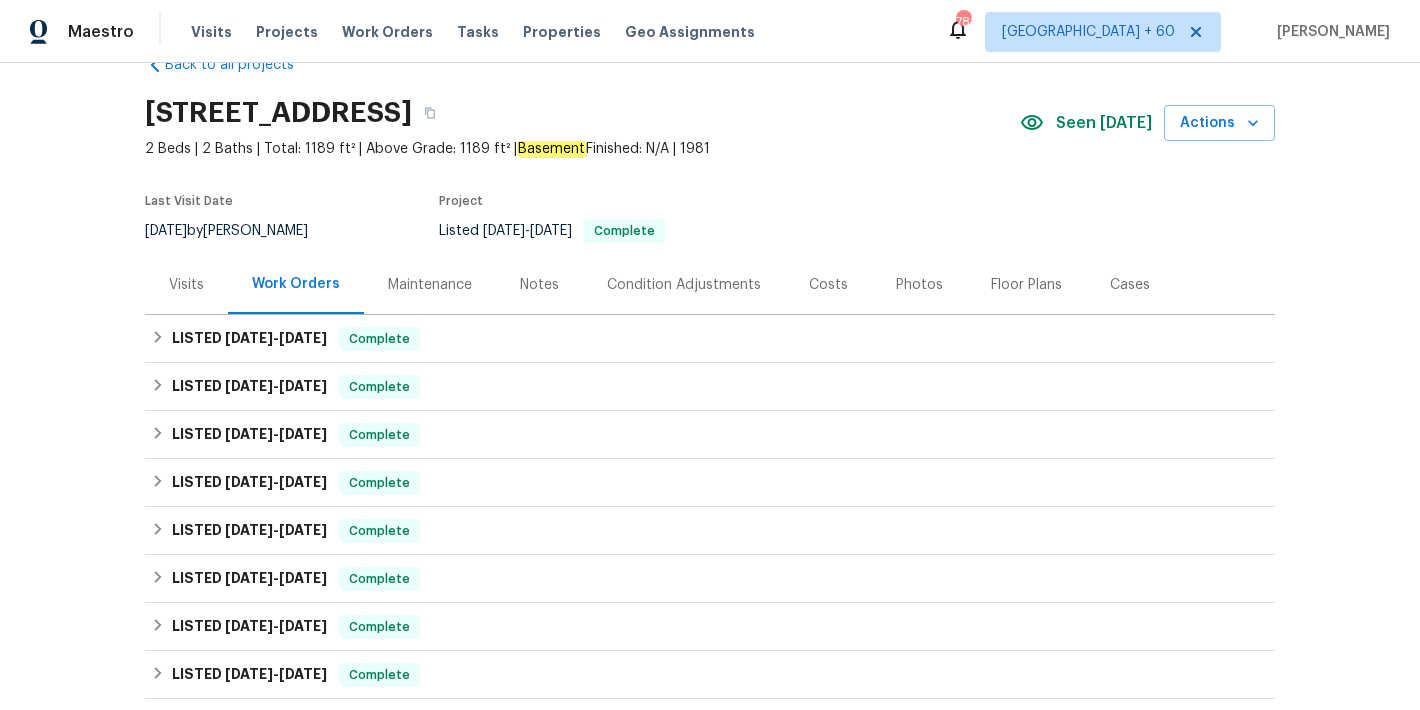 scroll, scrollTop: 64, scrollLeft: 0, axis: vertical 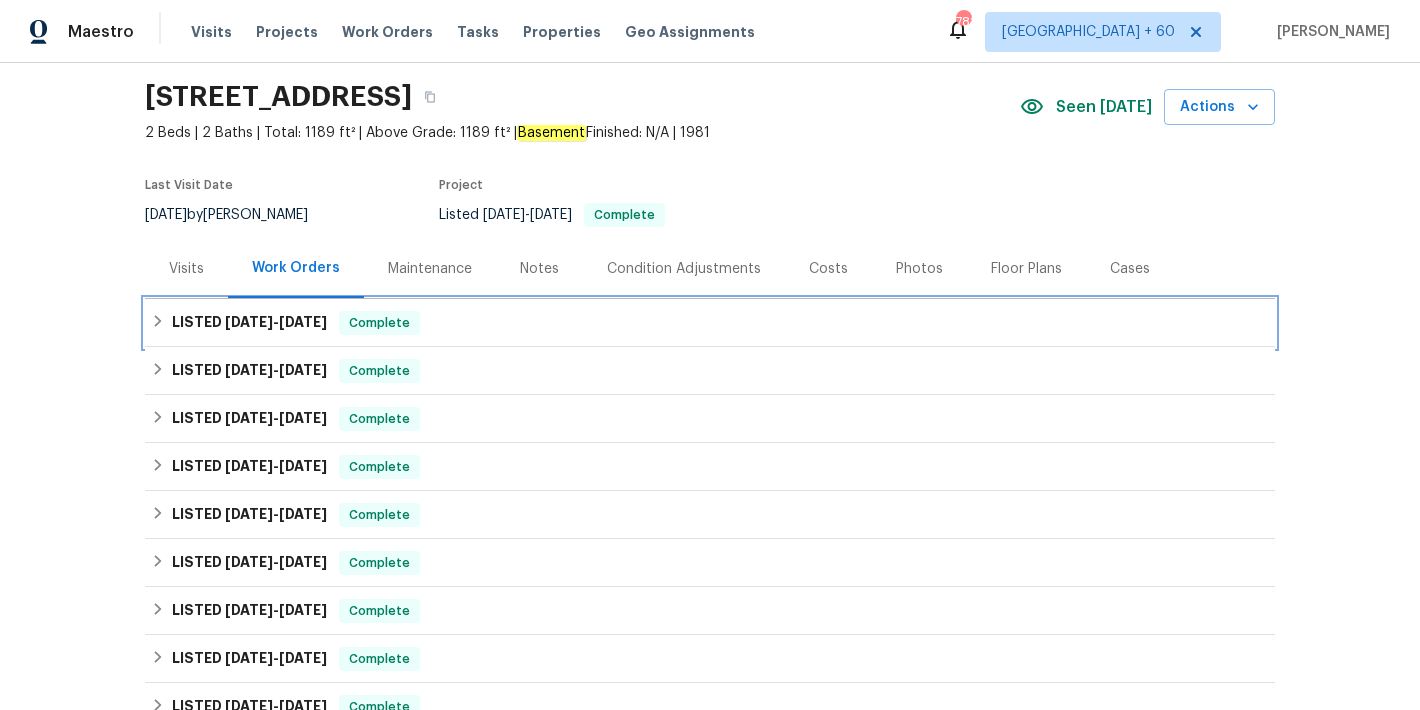 click on "LISTED   7/14/25  -  7/16/25 Complete" at bounding box center (710, 323) 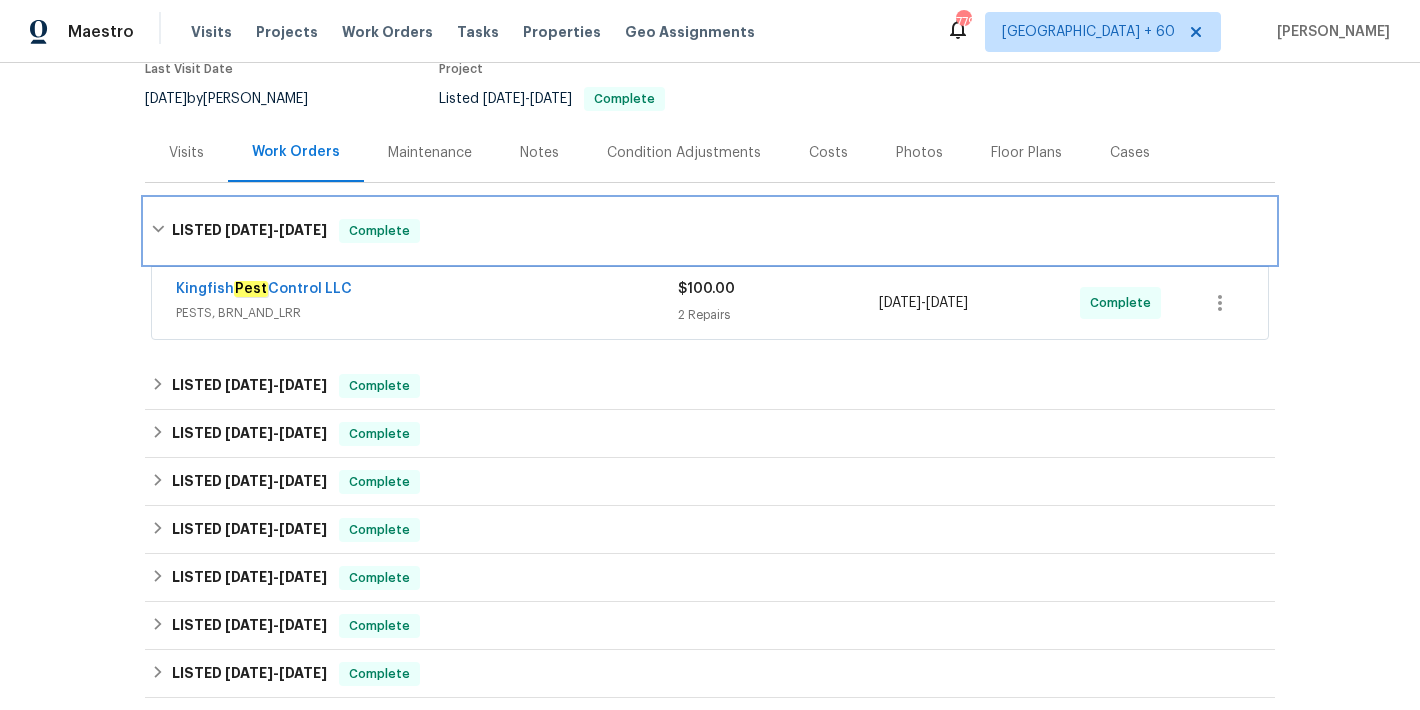 scroll, scrollTop: 205, scrollLeft: 0, axis: vertical 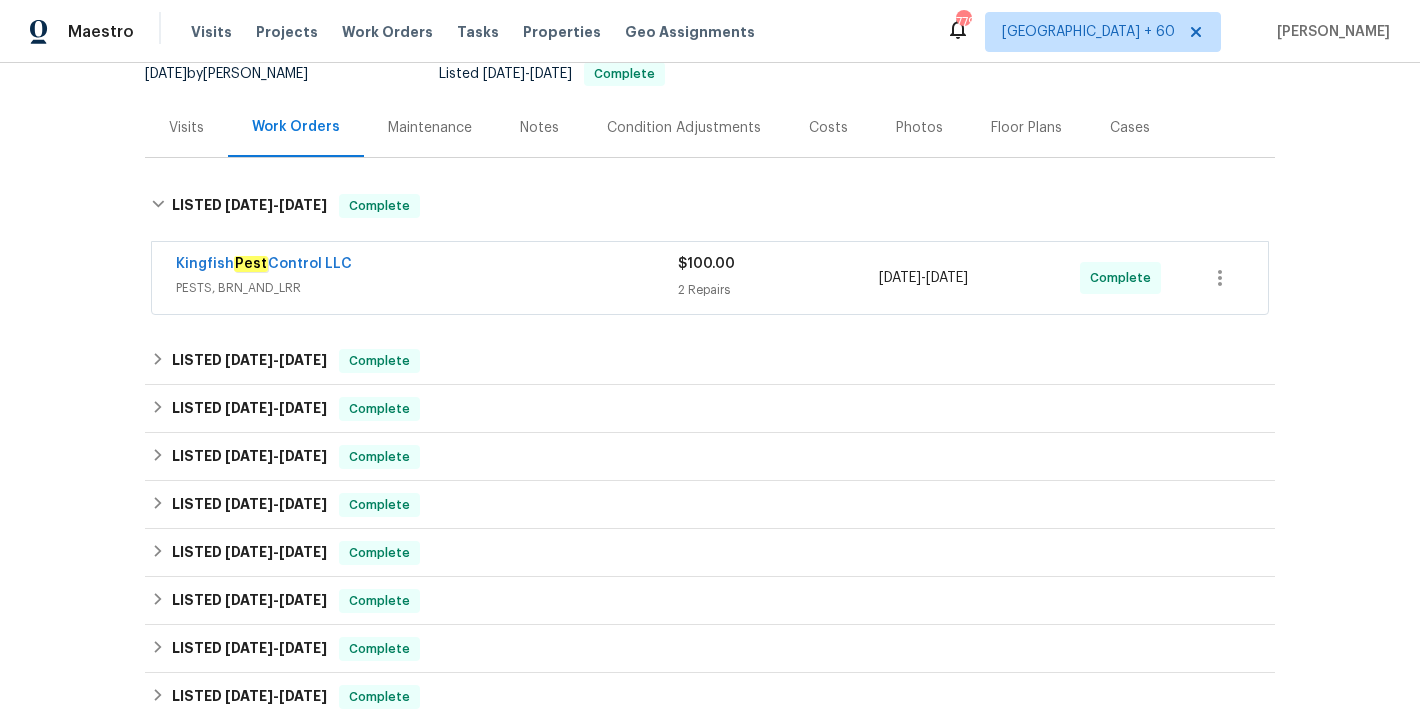 click on "PESTS, BRN_AND_LRR" at bounding box center (427, 288) 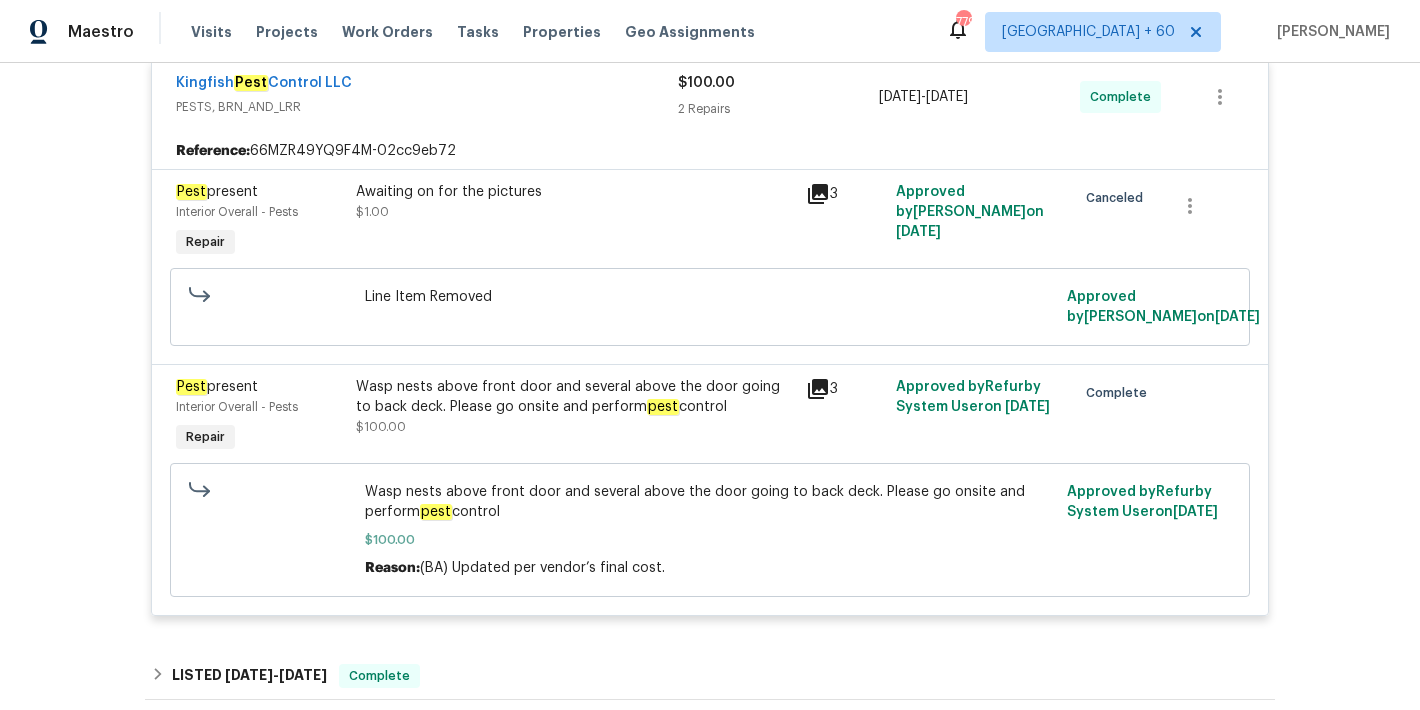scroll, scrollTop: 402, scrollLeft: 0, axis: vertical 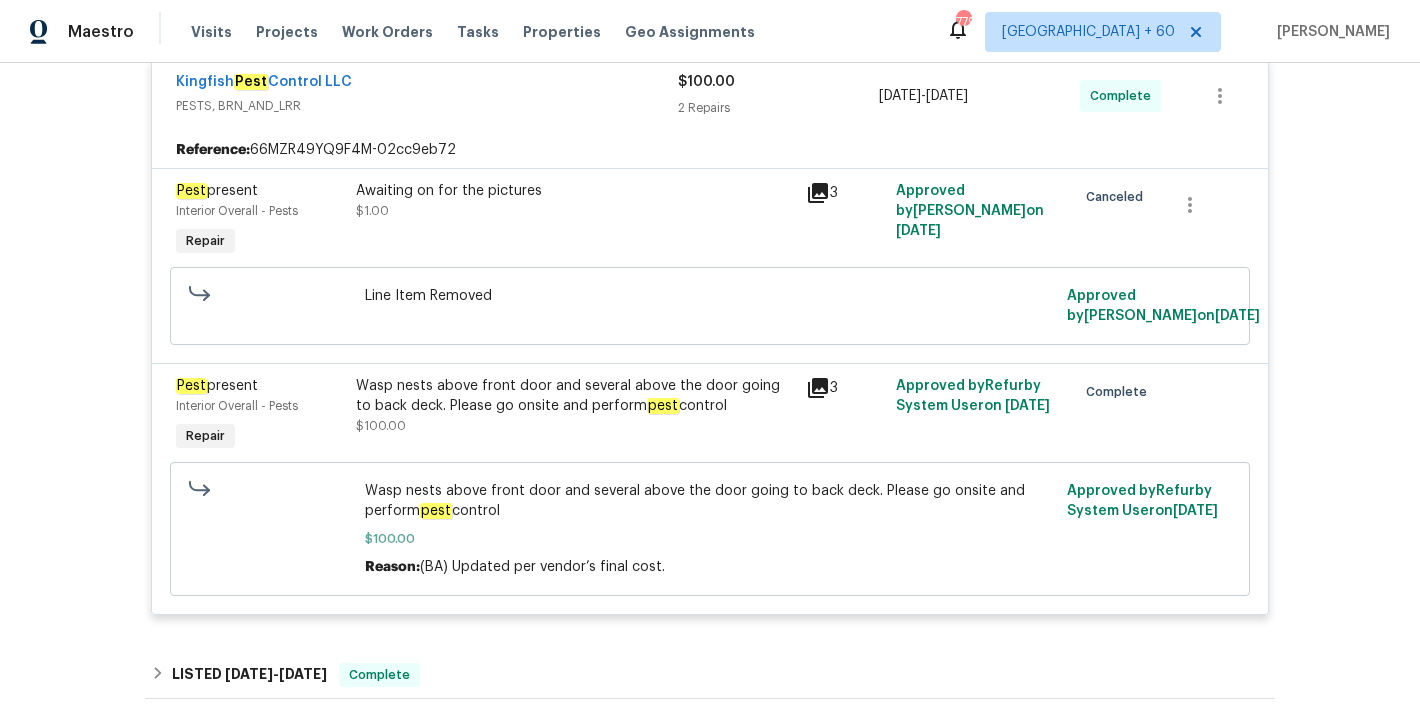 click on "Wasp nests above front door and several above the door going to back deck. Please go onsite and perform  pest  control $100.00" at bounding box center [575, 406] 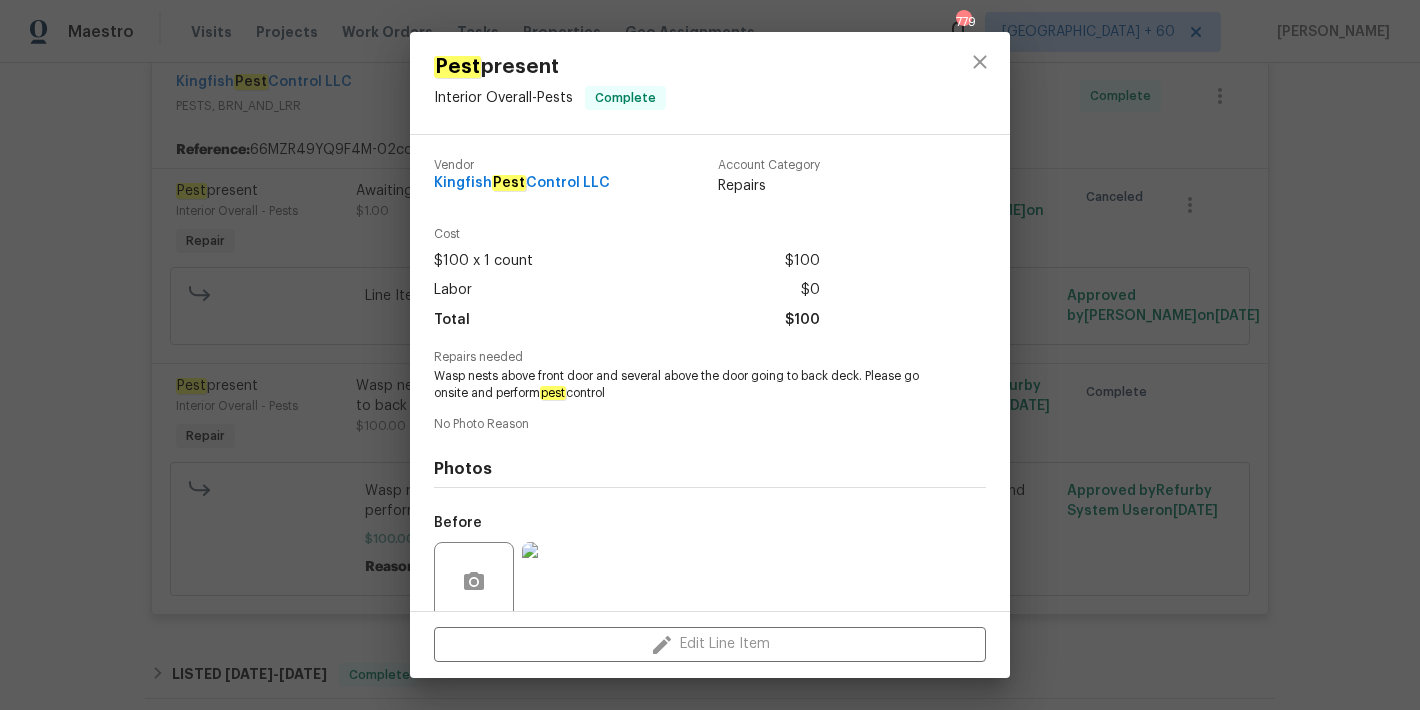 drag, startPoint x: 625, startPoint y: 184, endPoint x: 428, endPoint y: 181, distance: 197.02284 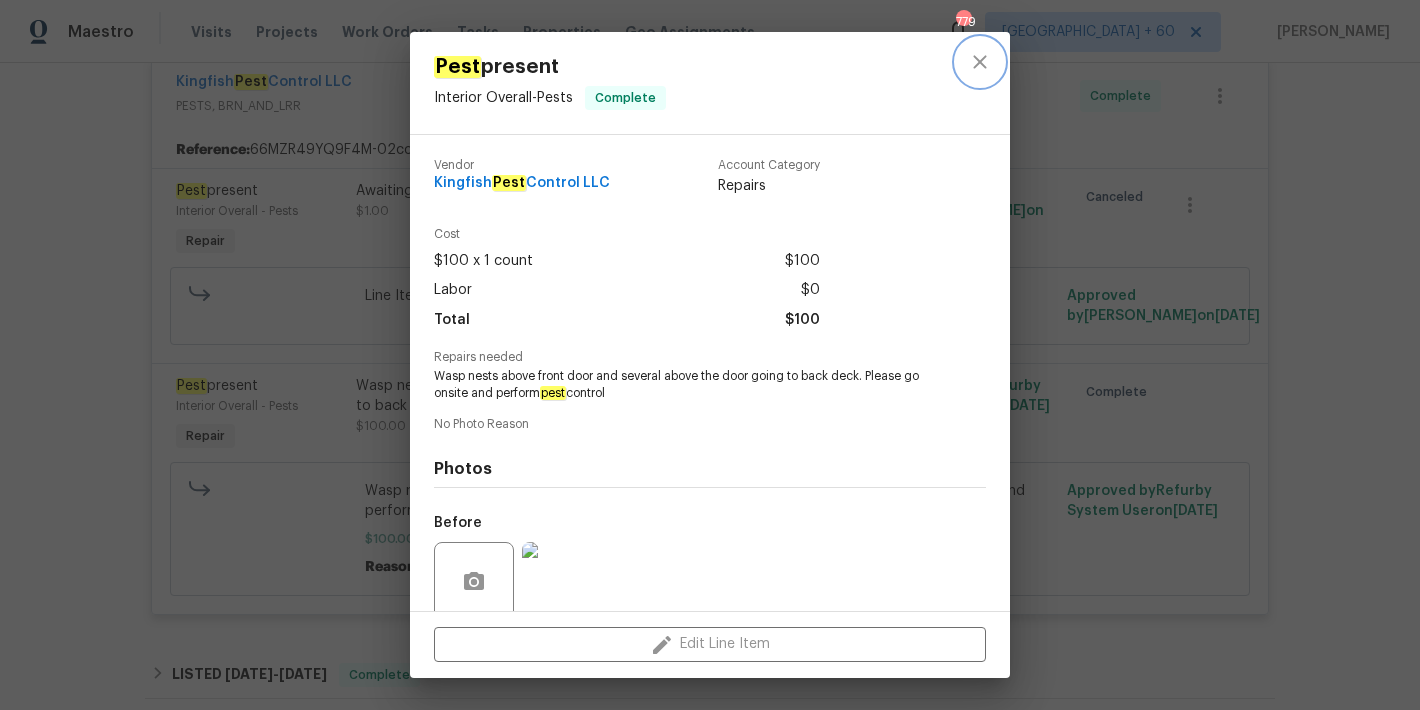 click 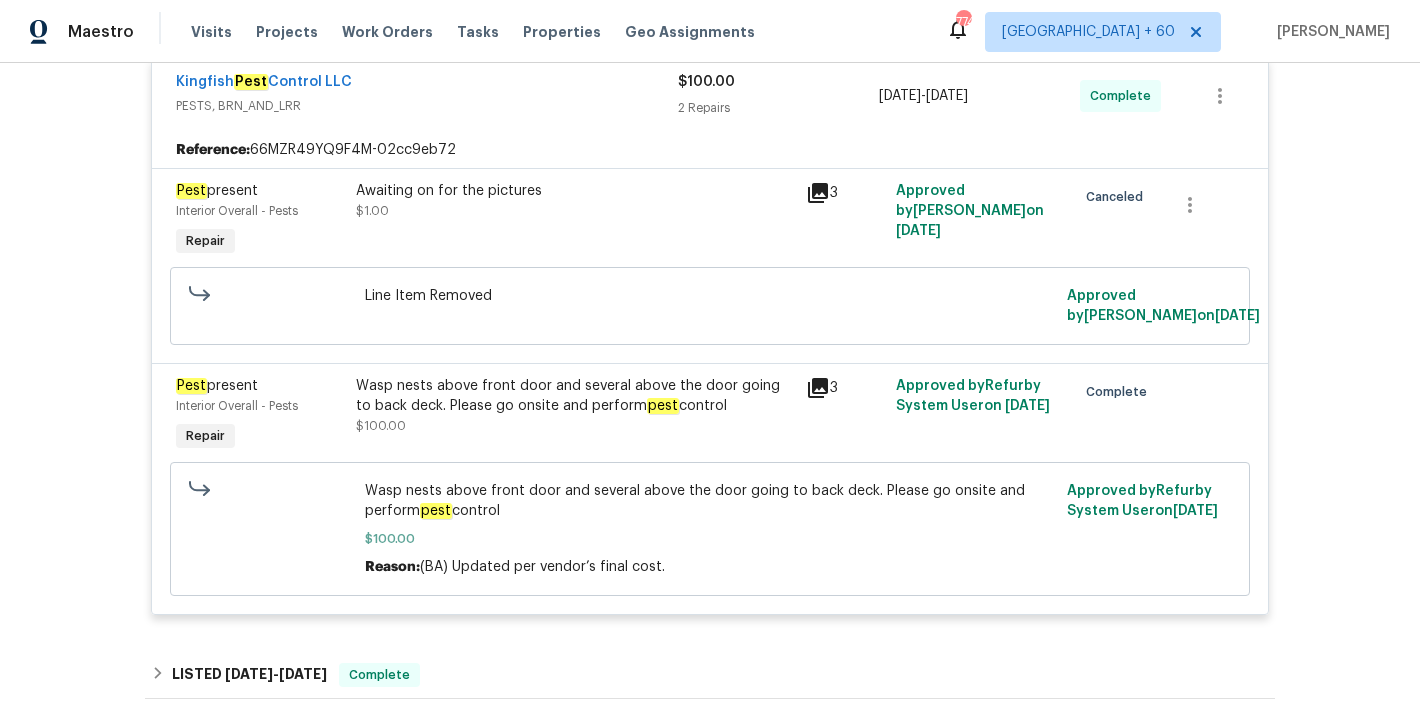 click on "Visits Projects Work Orders Tasks Properties Geo Assignments" at bounding box center [485, 32] 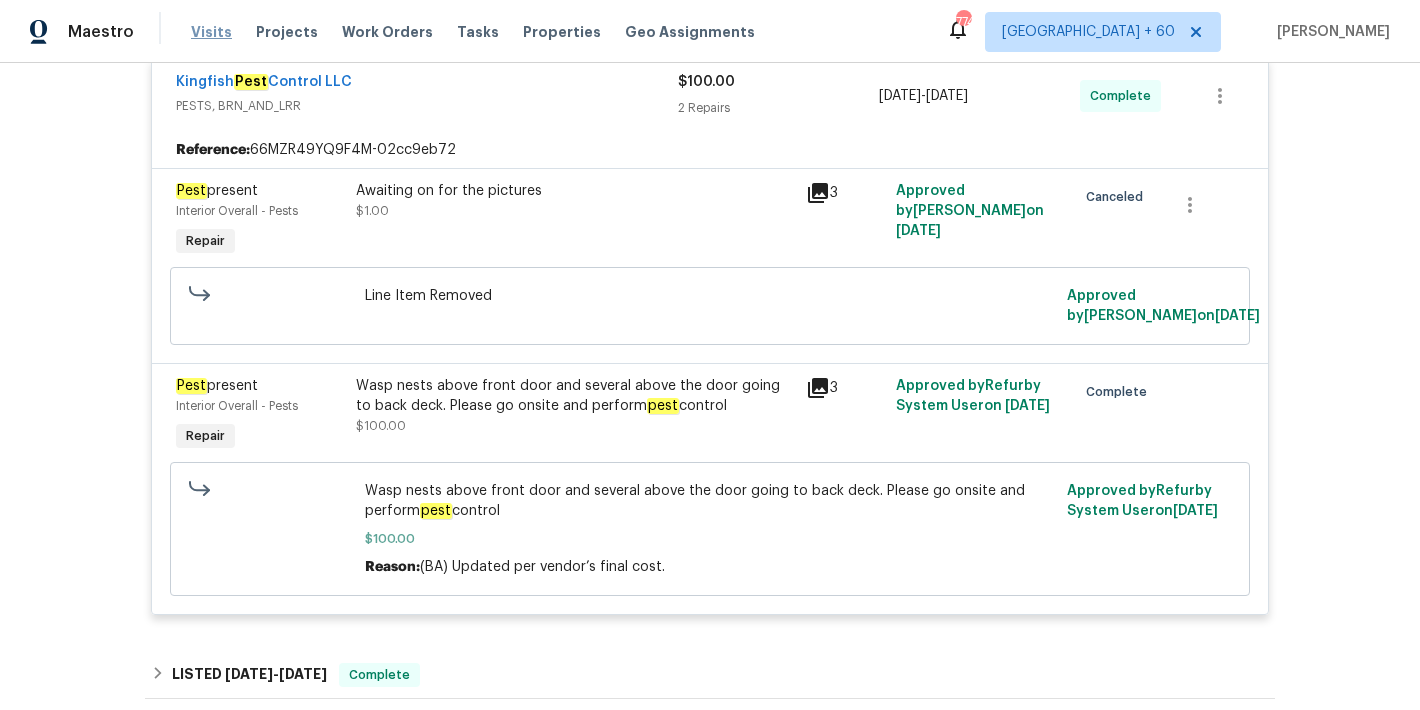 click on "Visits" at bounding box center (211, 32) 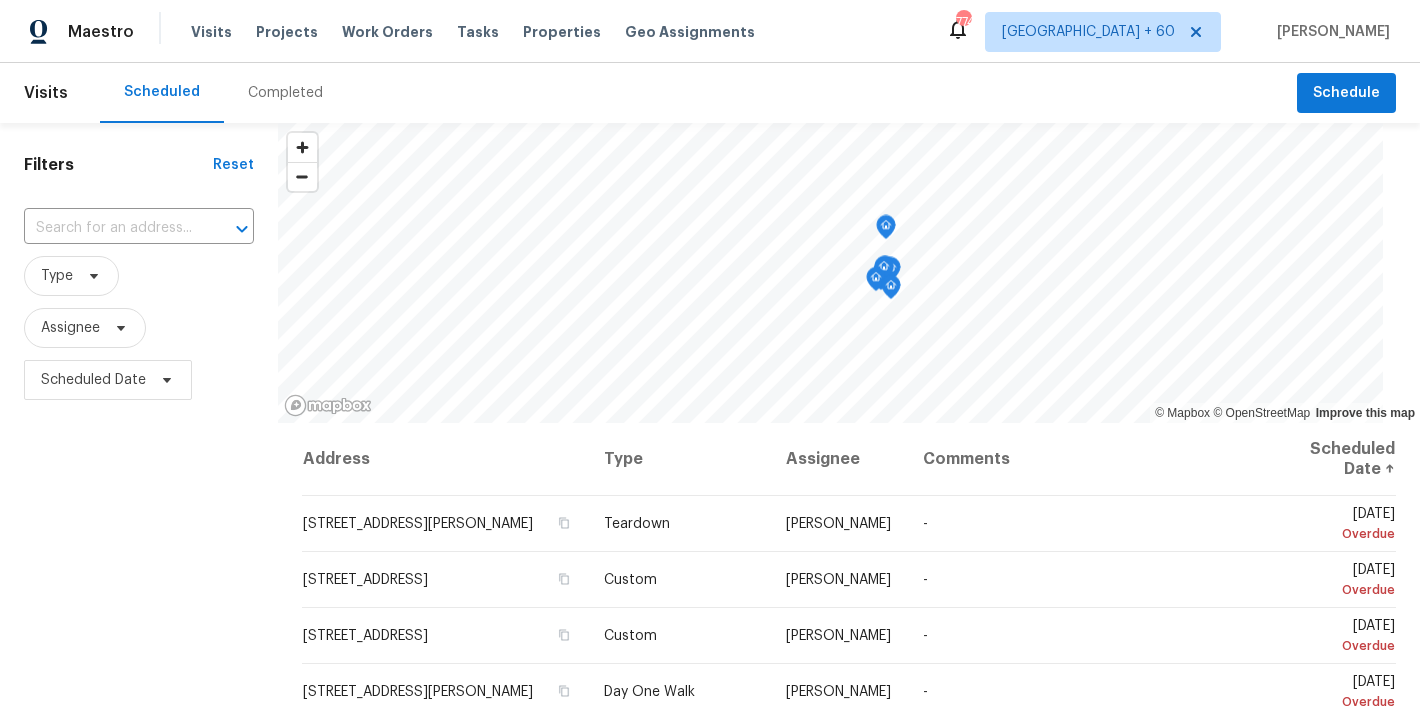 click on "Completed" at bounding box center [285, 93] 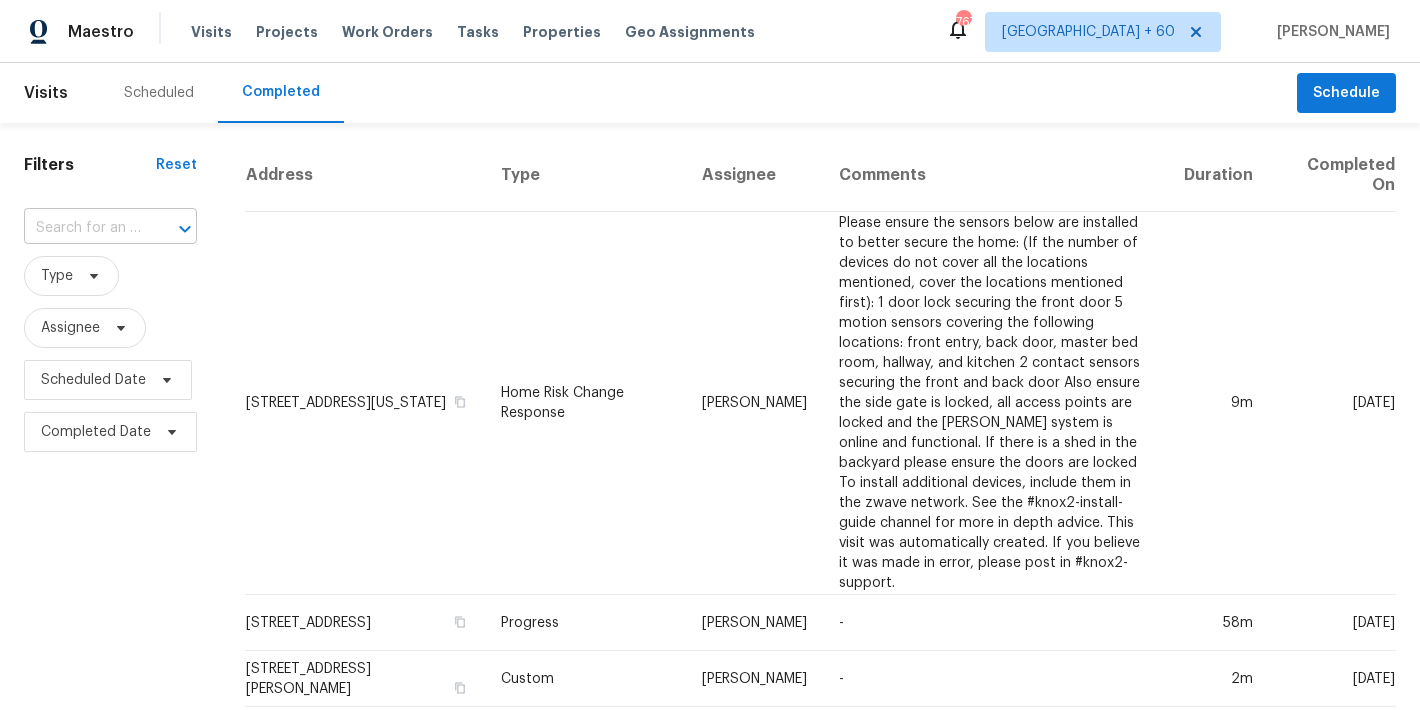 click at bounding box center (82, 228) 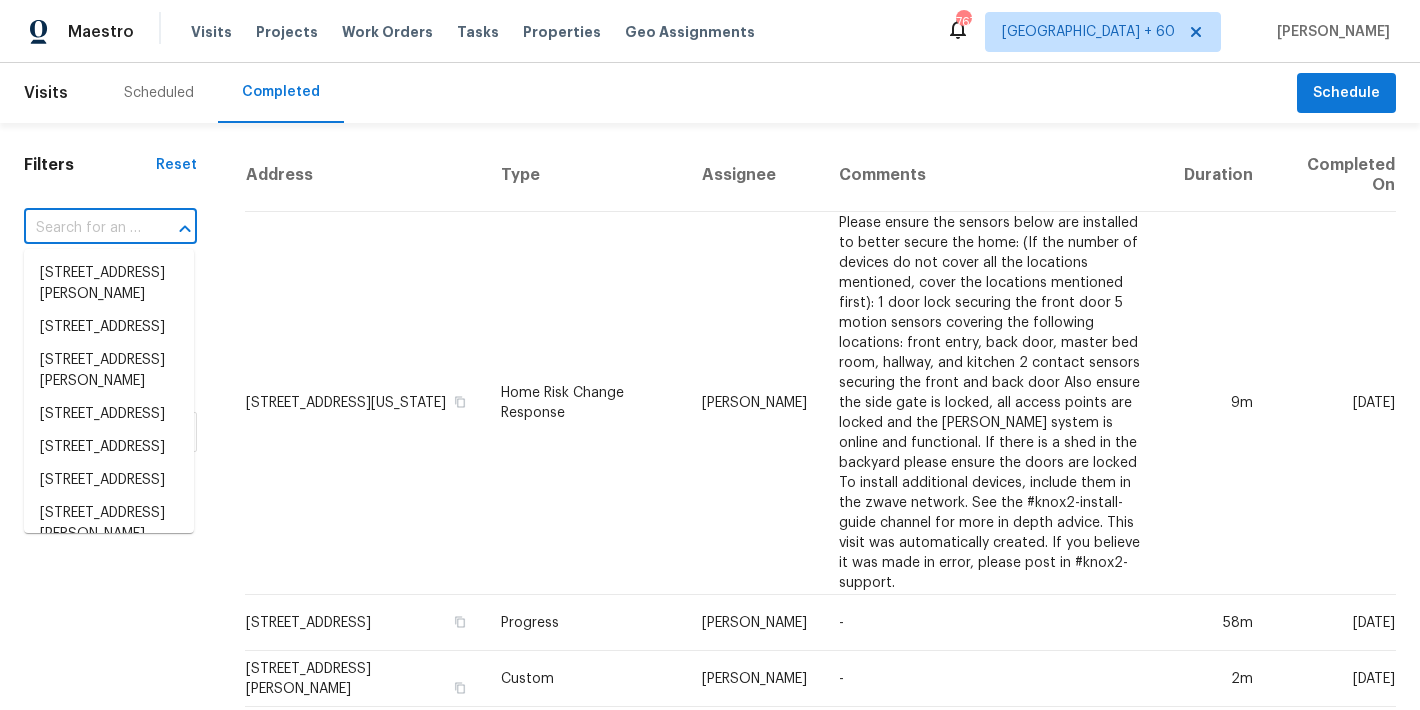 paste on "41341 W Parkhill Dr, Maricopa, AZ 85138" 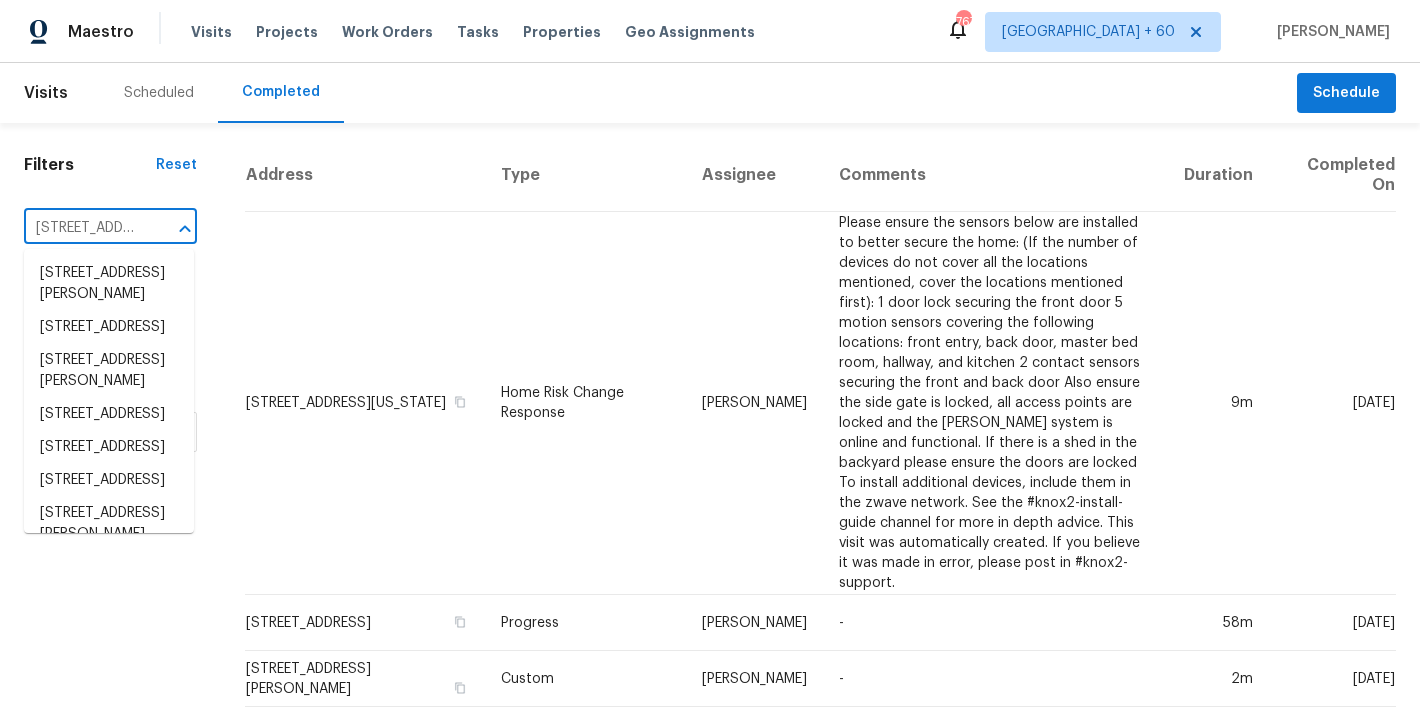 scroll, scrollTop: 0, scrollLeft: 156, axis: horizontal 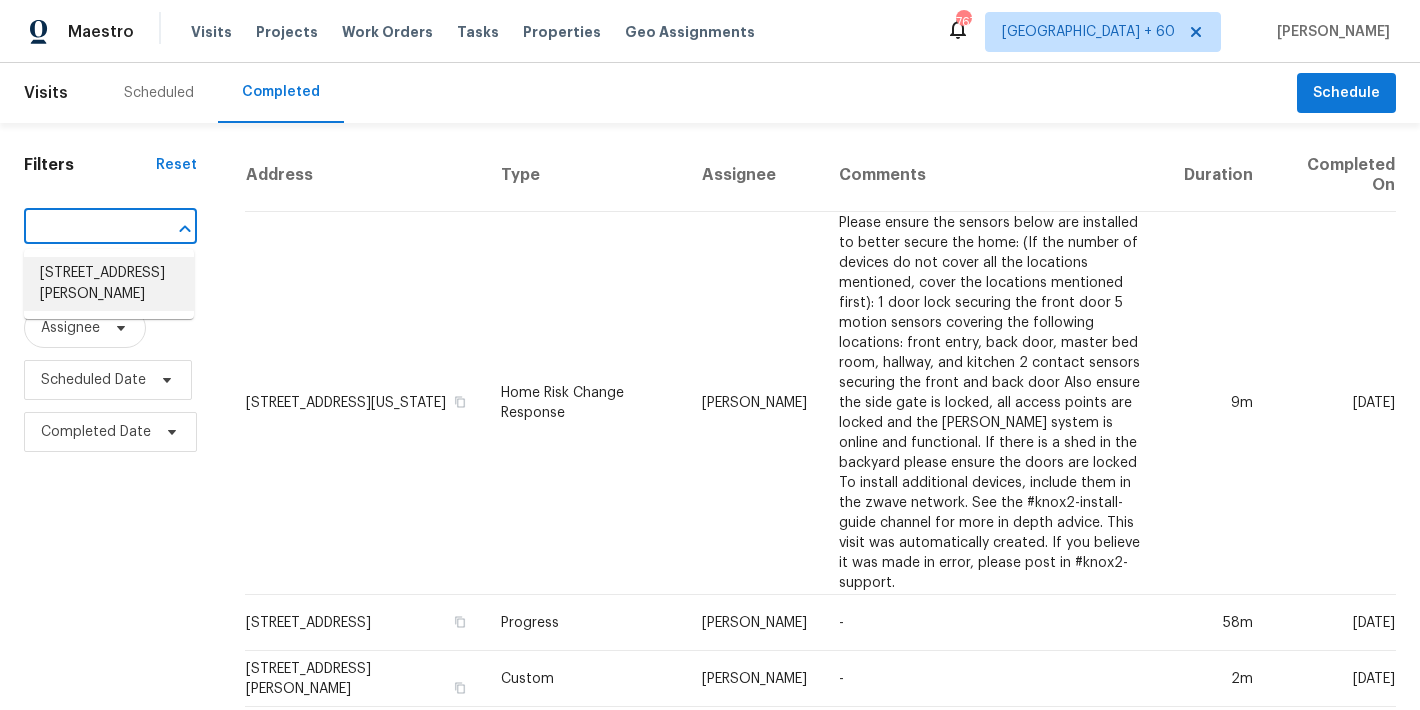 click on "41341 W Parkhill Dr, Maricopa, AZ 85138" at bounding box center [109, 284] 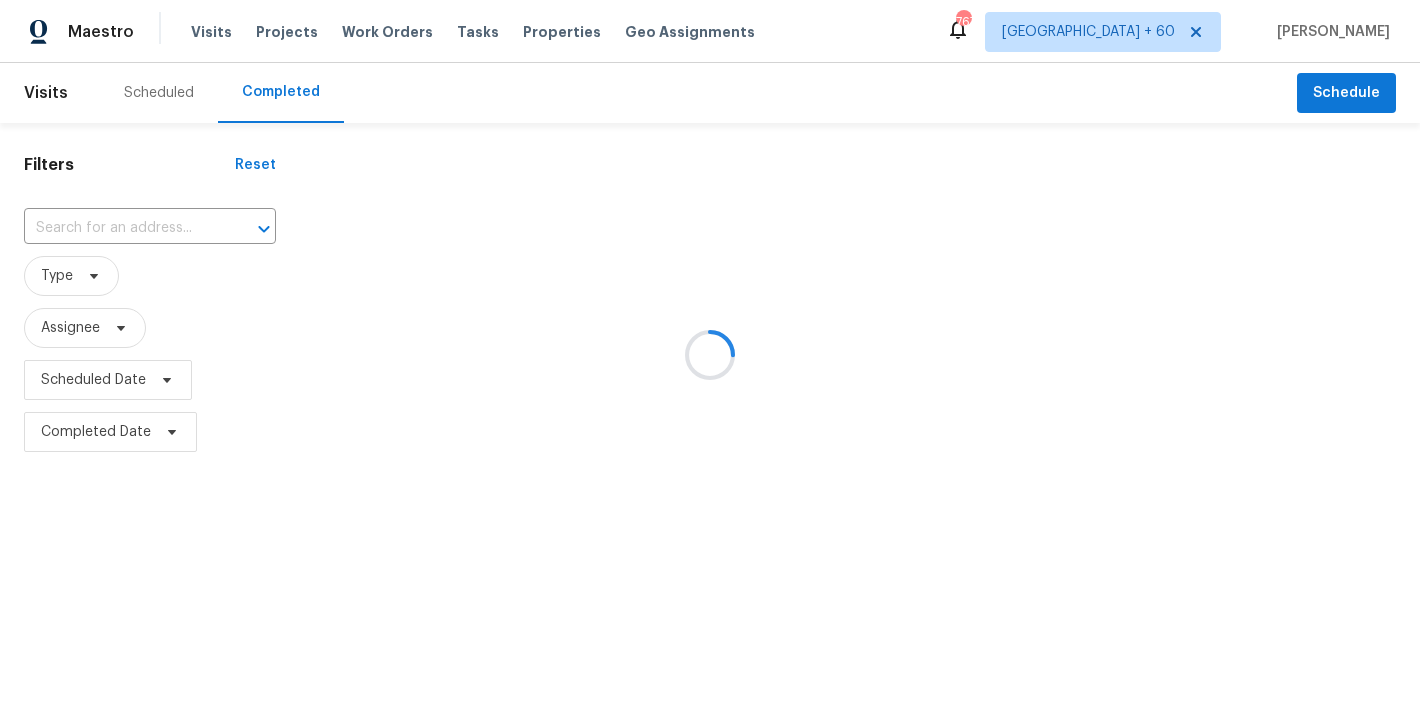 type on "41341 W Parkhill Dr, Maricopa, AZ 85138" 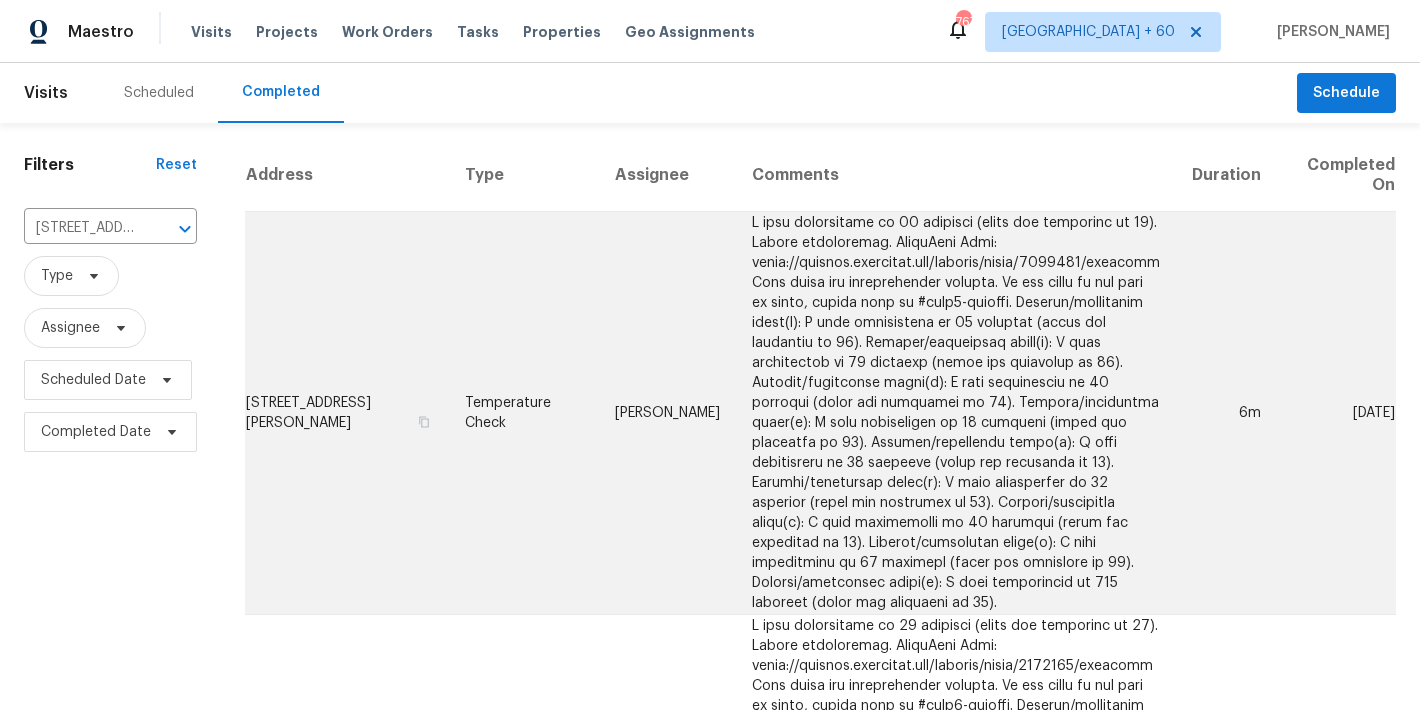 click on "41341 W Parkhill Dr, Maricopa, AZ 85138" at bounding box center [347, 413] 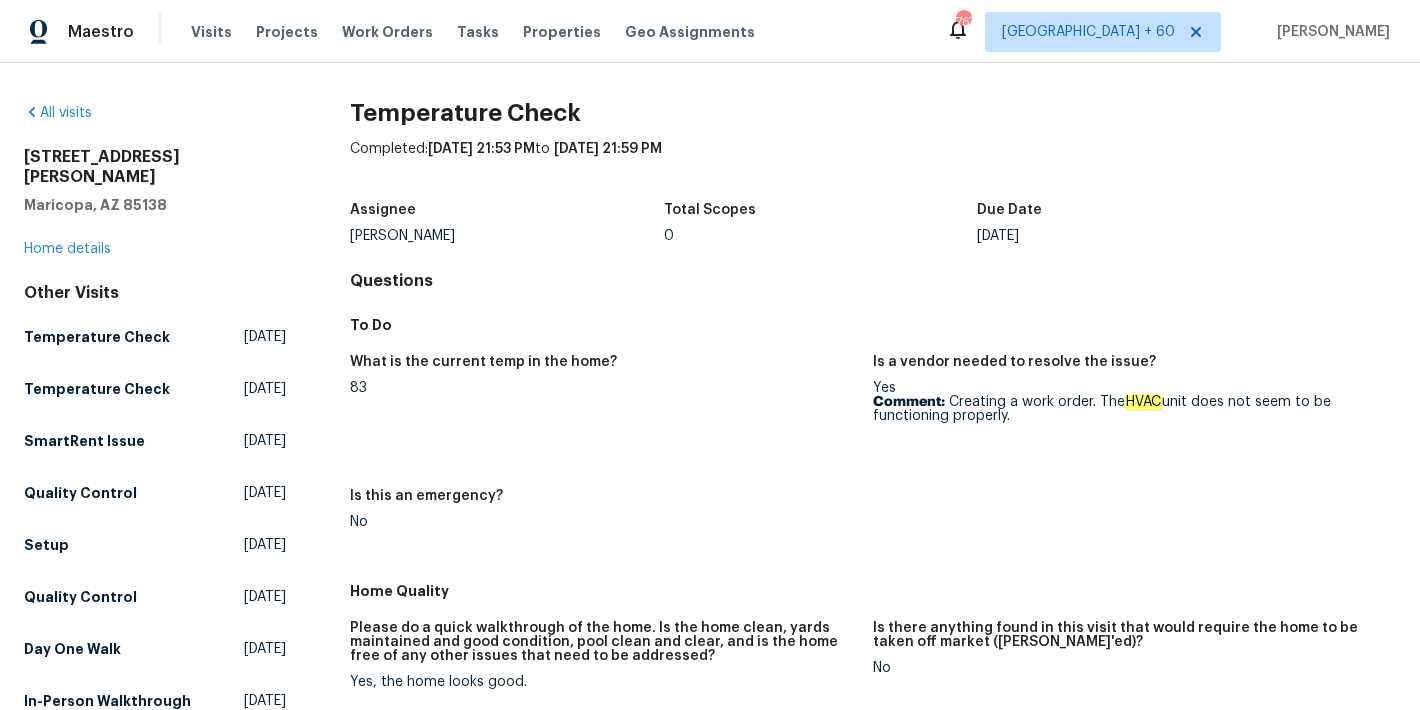 click on "All visits 41341 W Parkhill Dr Maricopa, AZ 85138 Home details Other Visits Temperature Check Thu, Jul 10 2025 Temperature Check Tue, Jul 01 2025 SmartRent Issue Fri, May 09 2025 Quality Control Fri, May 09 2025 Setup Wed, Apr 16 2025 Quality Control Wed, Apr 16 2025 Day One Walk Wed, Apr 09 2025 In-Person Walkthrough Thu, Mar 06 2025" at bounding box center (155, 411) 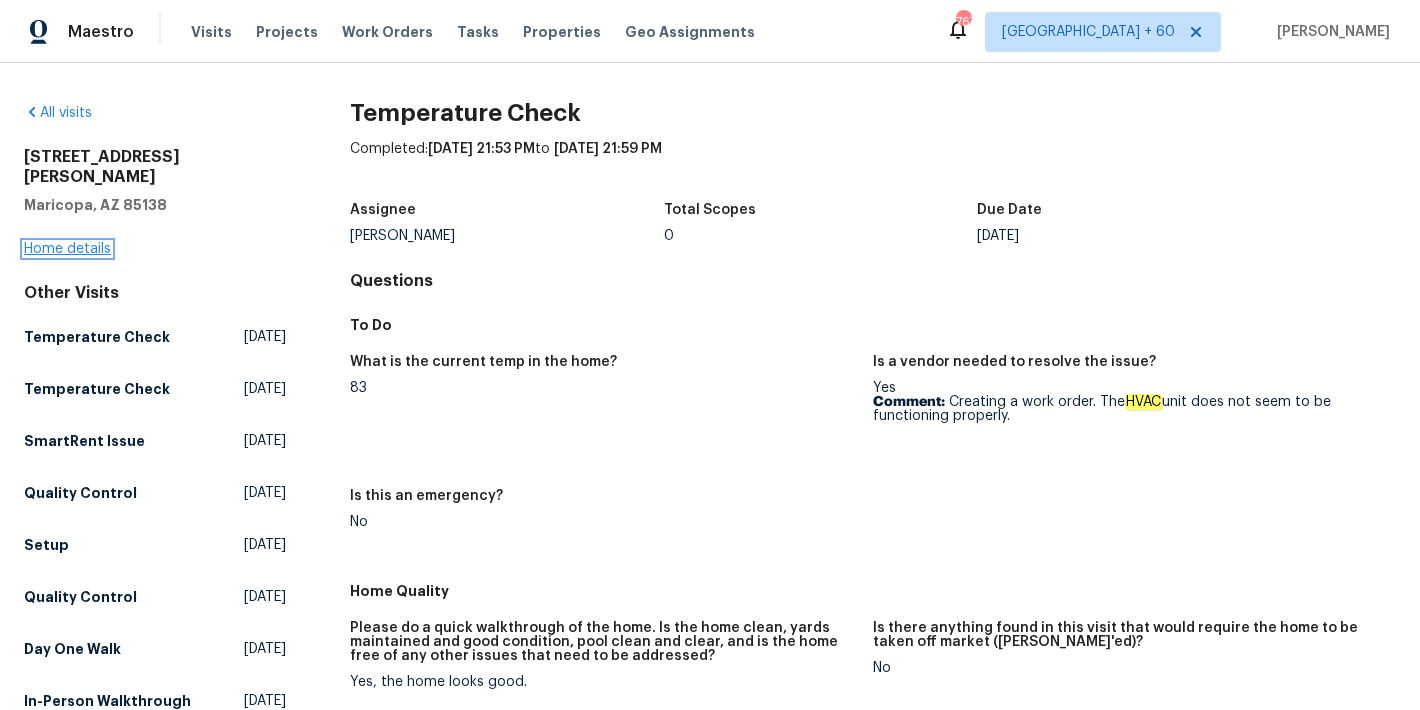 click on "Home details" at bounding box center (67, 249) 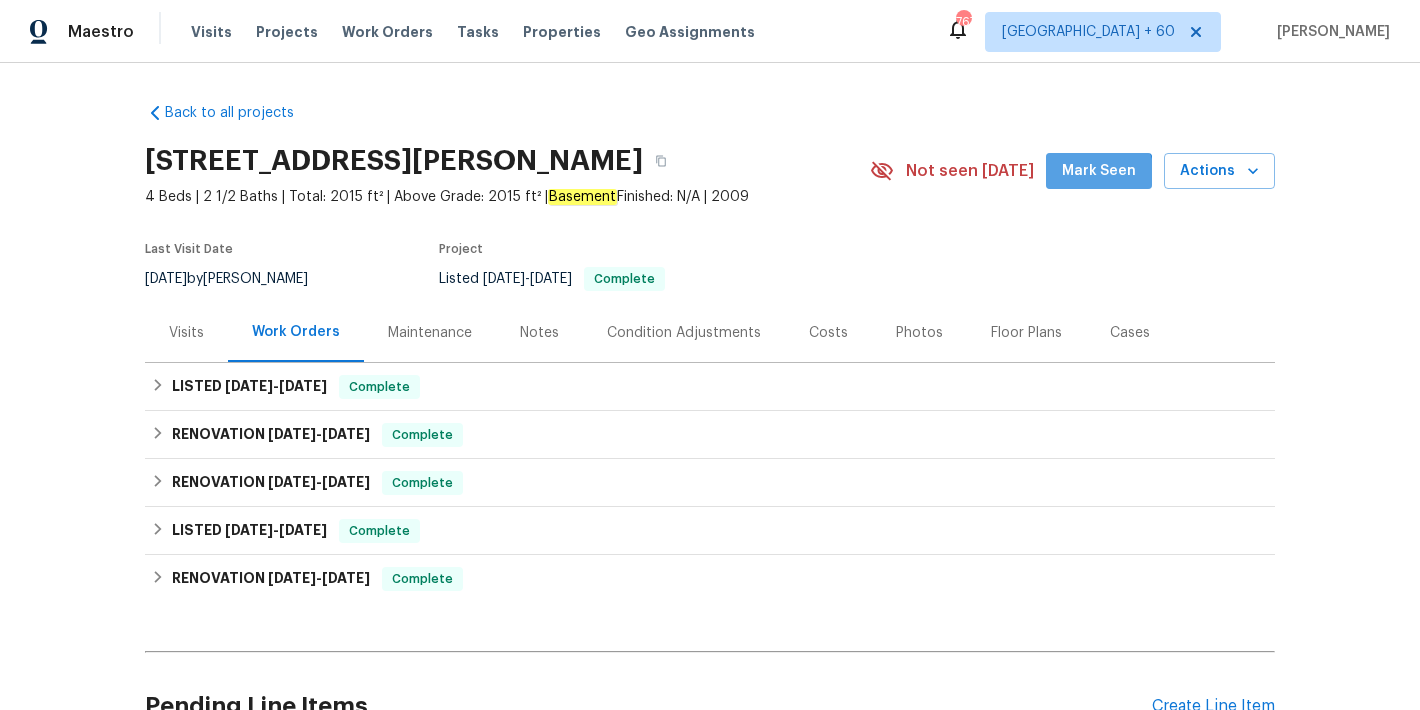 click on "Mark Seen" at bounding box center [1099, 171] 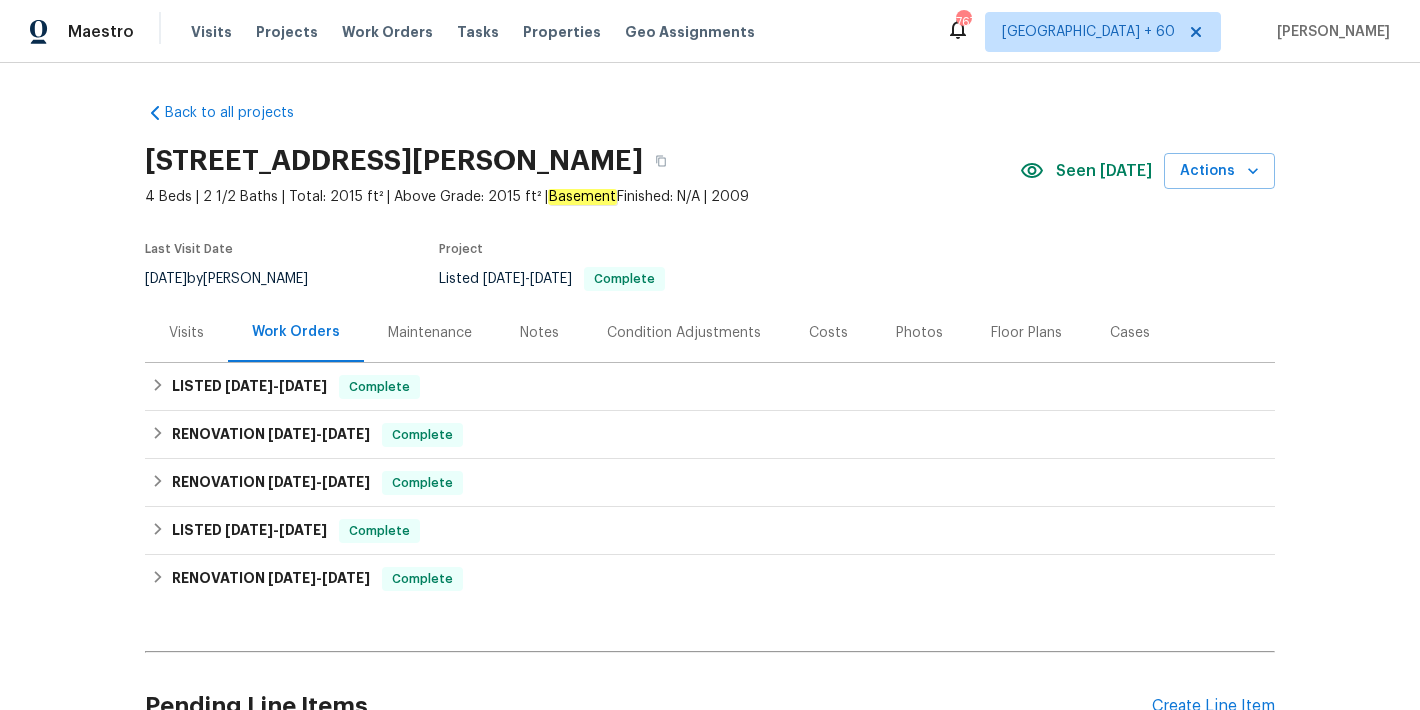 scroll, scrollTop: 50, scrollLeft: 0, axis: vertical 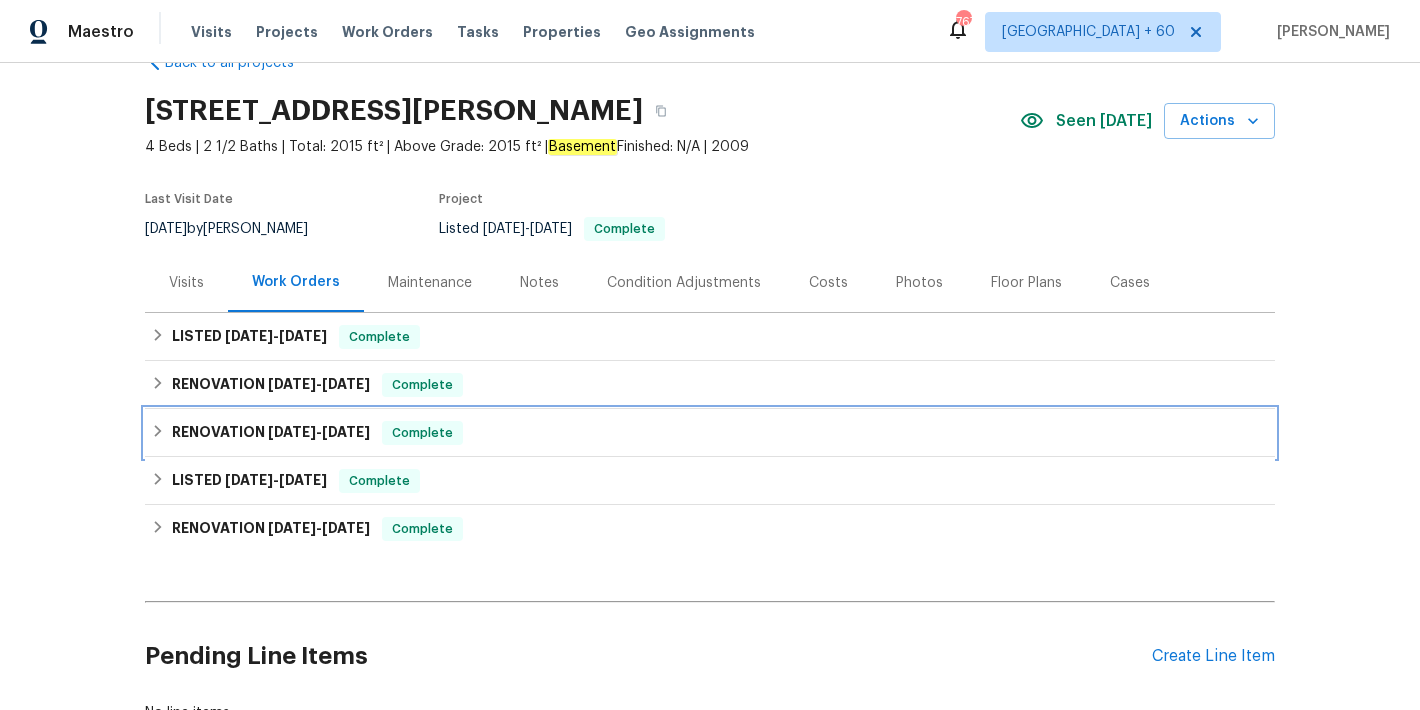 click on "RENOVATION   4/24/25  -  4/24/25 Complete" at bounding box center (710, 433) 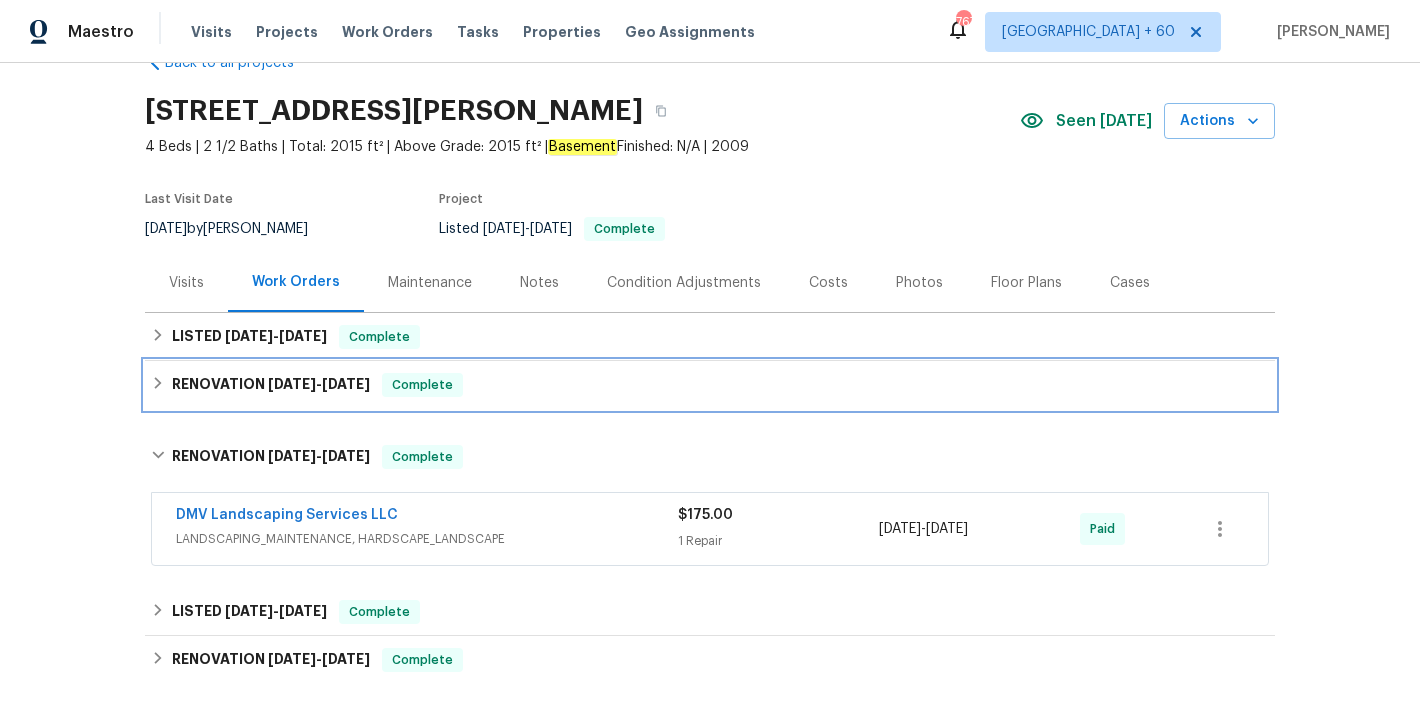 click on "RENOVATION   5/1/25  -  5/1/25 Complete" at bounding box center [710, 385] 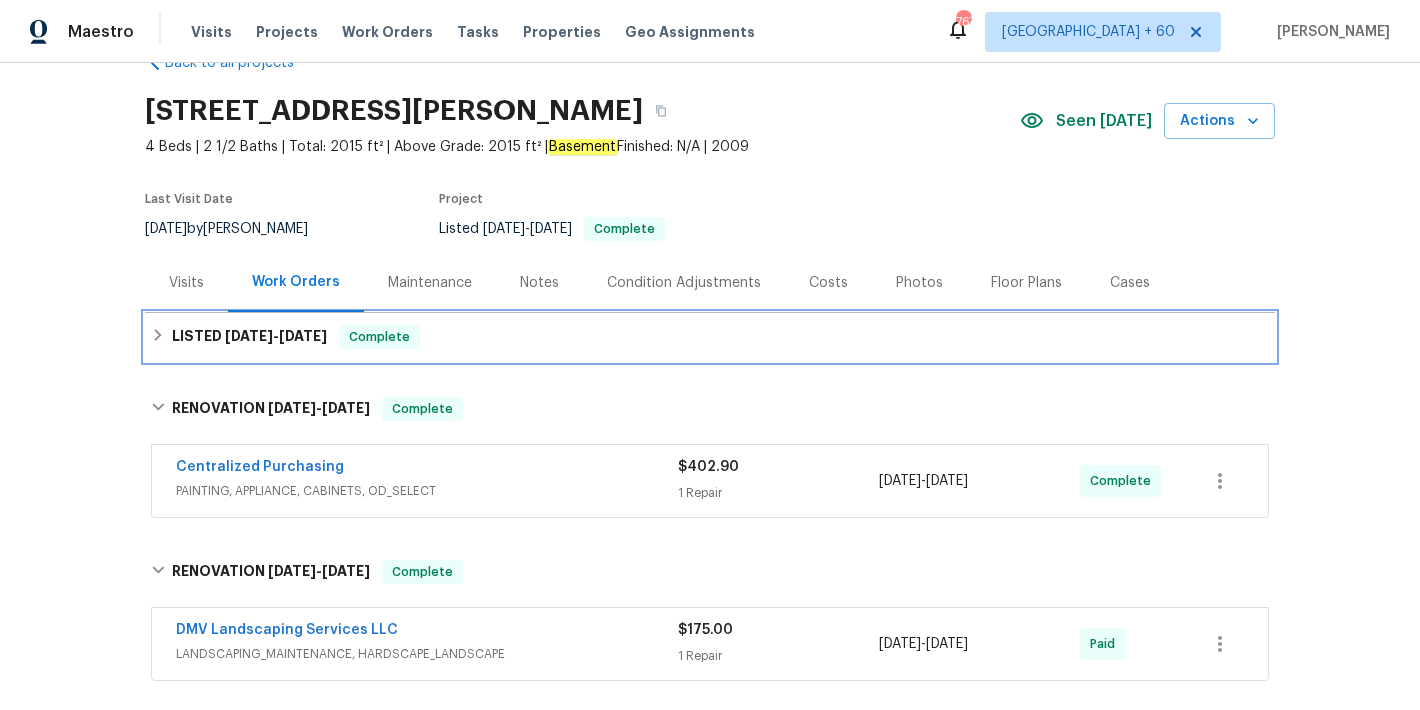 click on "LISTED   7/14/25  -  7/16/25 Complete" at bounding box center [710, 337] 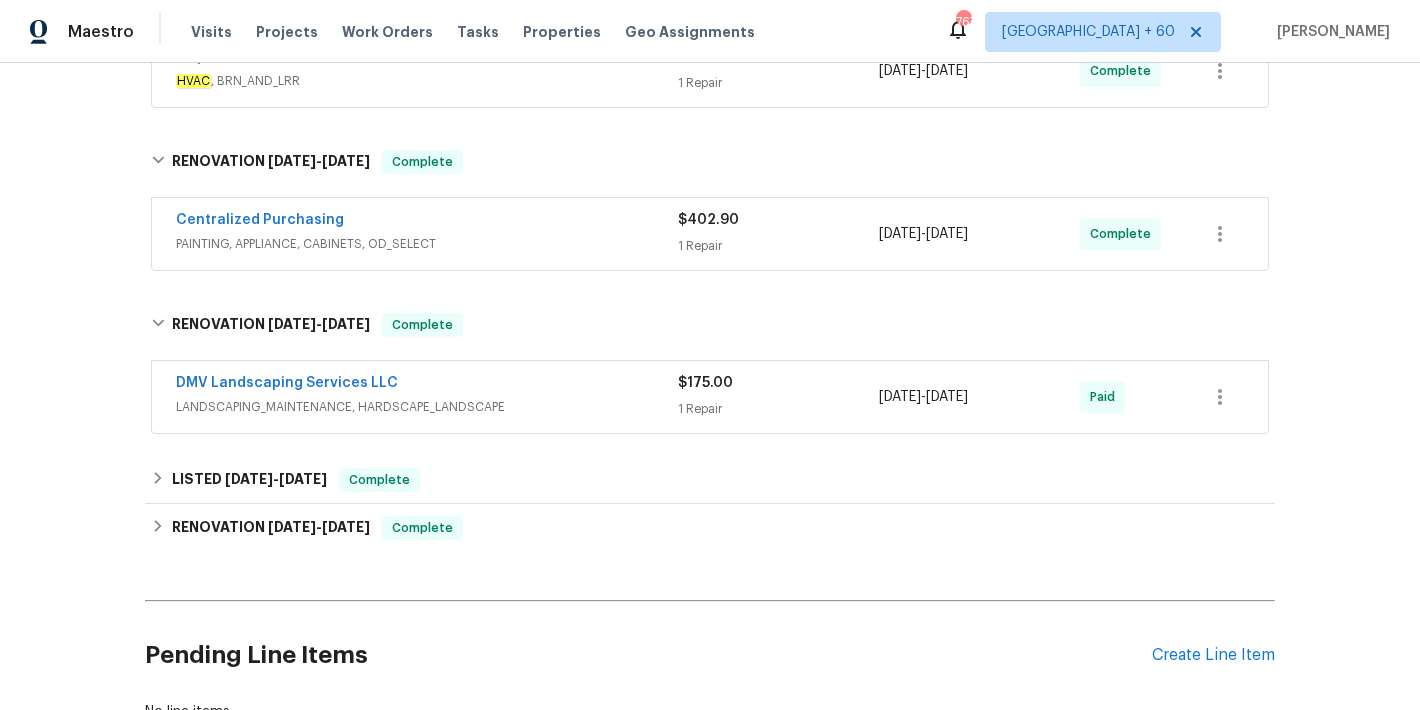 scroll, scrollTop: 426, scrollLeft: 0, axis: vertical 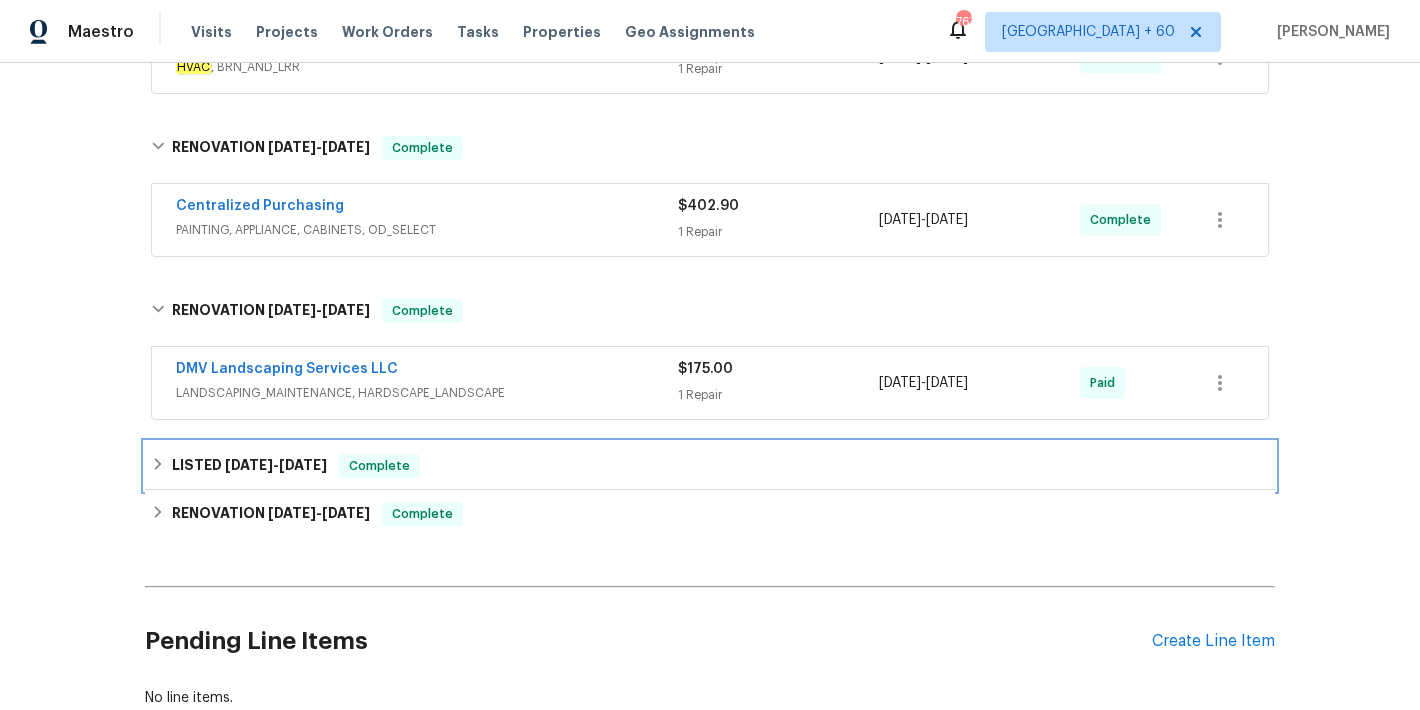 click on "LISTED   4/18/25  -  4/19/25 Complete" at bounding box center [710, 466] 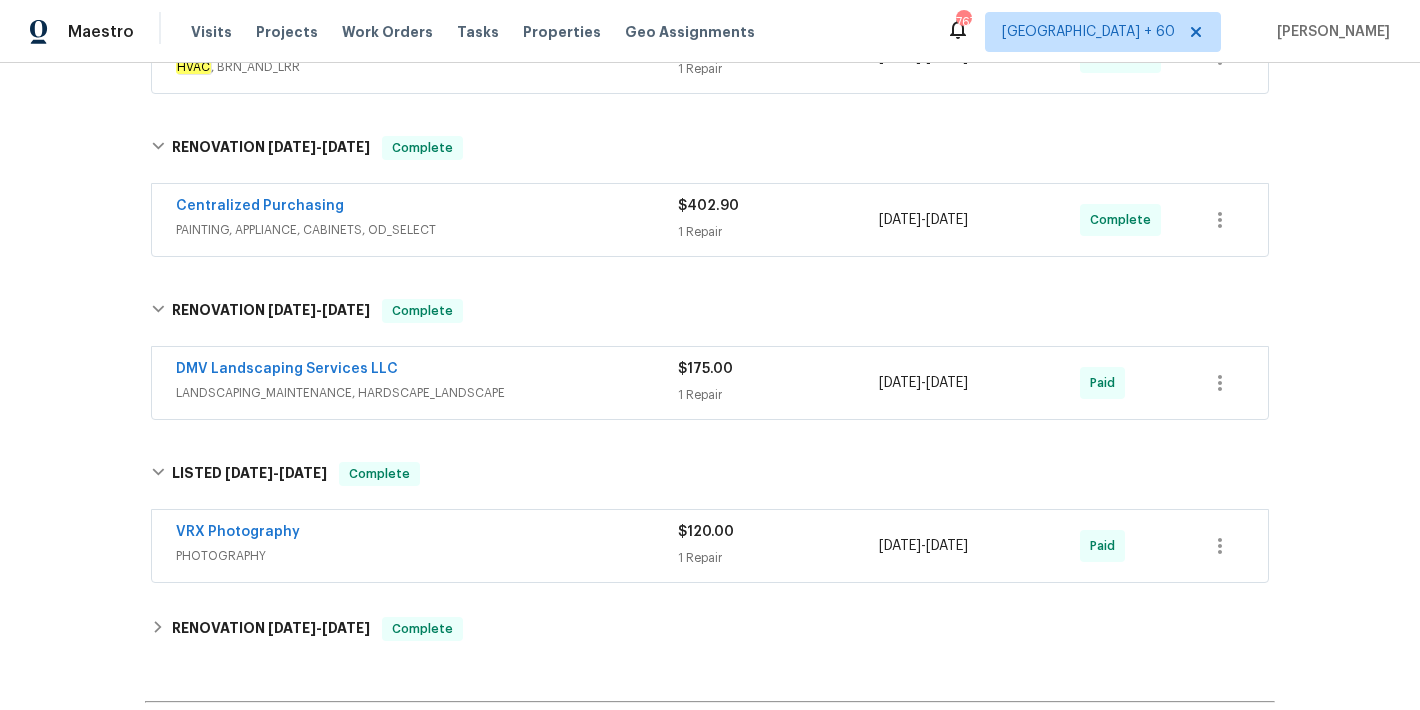 click on "LANDSCAPING_MAINTENANCE, HARDSCAPE_LANDSCAPE" at bounding box center (427, 393) 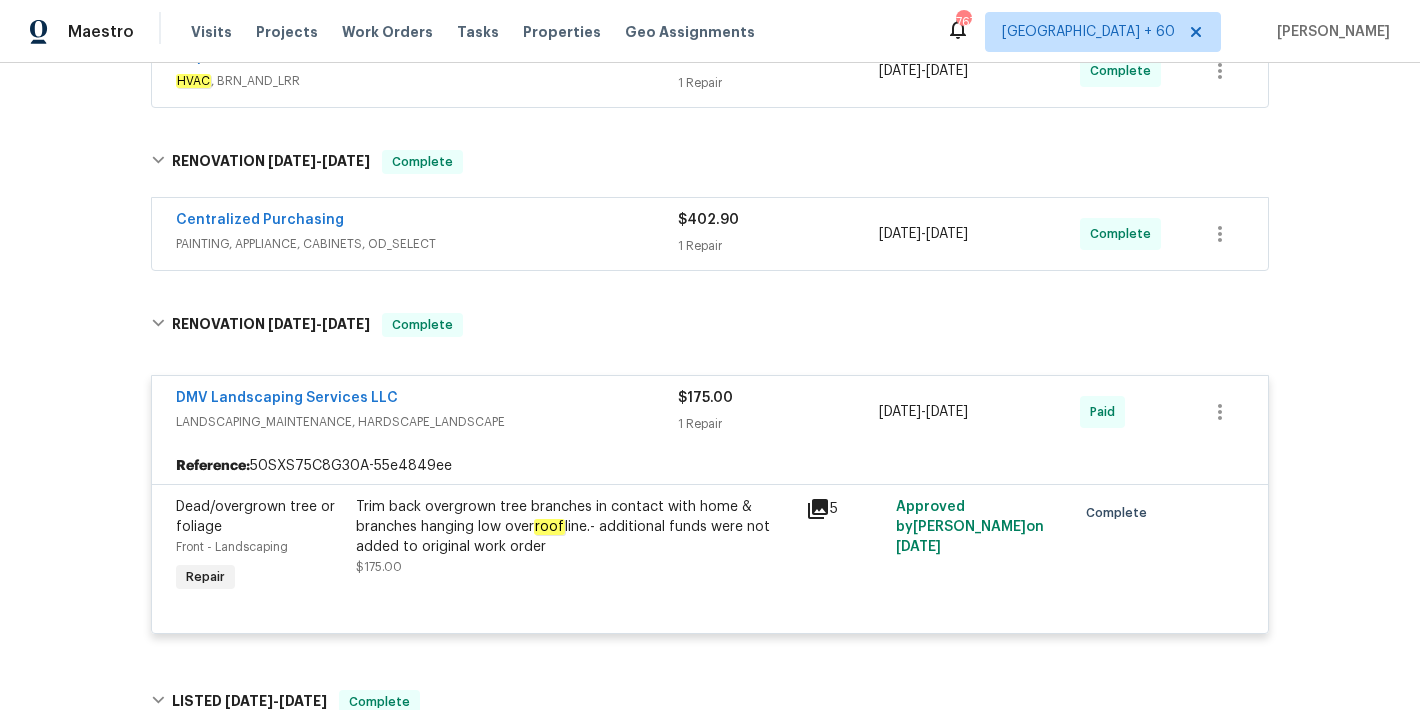 scroll, scrollTop: 404, scrollLeft: 0, axis: vertical 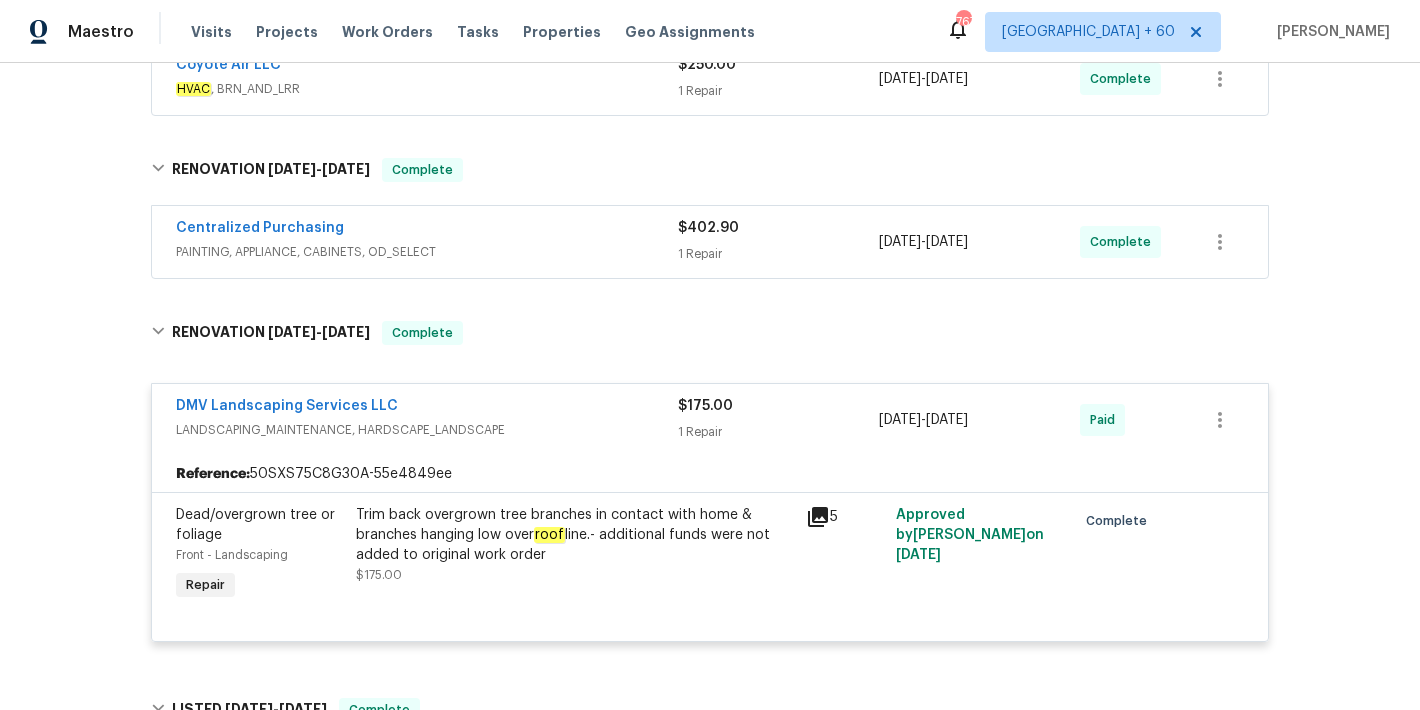 click on "Centralized Purchasing" at bounding box center [427, 230] 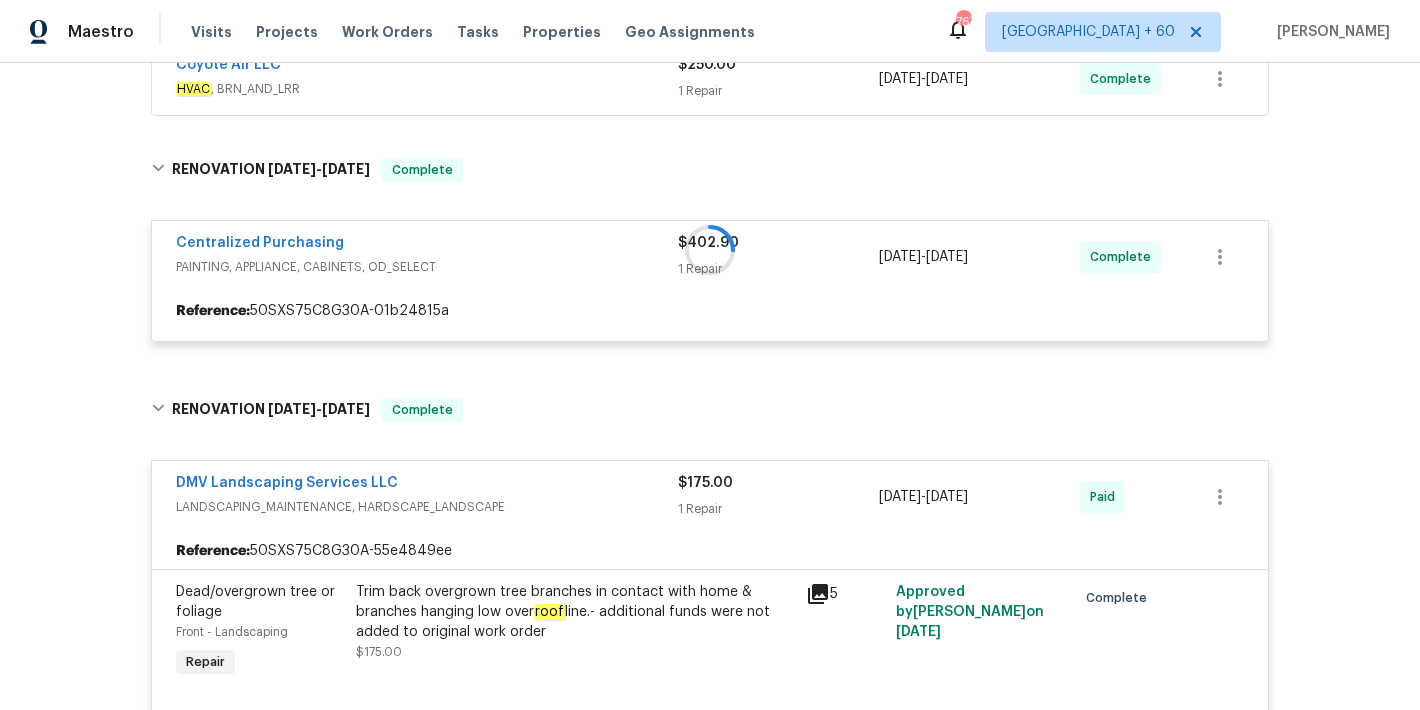 scroll, scrollTop: 325, scrollLeft: 0, axis: vertical 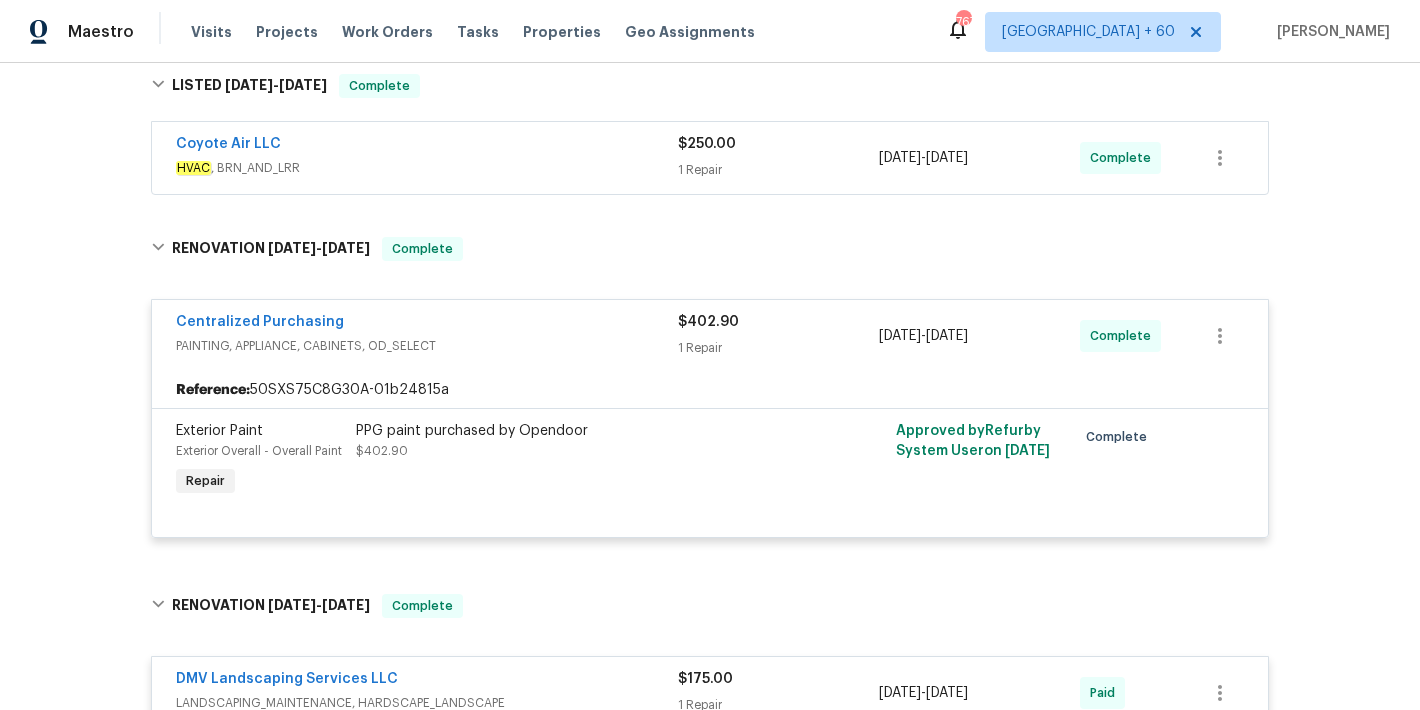 click on "HVAC , BRN_AND_LRR" at bounding box center (427, 168) 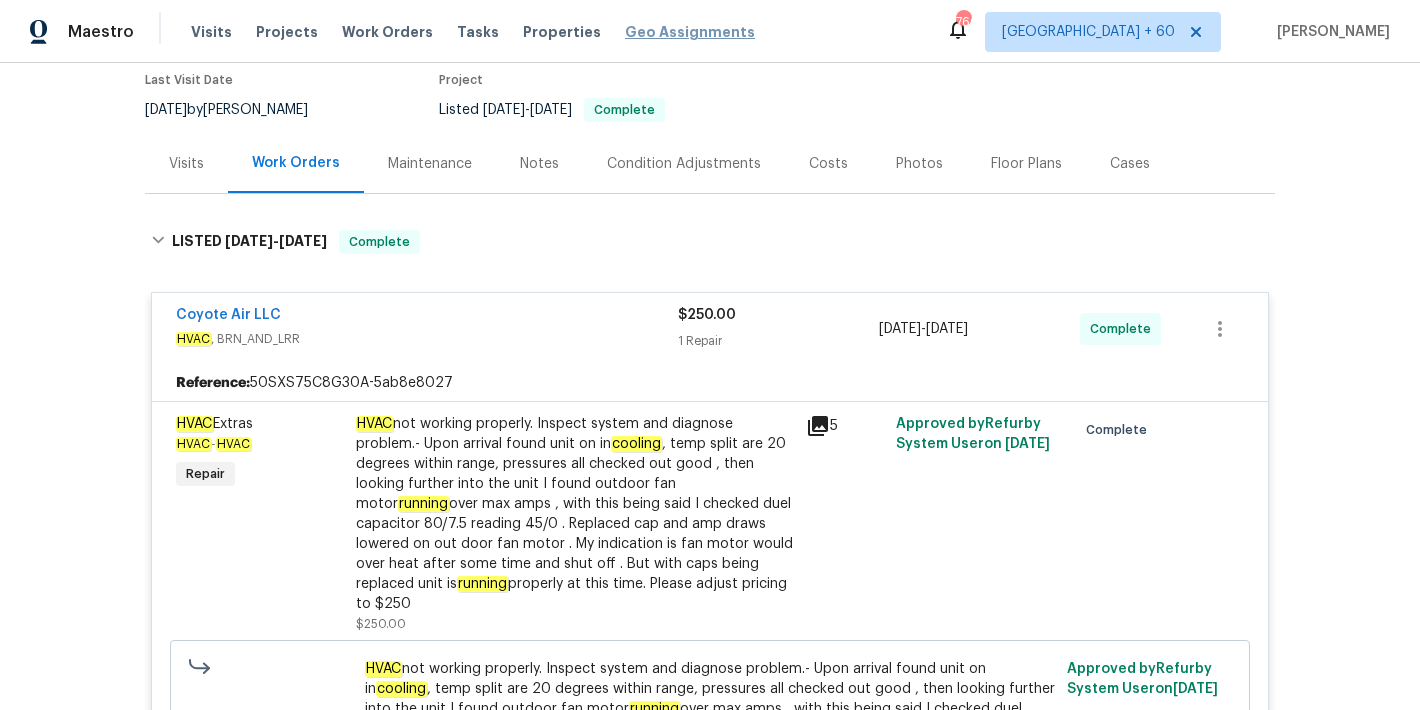 scroll, scrollTop: 66, scrollLeft: 0, axis: vertical 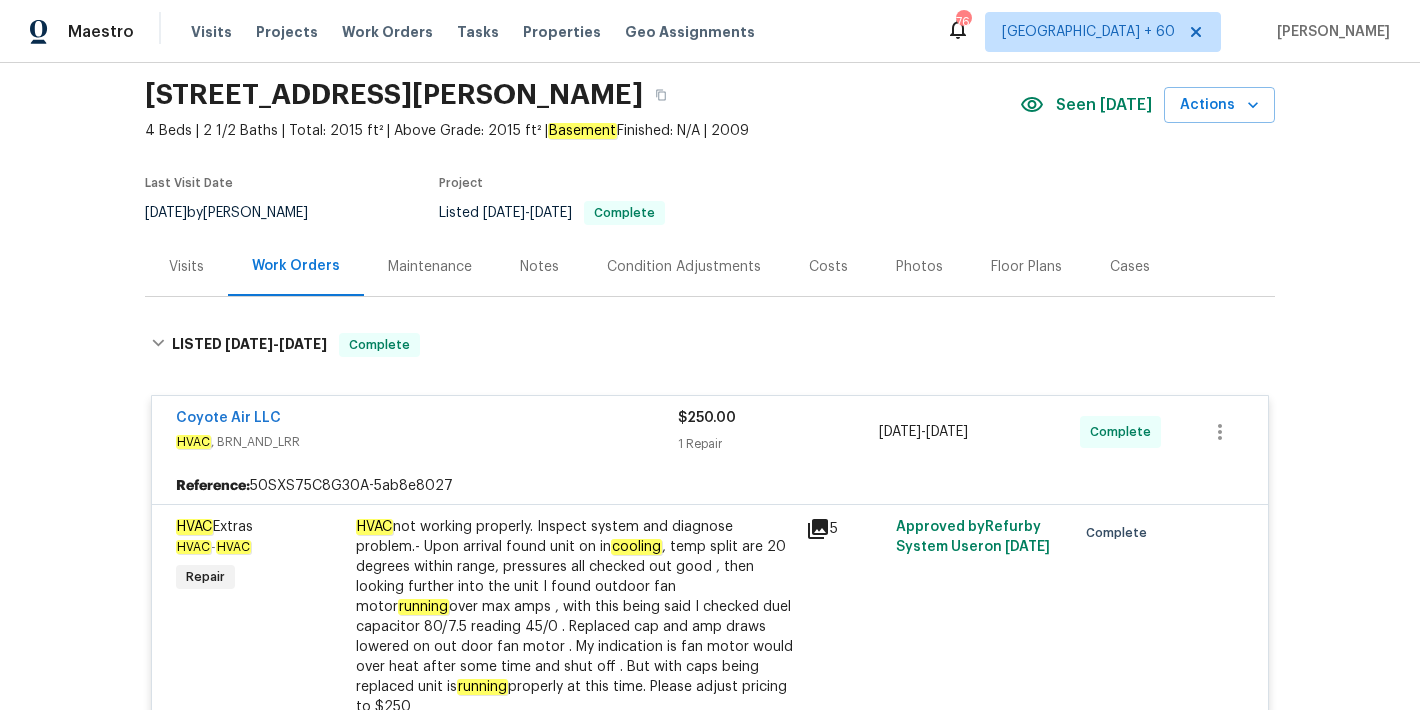 click on "Visits Projects Work Orders Tasks Properties Geo Assignments" at bounding box center [485, 32] 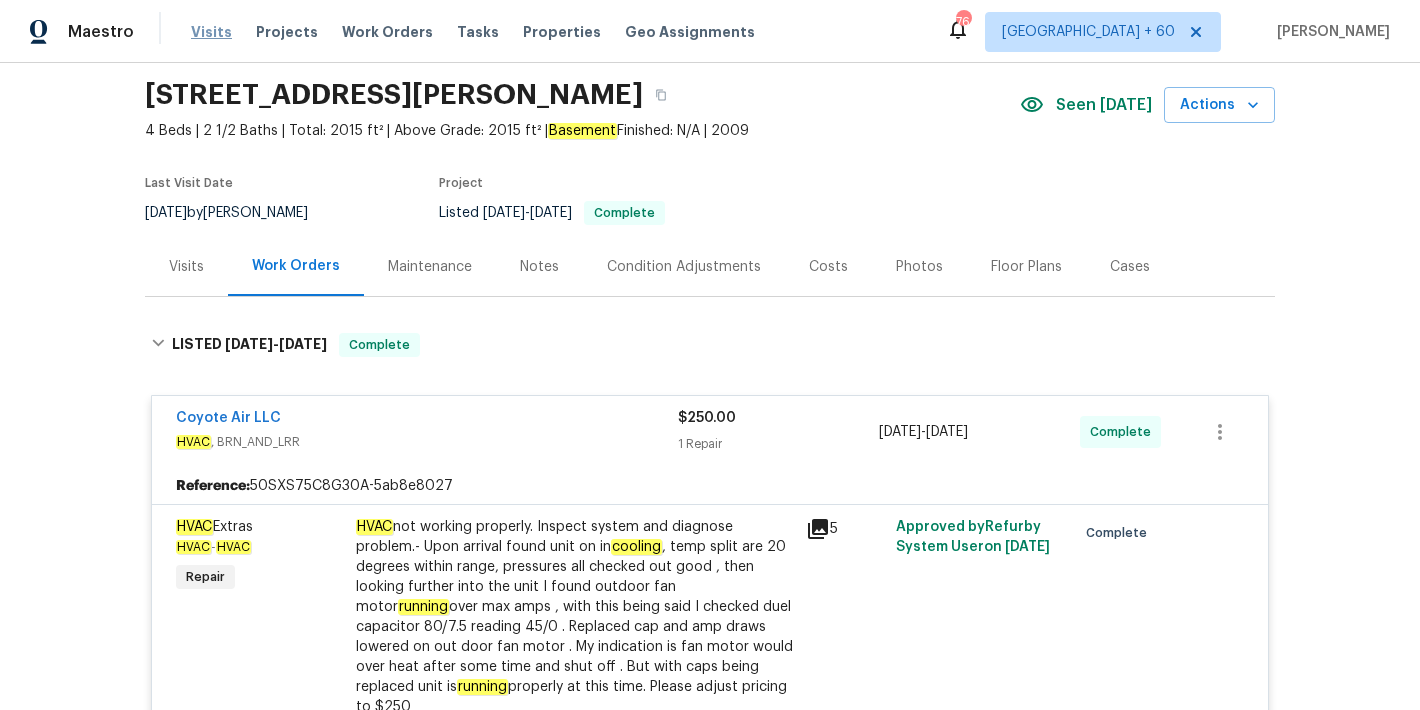 click on "Visits" at bounding box center [211, 32] 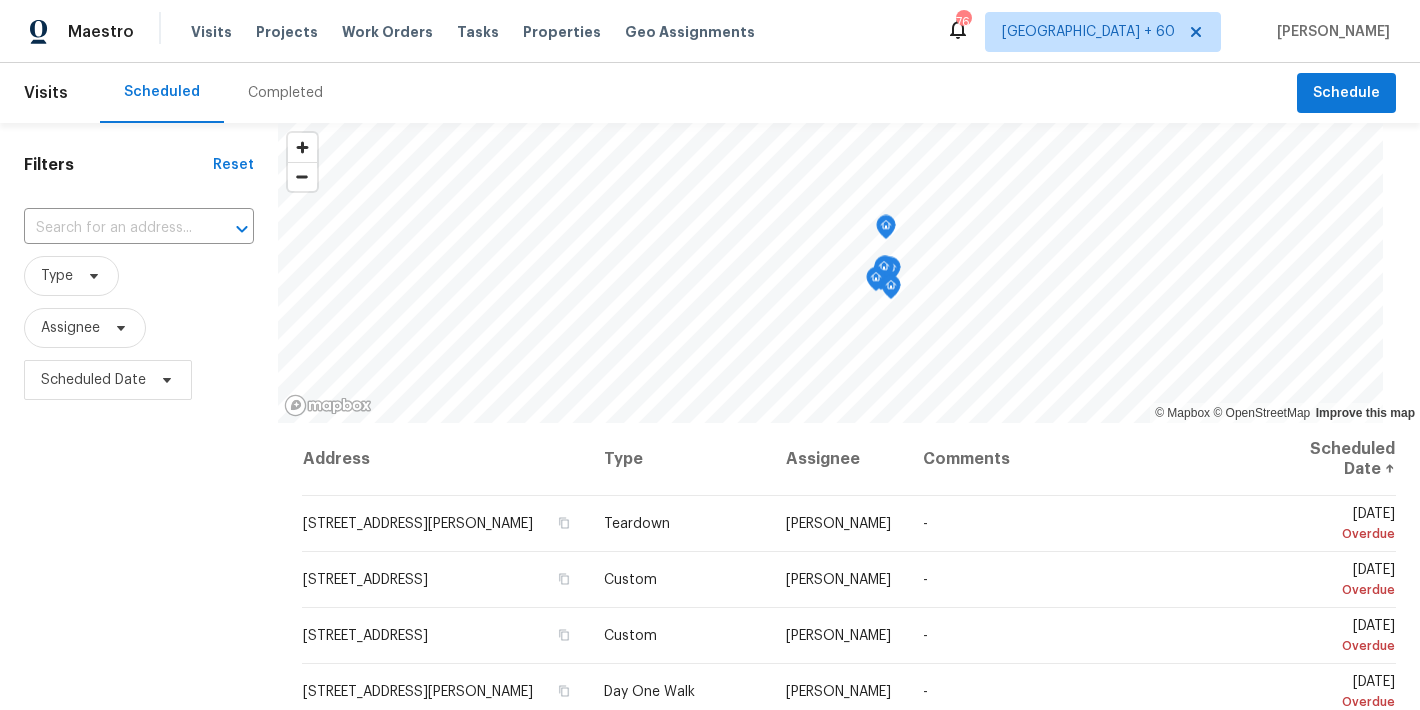 click on "Completed" at bounding box center [285, 93] 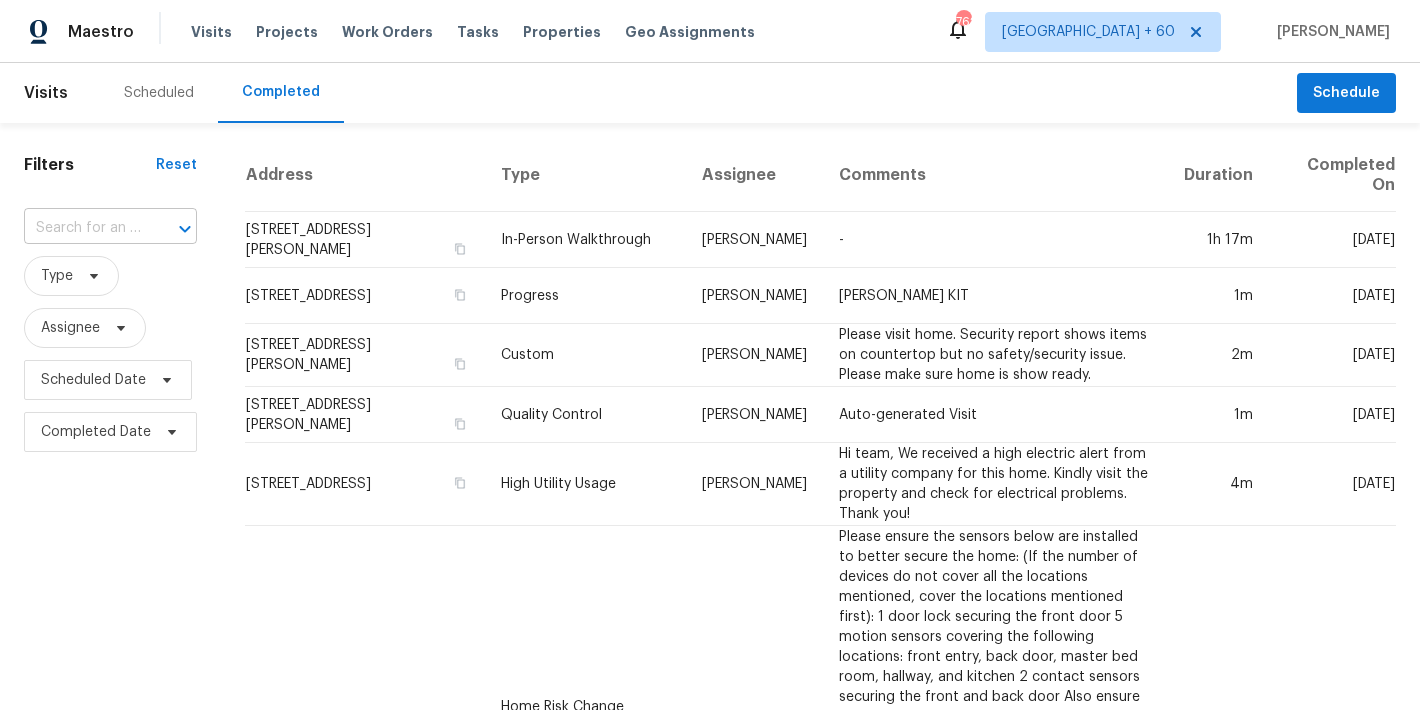click at bounding box center [82, 228] 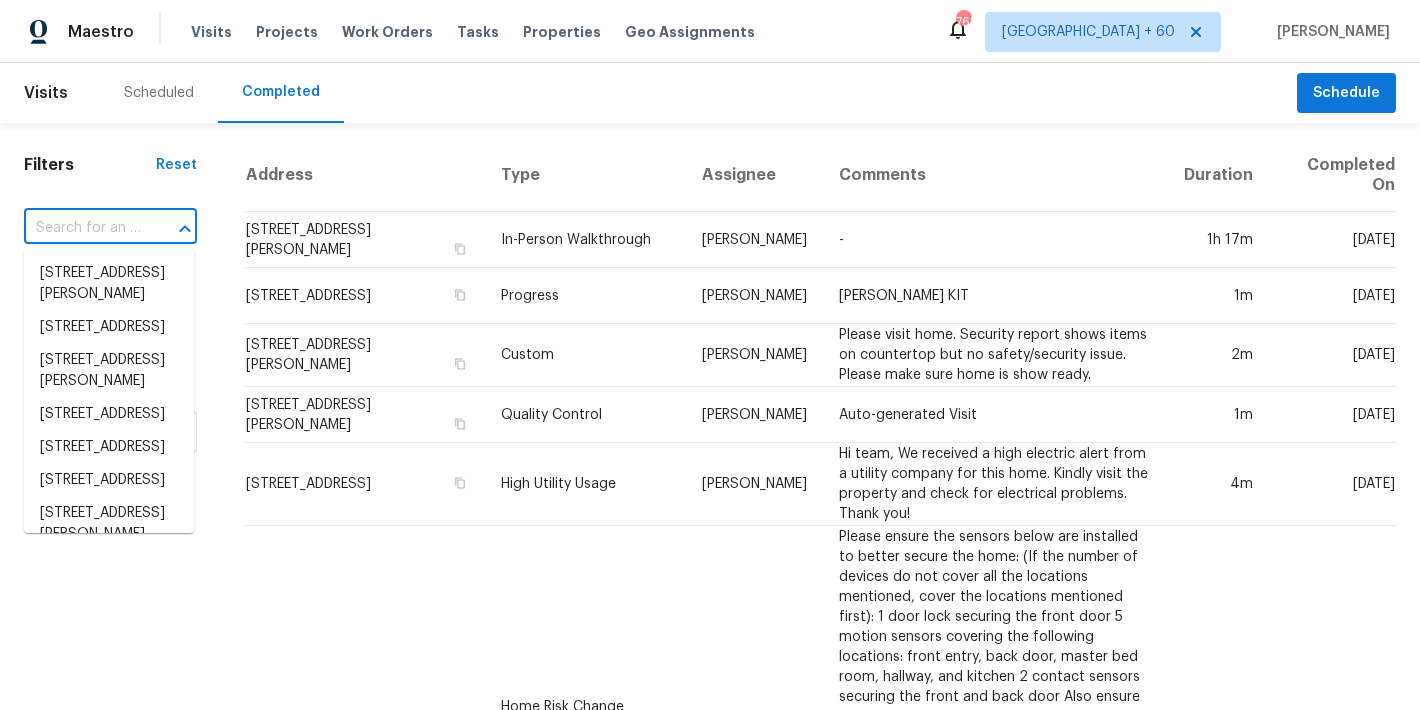 paste on "8701 E 109th Ter Kansas City, MO 64134" 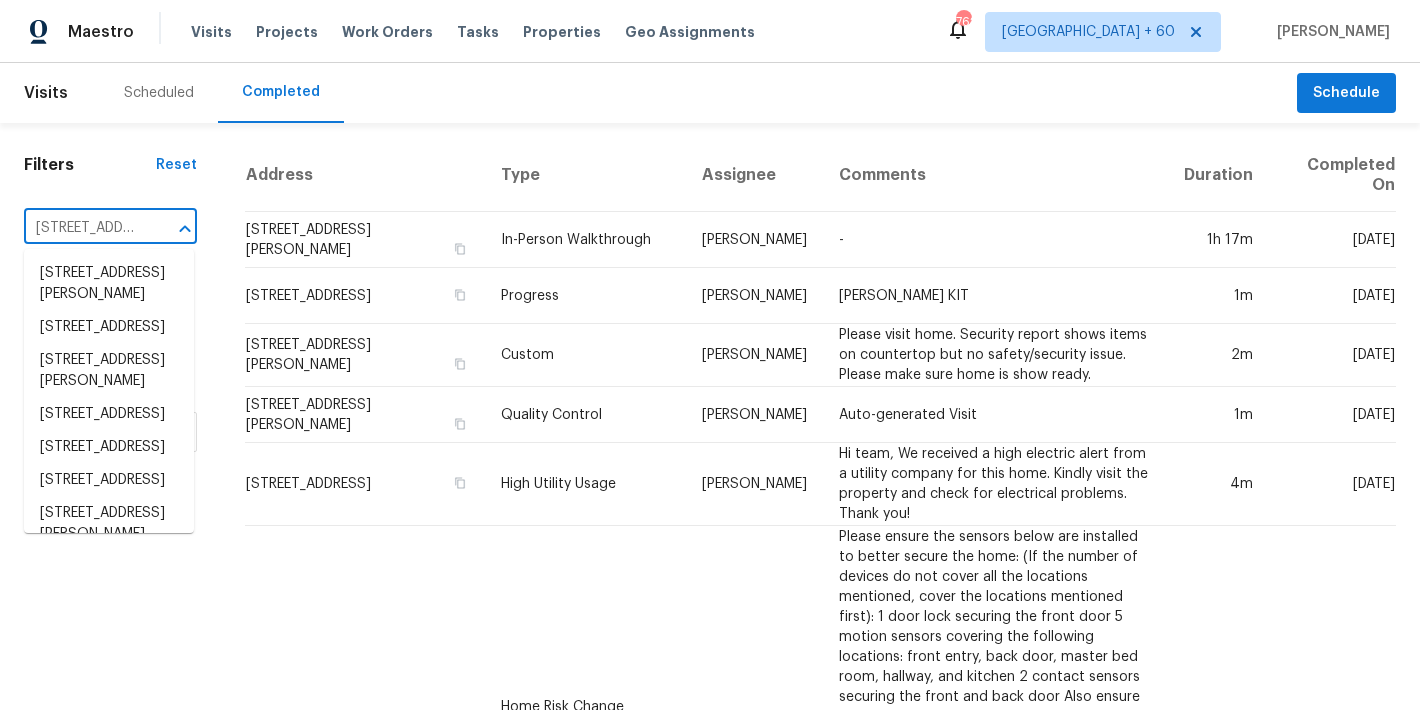 scroll, scrollTop: 0, scrollLeft: 156, axis: horizontal 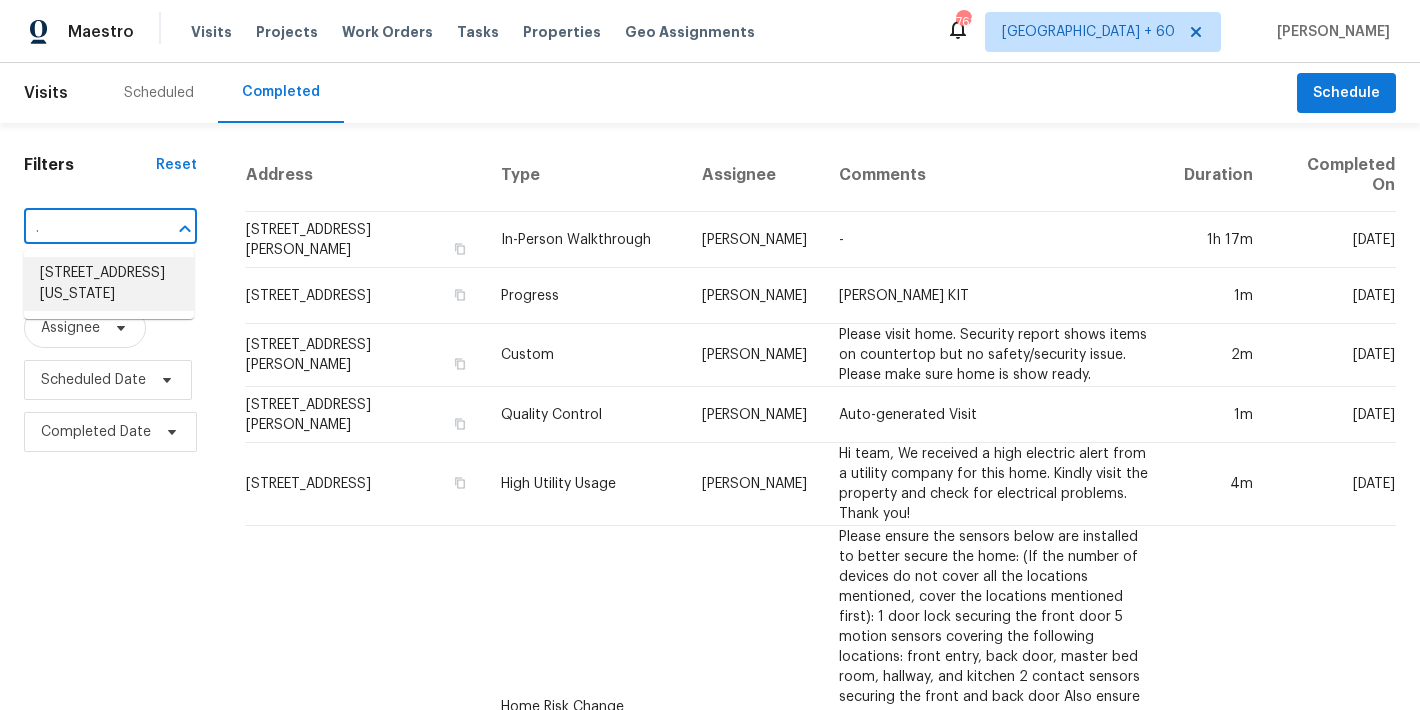 click on "8701 E 109th Ter, Kansas City, MO 64134" at bounding box center (109, 284) 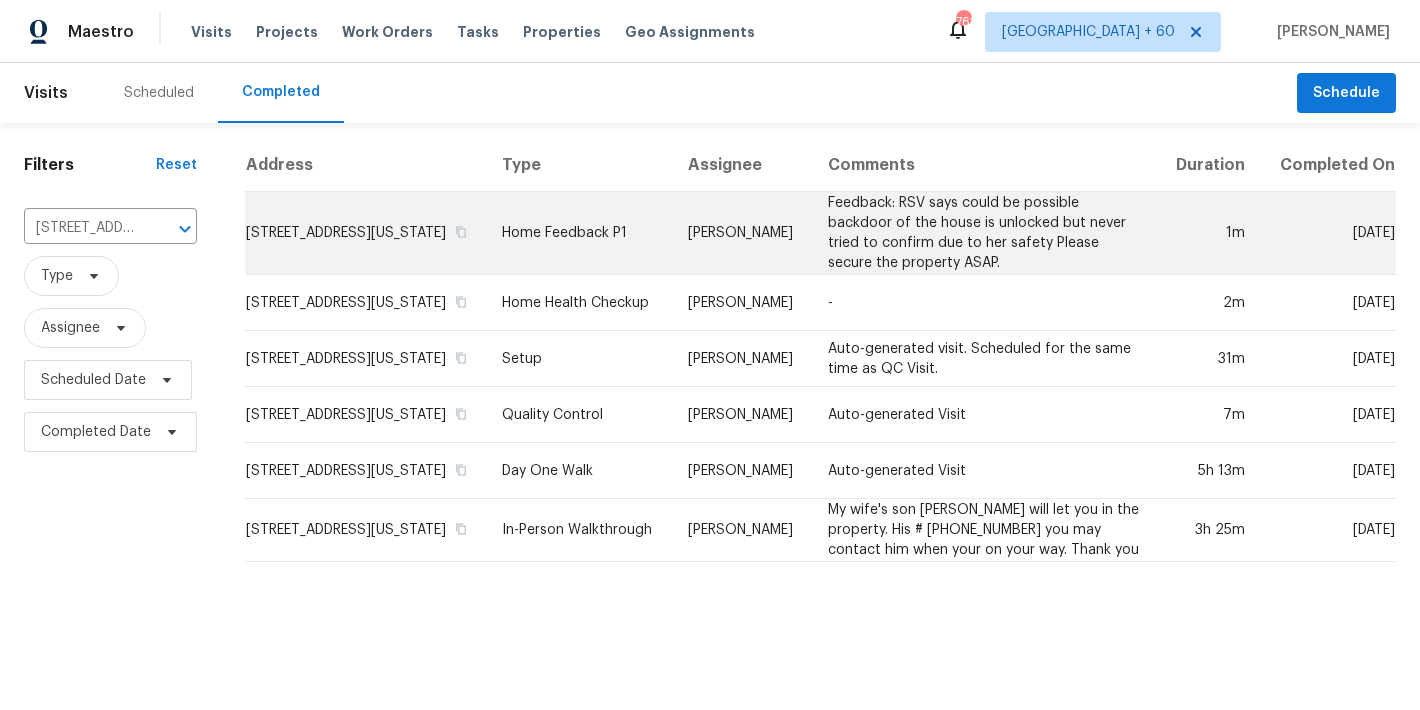 click on "8701 E 109th Ter, Kansas City, MO 64134" at bounding box center [365, 233] 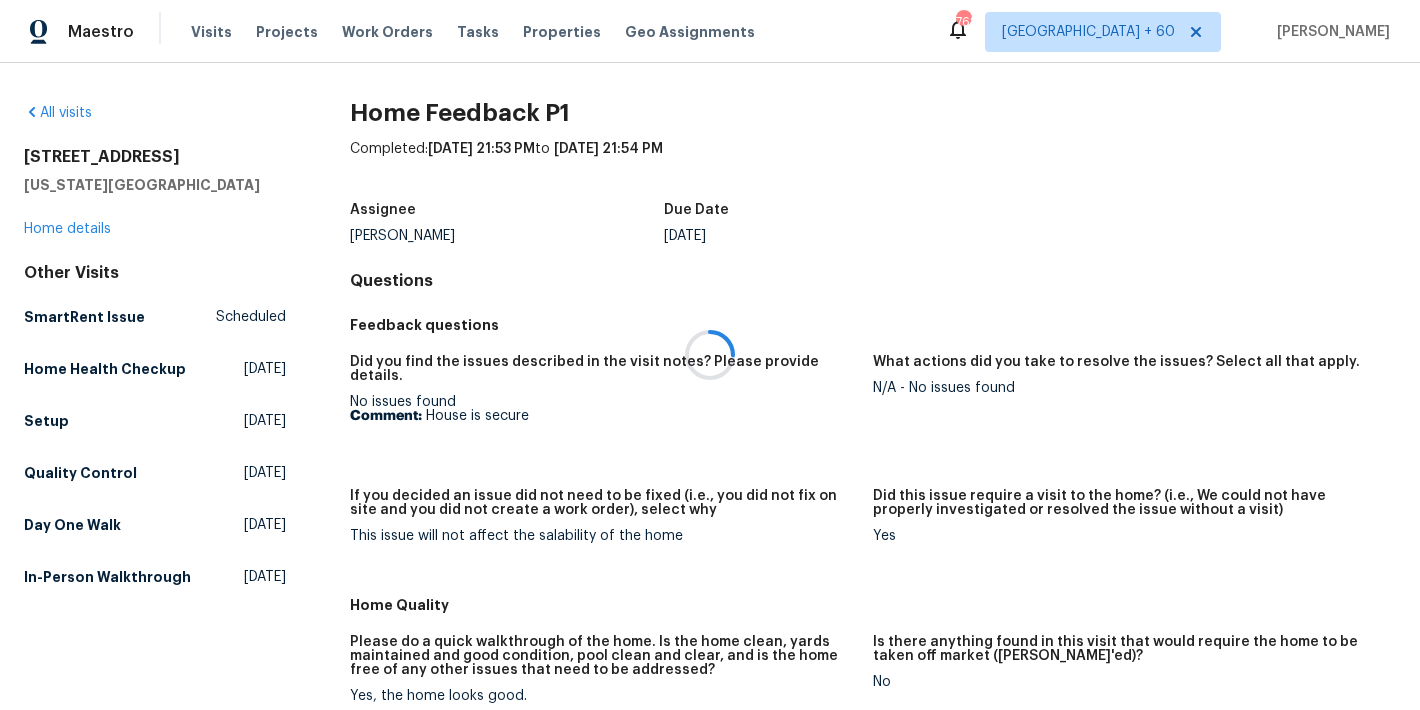 click at bounding box center [710, 355] 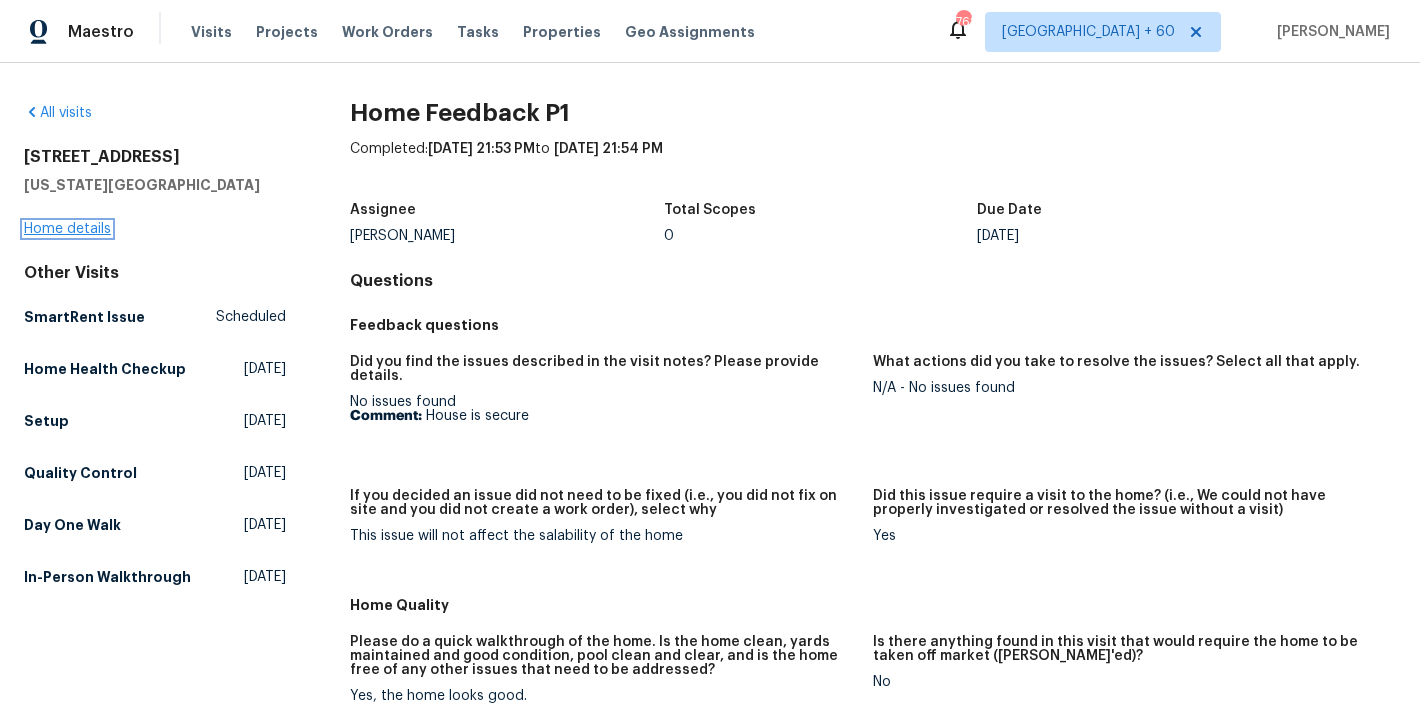 click on "Home details" at bounding box center [67, 229] 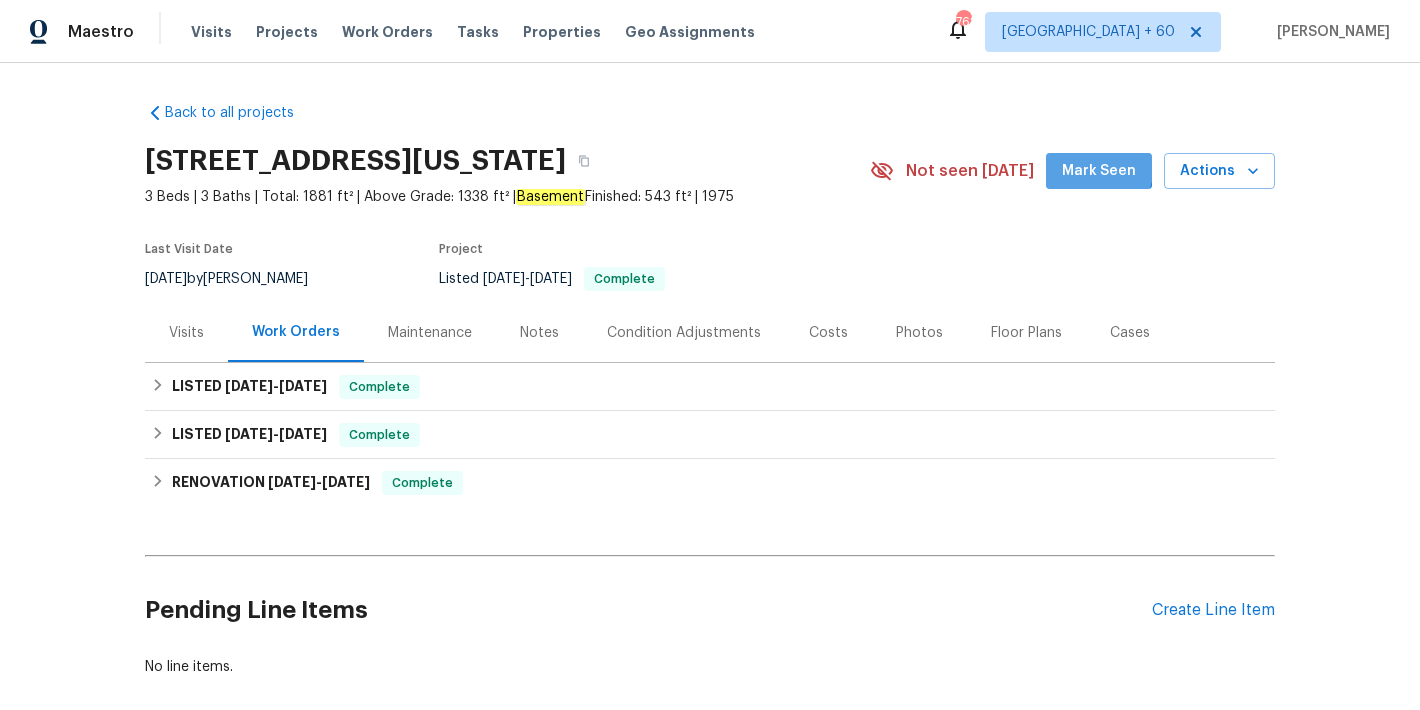 click on "Mark Seen" at bounding box center (1099, 171) 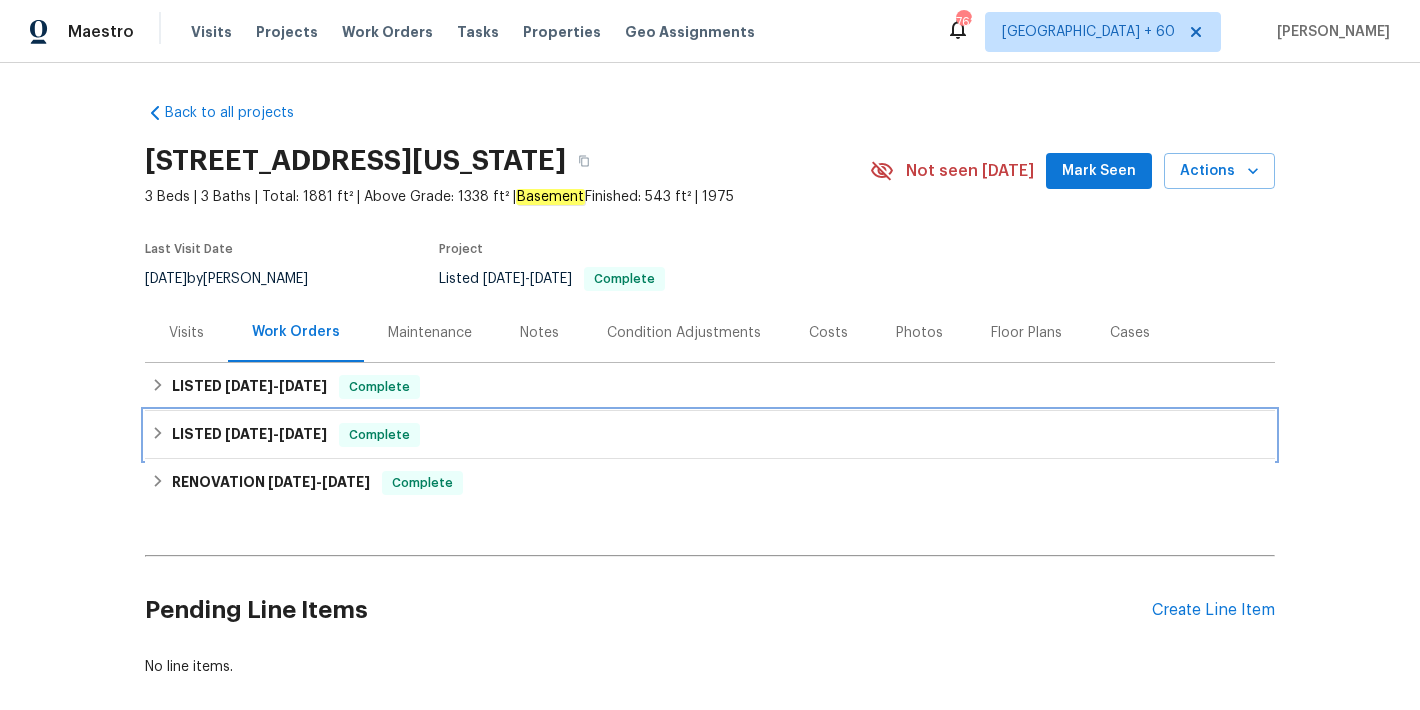 click on "LISTED   5/17/25  -  5/19/25 Complete" at bounding box center [710, 435] 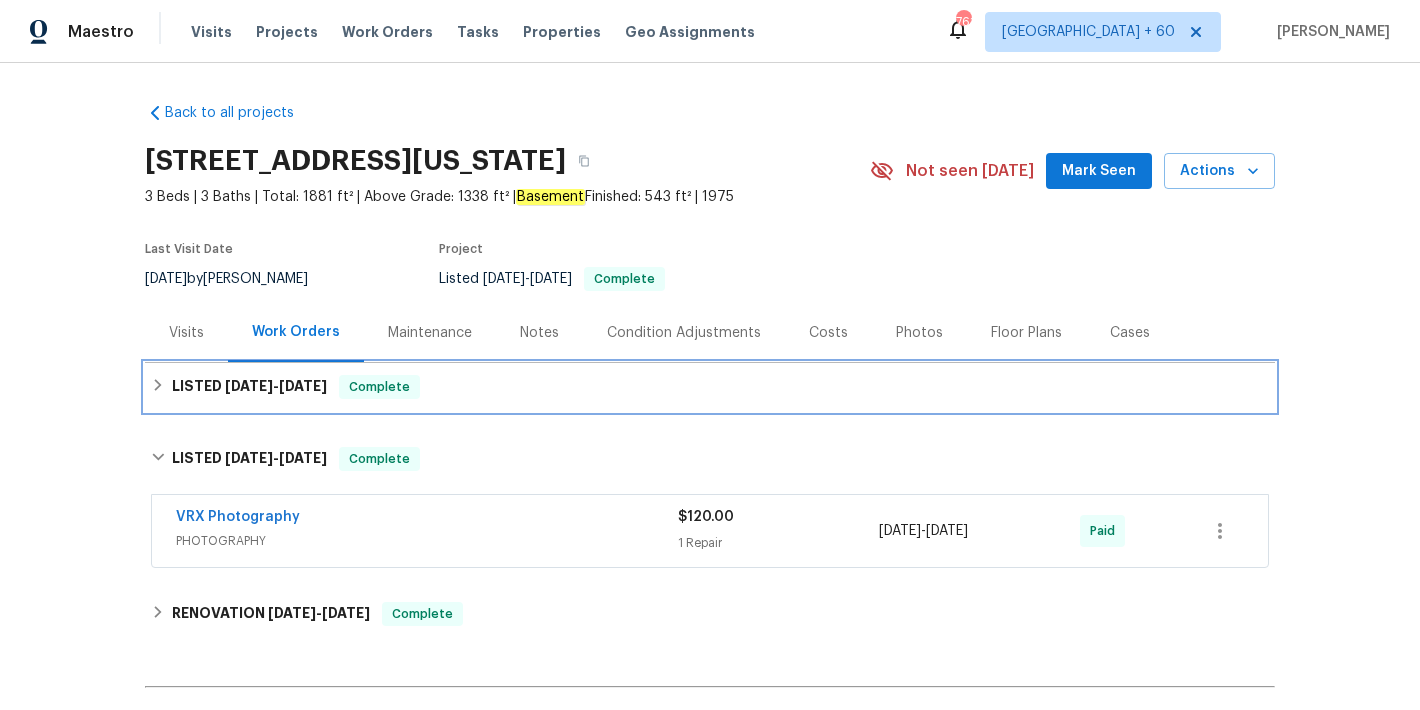 click on "LISTED   7/10/25  -  7/16/25 Complete" at bounding box center [710, 387] 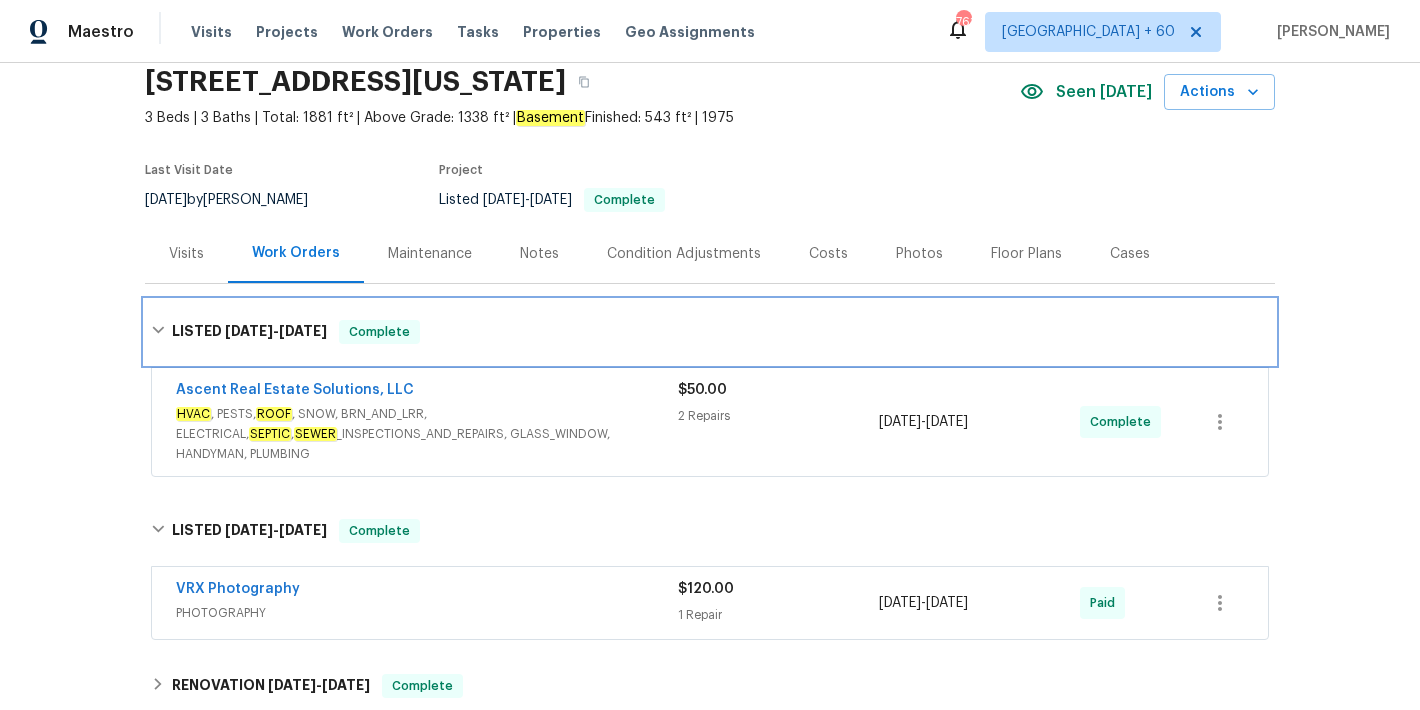 scroll, scrollTop: 94, scrollLeft: 0, axis: vertical 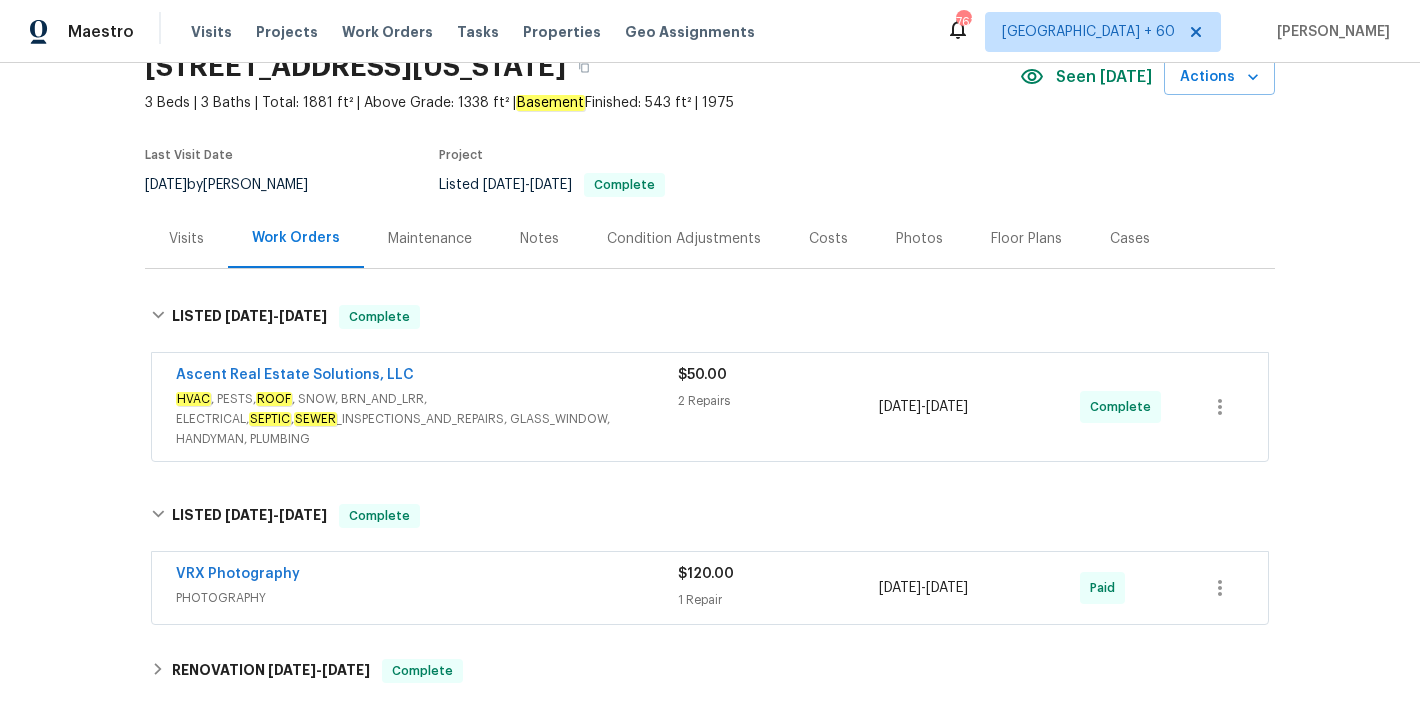 click on "Ascent Real Estate Solutions, LLC" at bounding box center [427, 377] 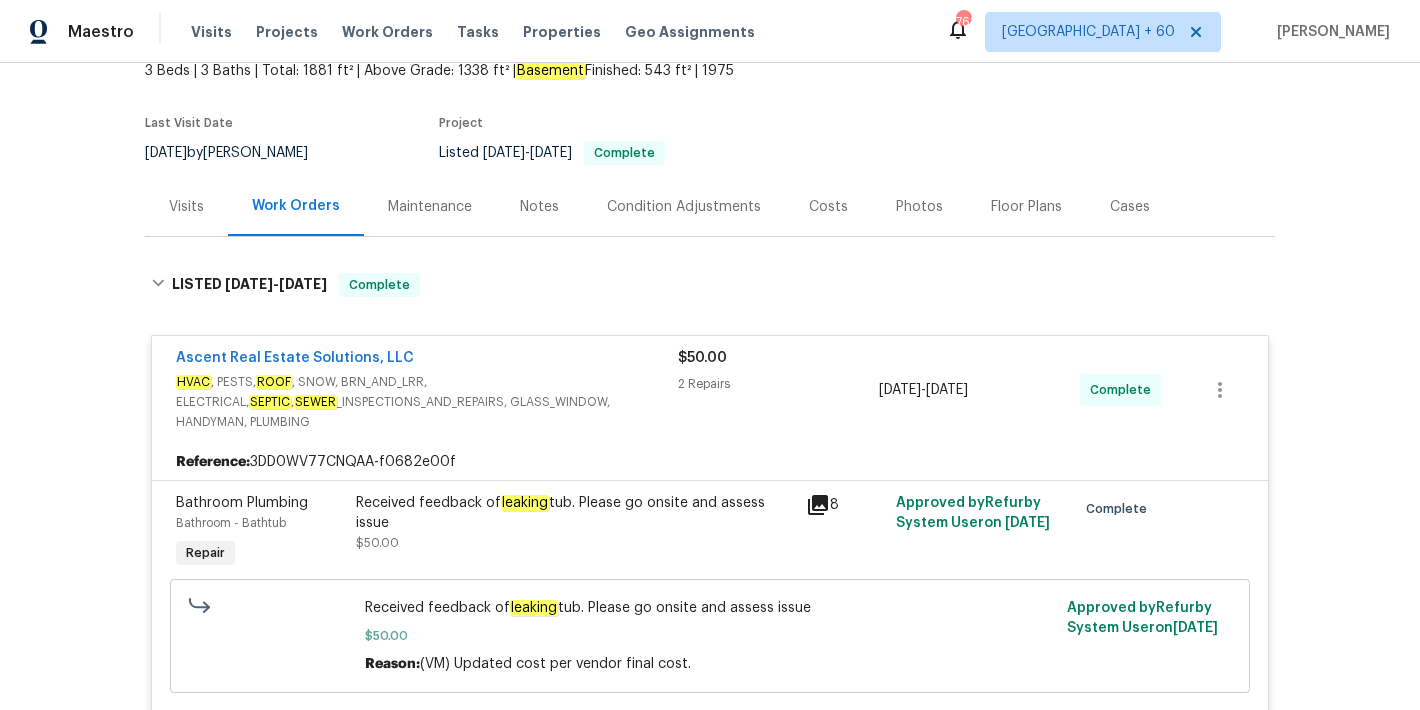 scroll, scrollTop: 0, scrollLeft: 0, axis: both 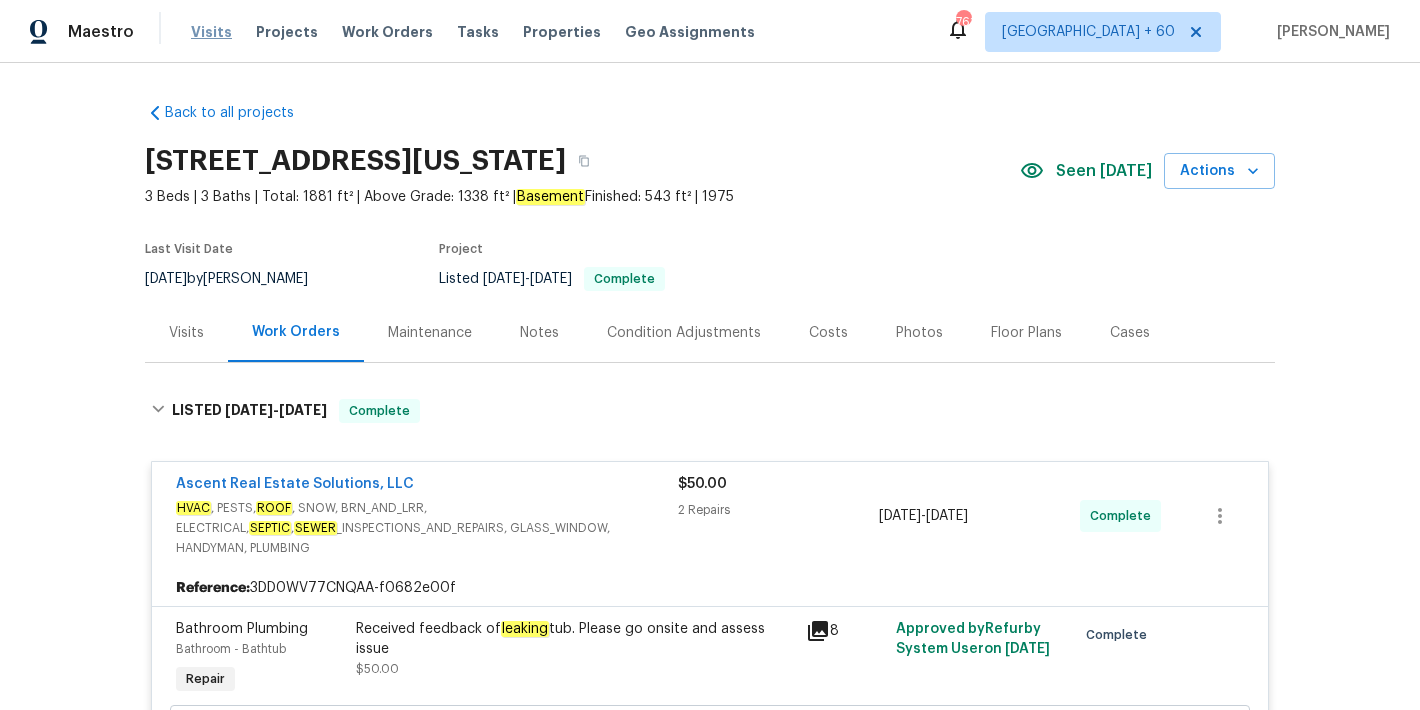 click on "Visits" at bounding box center [211, 32] 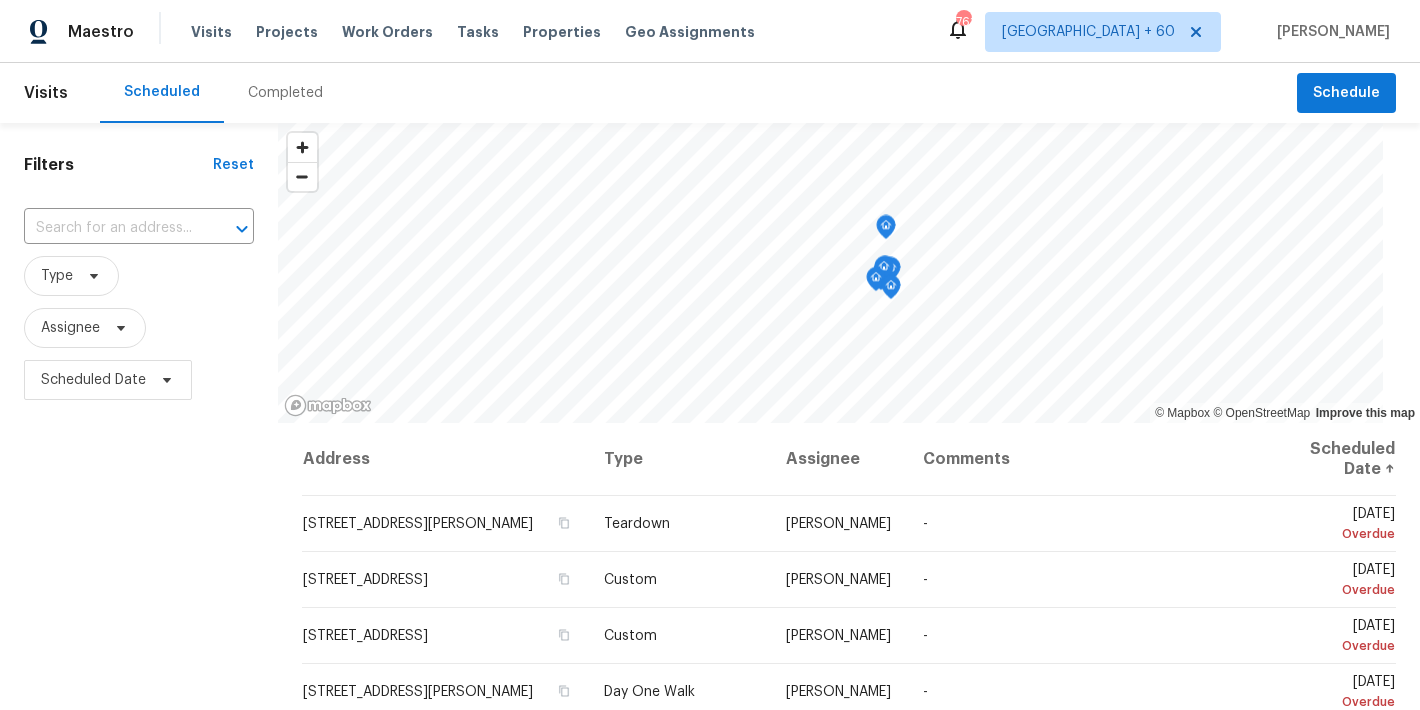 click on "Completed" at bounding box center (285, 93) 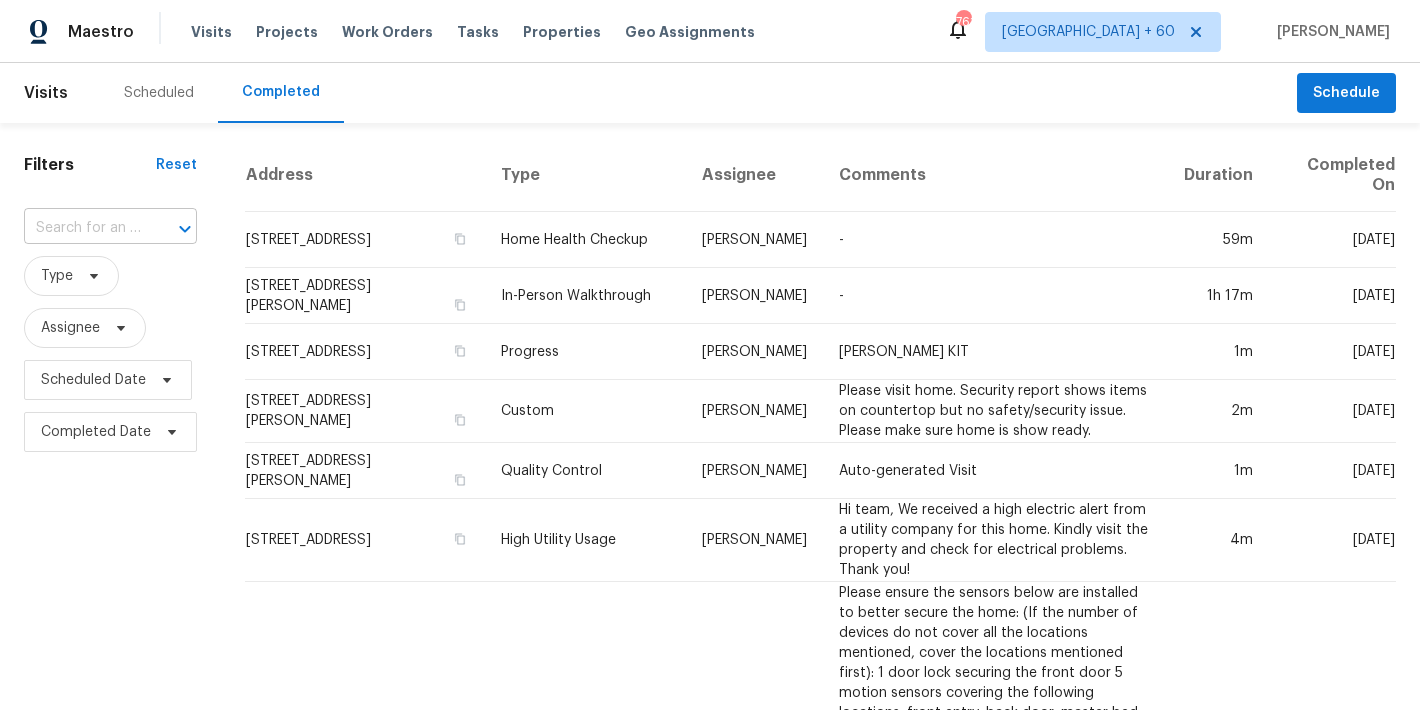 click at bounding box center [82, 228] 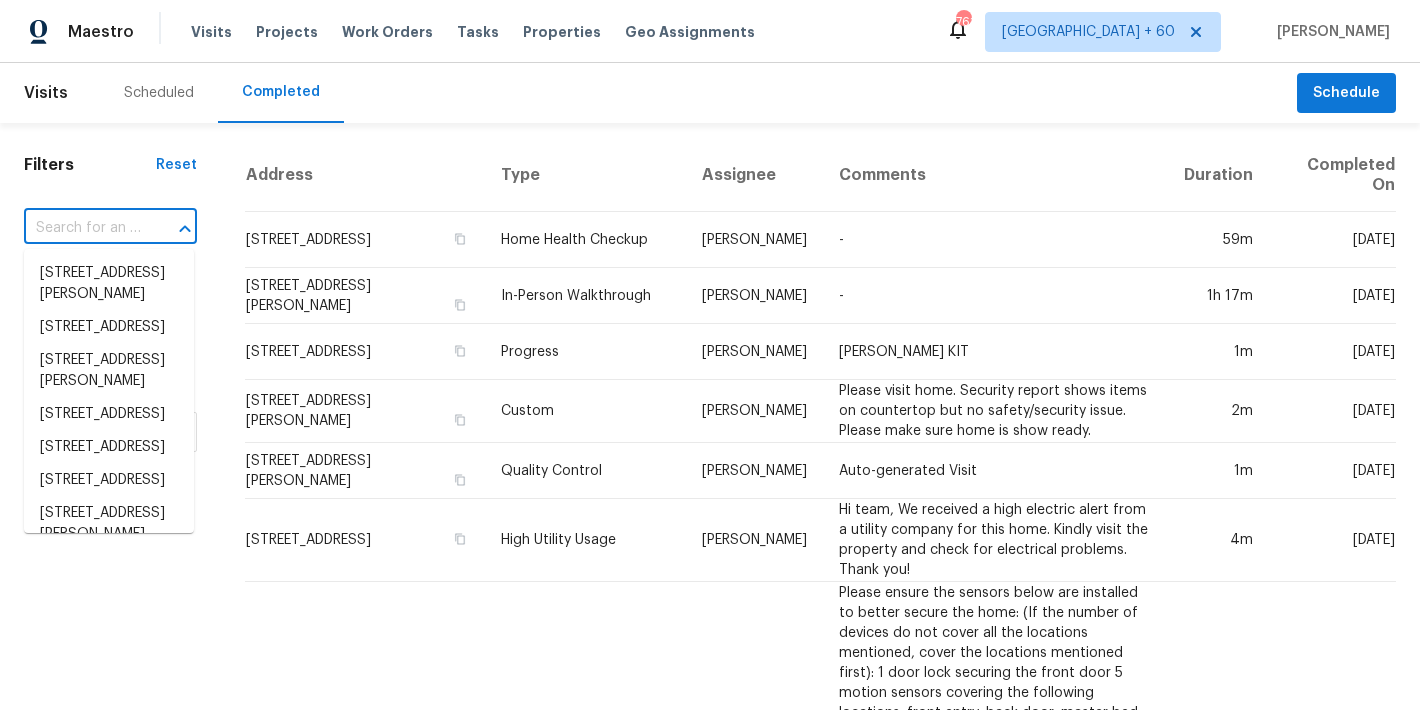 paste on "600 Stafford Ave Spartanburg, SC 29302" 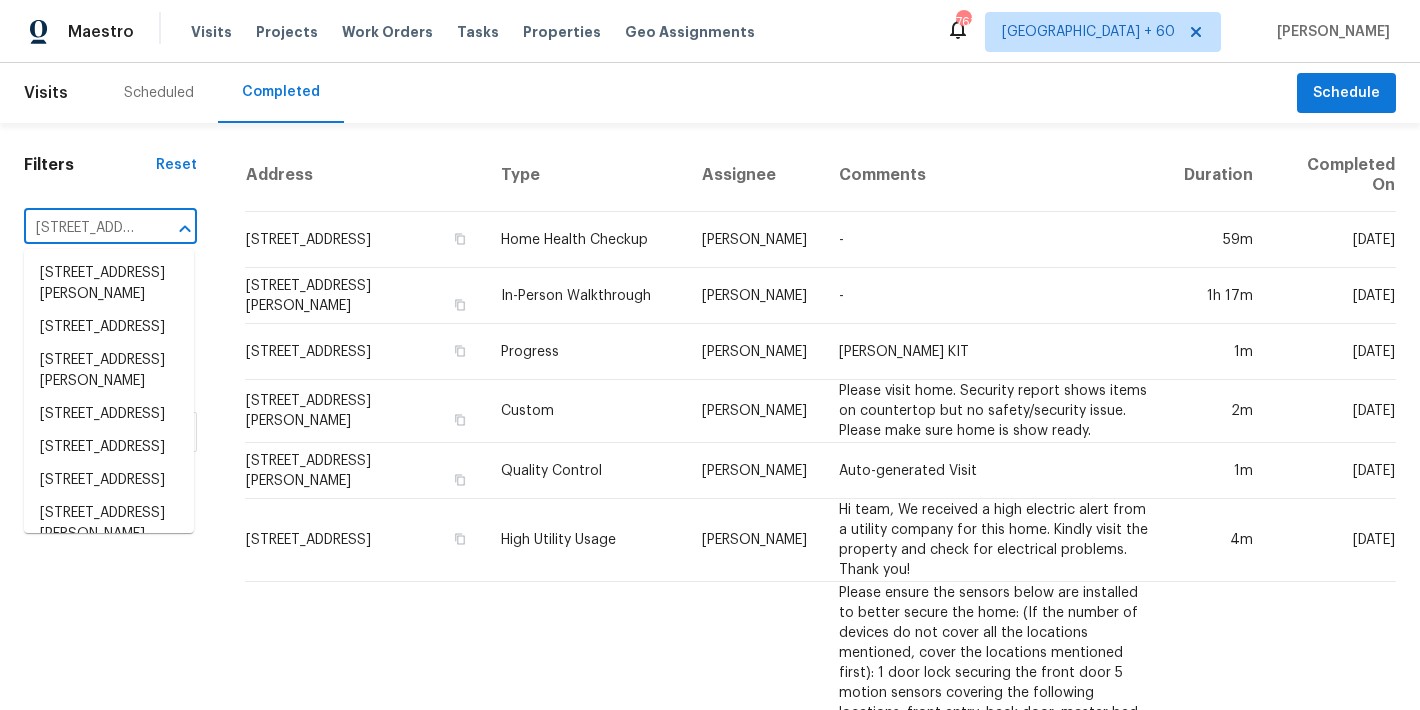 scroll, scrollTop: 0, scrollLeft: 167, axis: horizontal 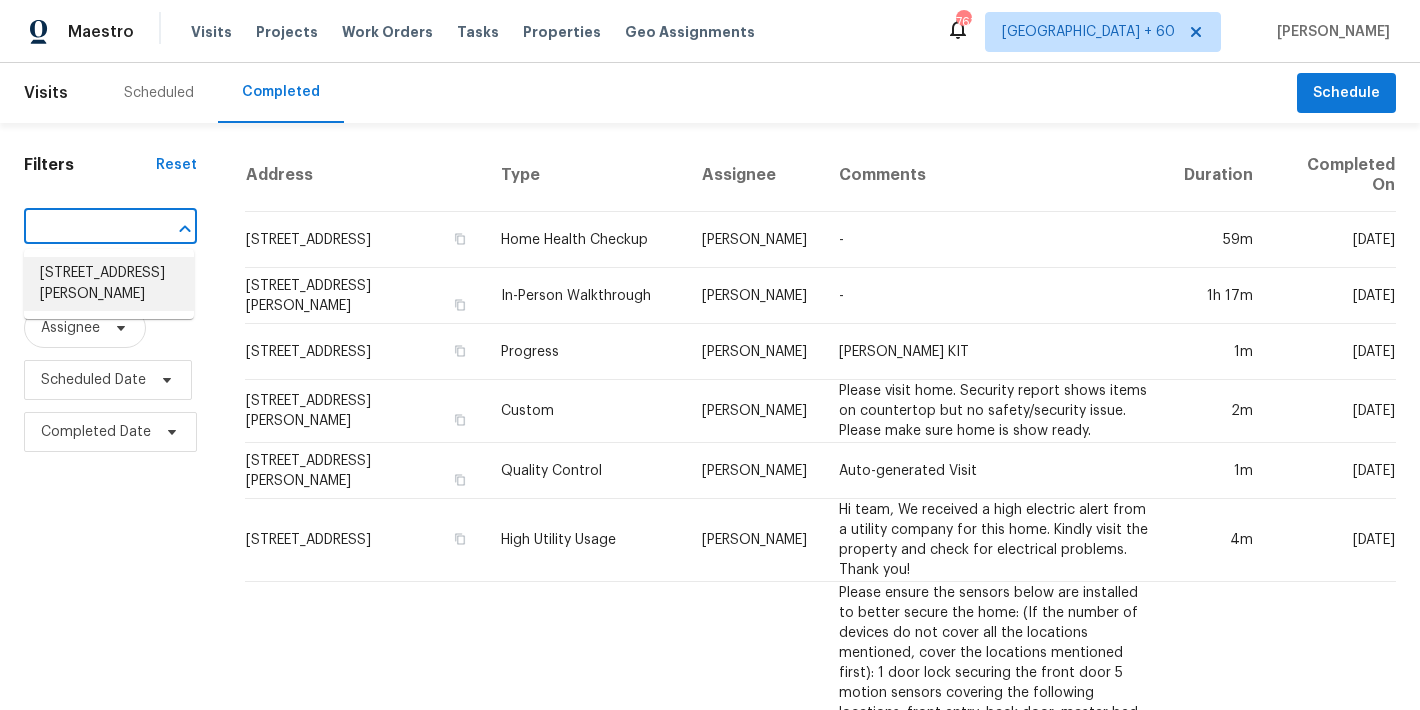 click on "600 Stafford Ave, Spartanburg, SC 29302" at bounding box center (109, 284) 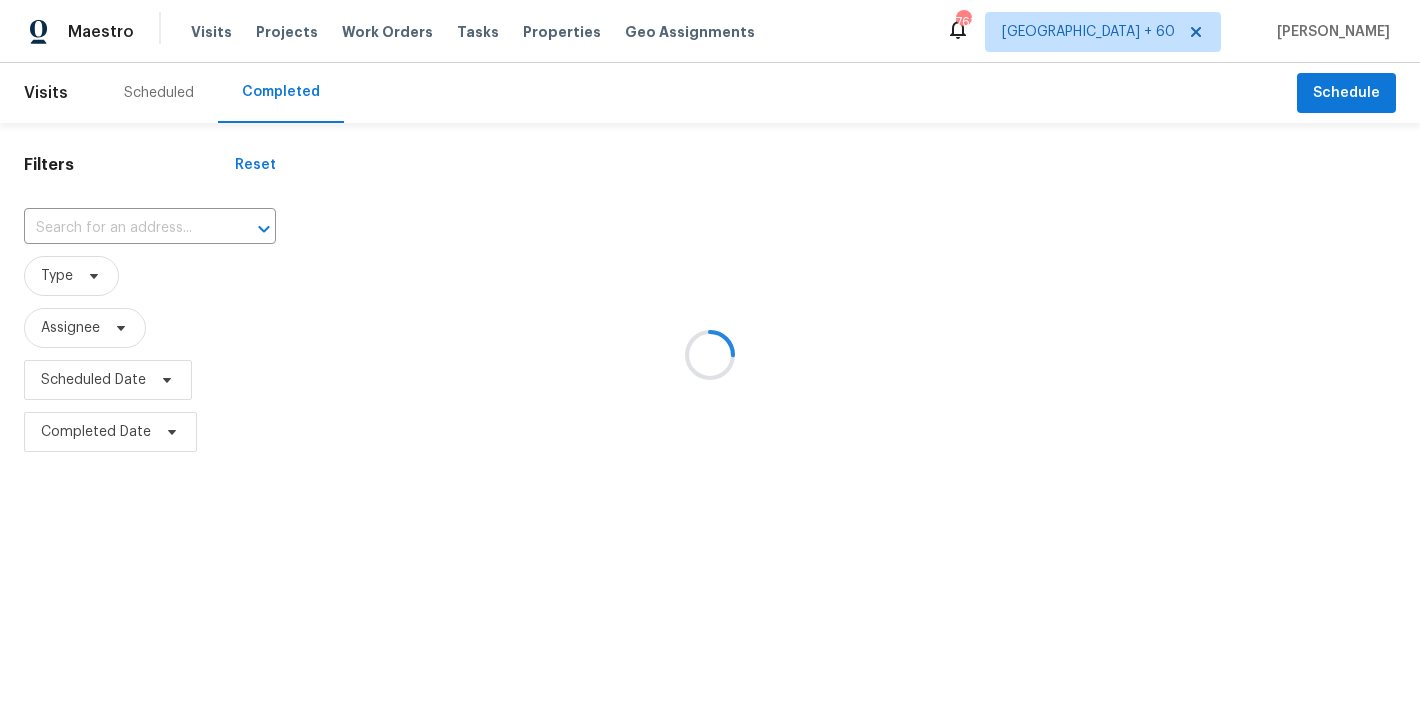 type on "600 Stafford Ave, Spartanburg, SC 29302" 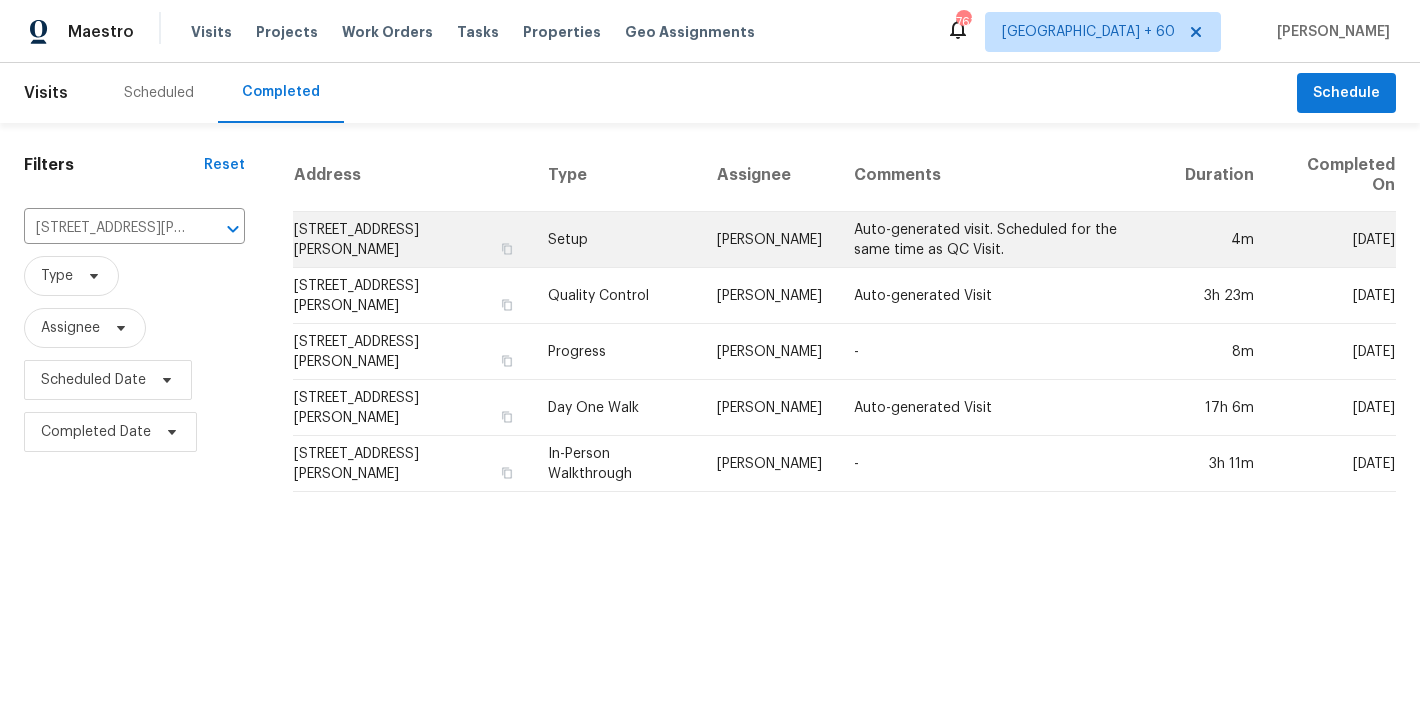 click on "600 Stafford Ave, Spartanburg, SC 29302" at bounding box center (413, 240) 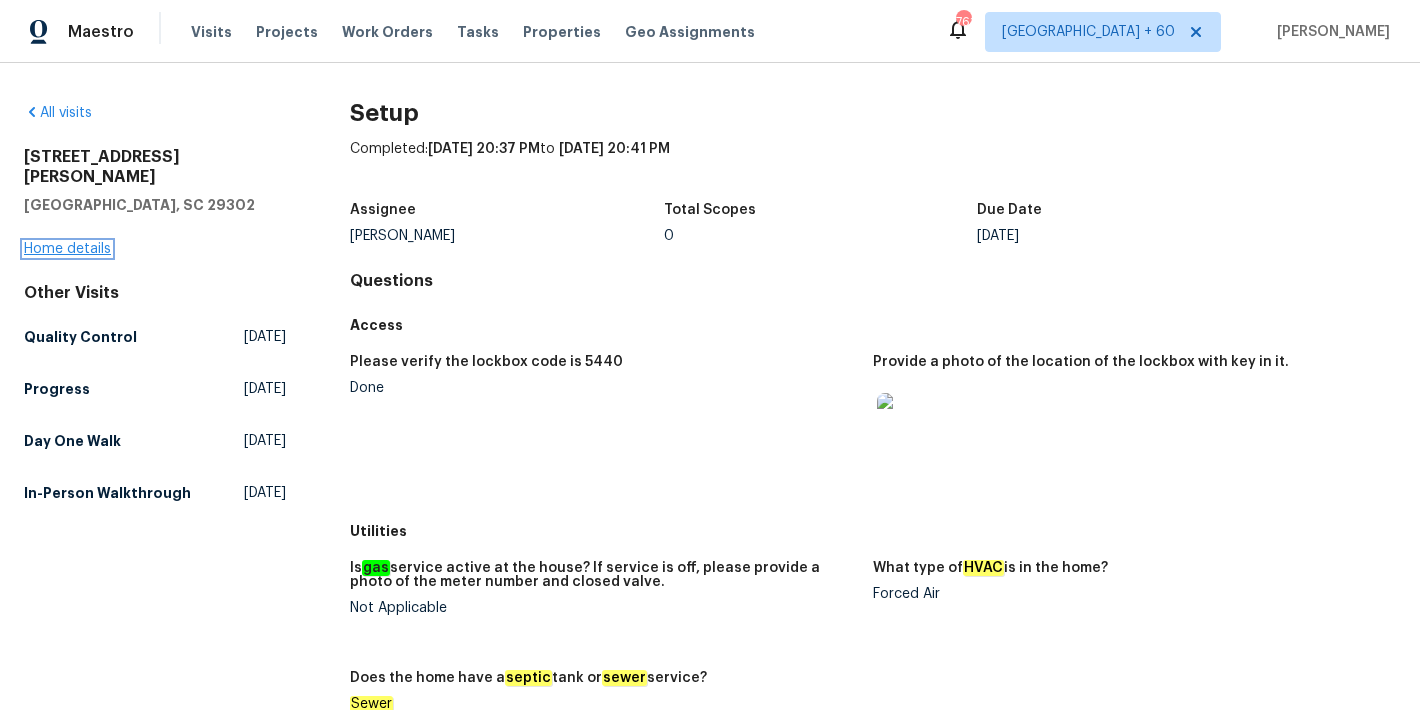 click on "Home details" at bounding box center (67, 249) 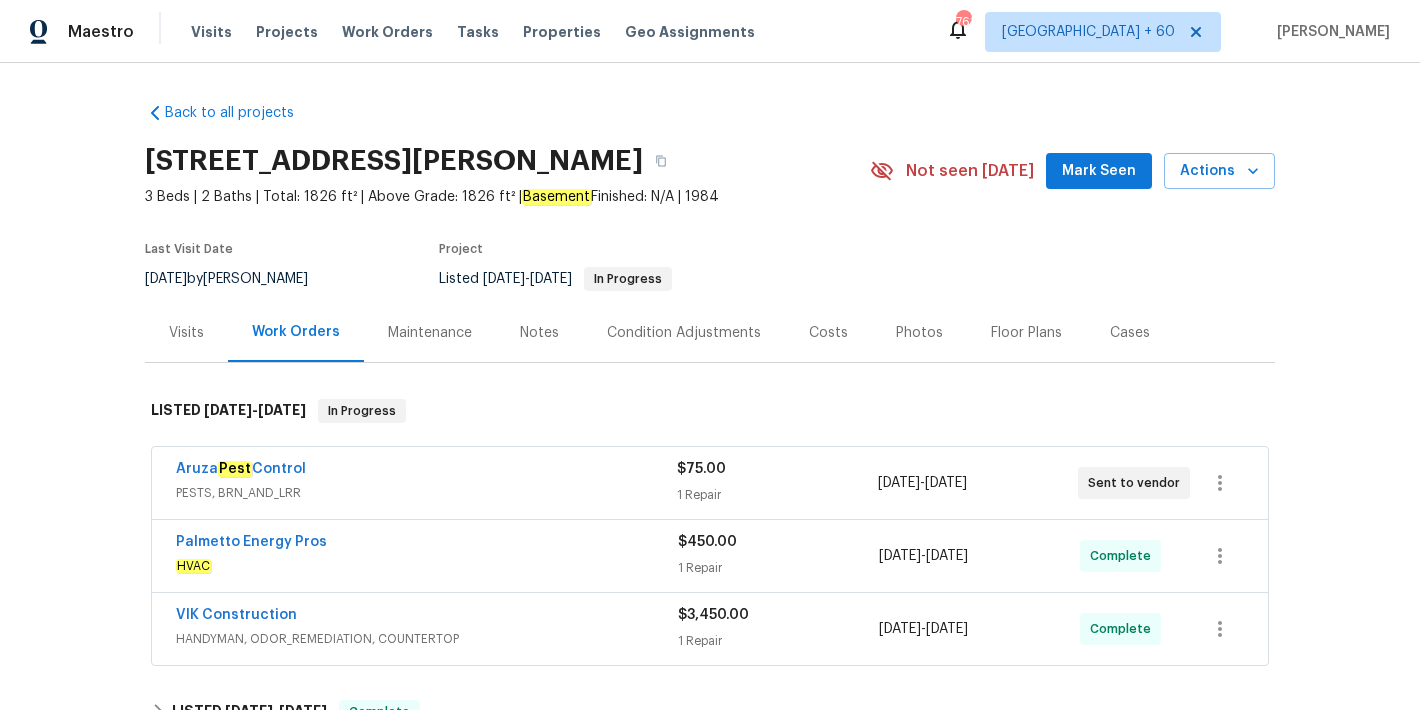 click on "Mark Seen" at bounding box center [1099, 171] 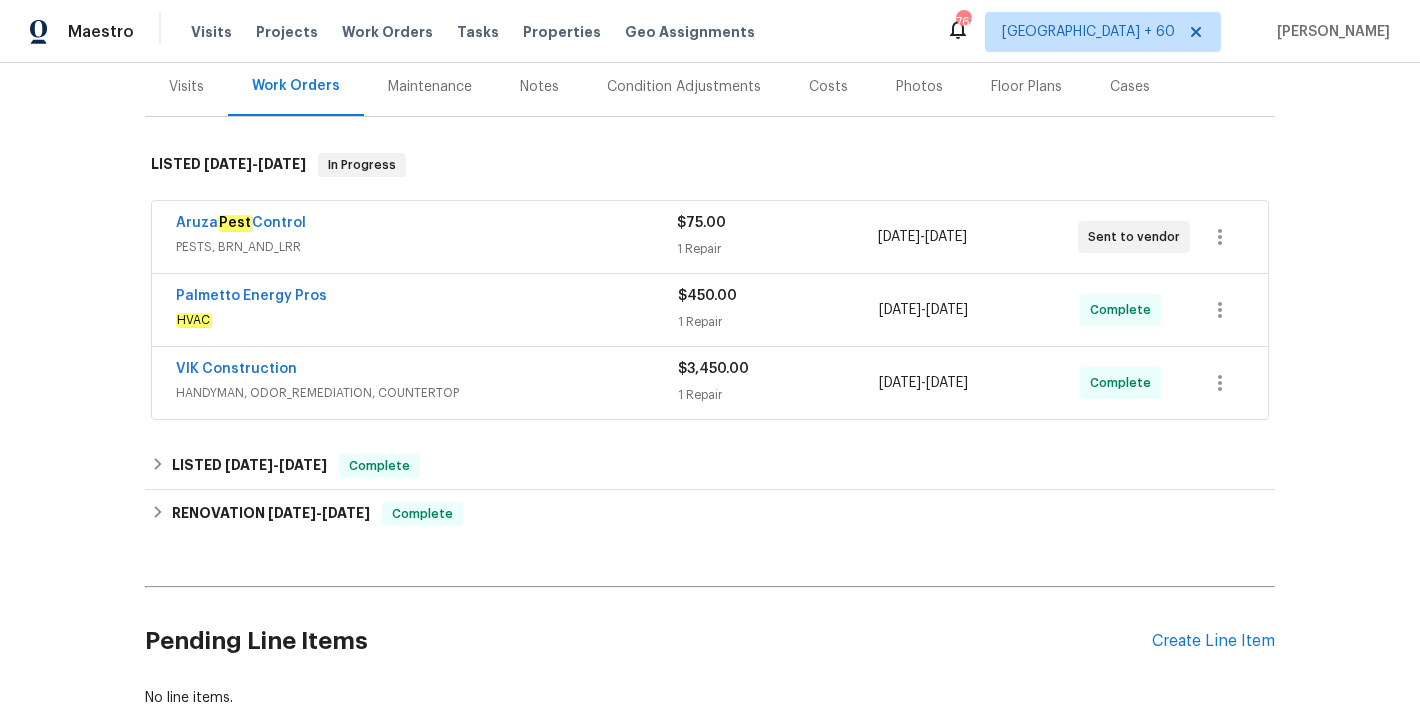 scroll, scrollTop: 260, scrollLeft: 0, axis: vertical 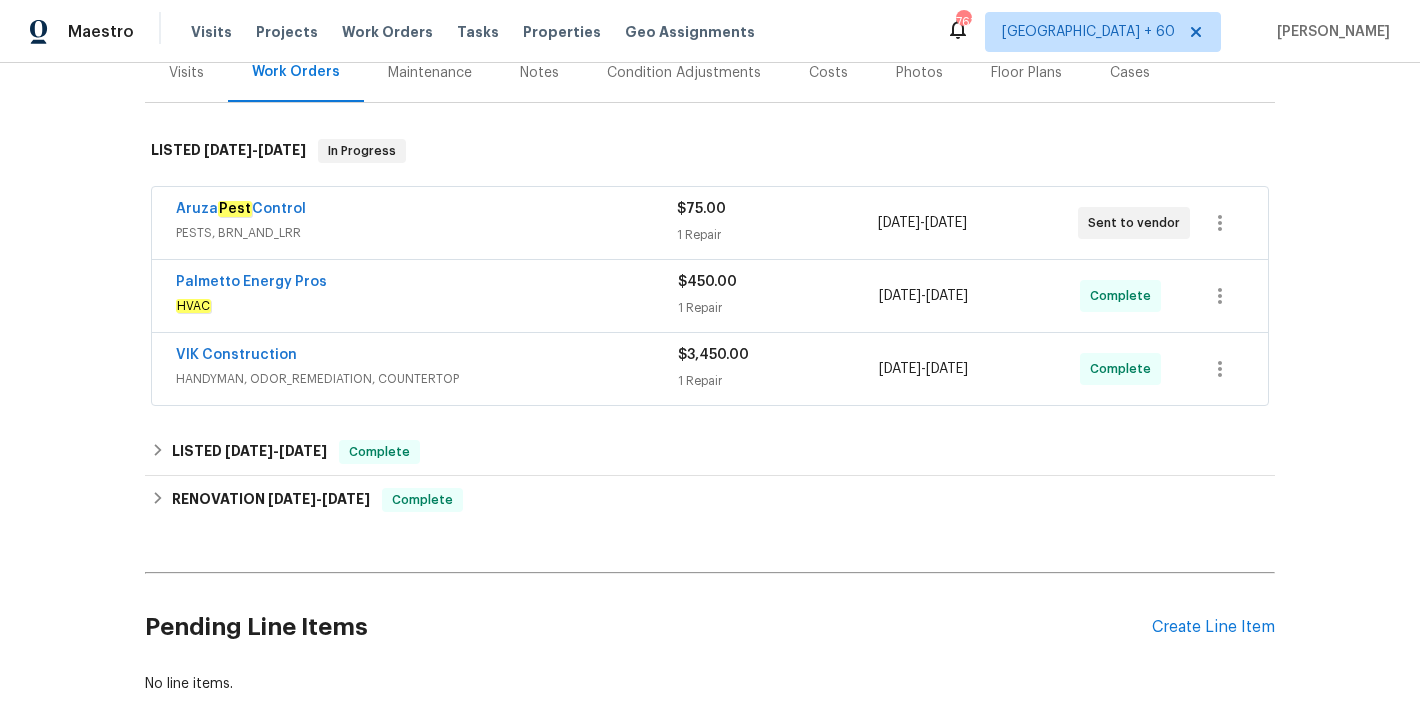 click on "Aruza  Pest  Control" at bounding box center [426, 211] 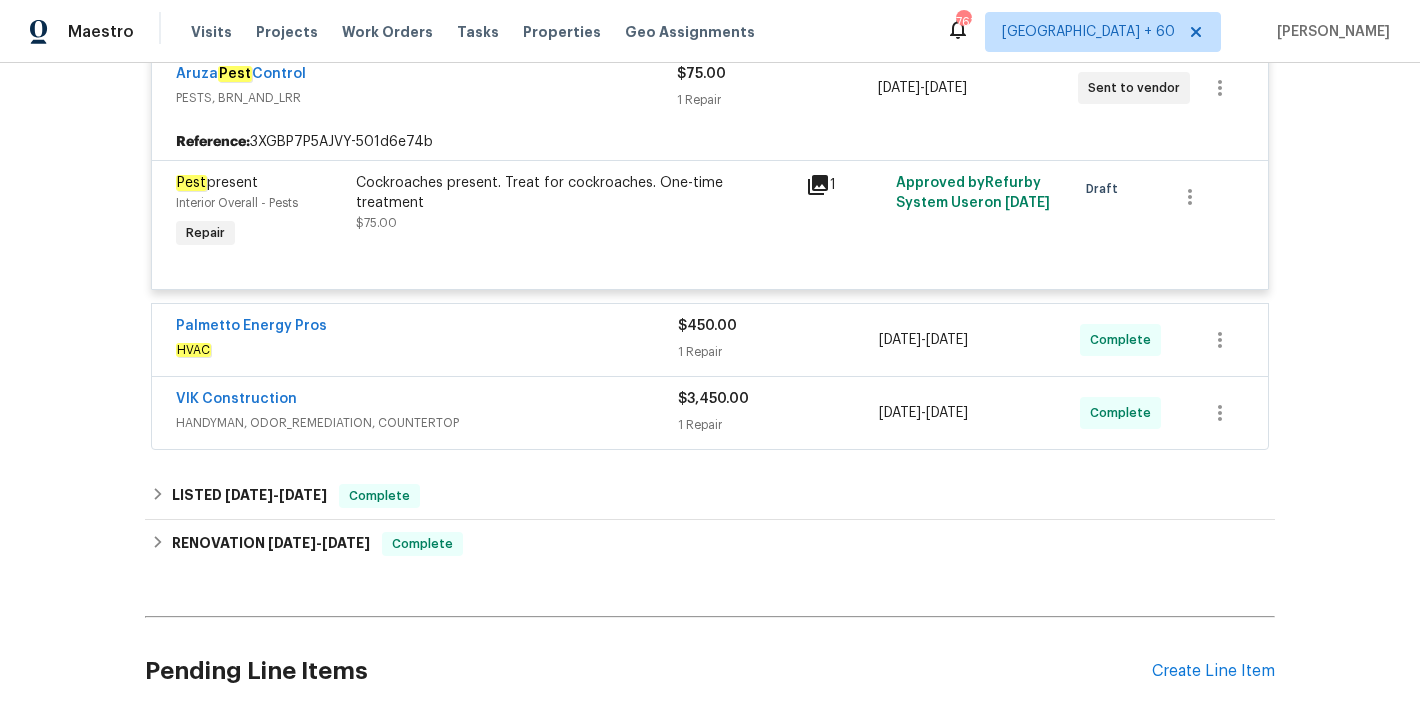 scroll, scrollTop: 422, scrollLeft: 0, axis: vertical 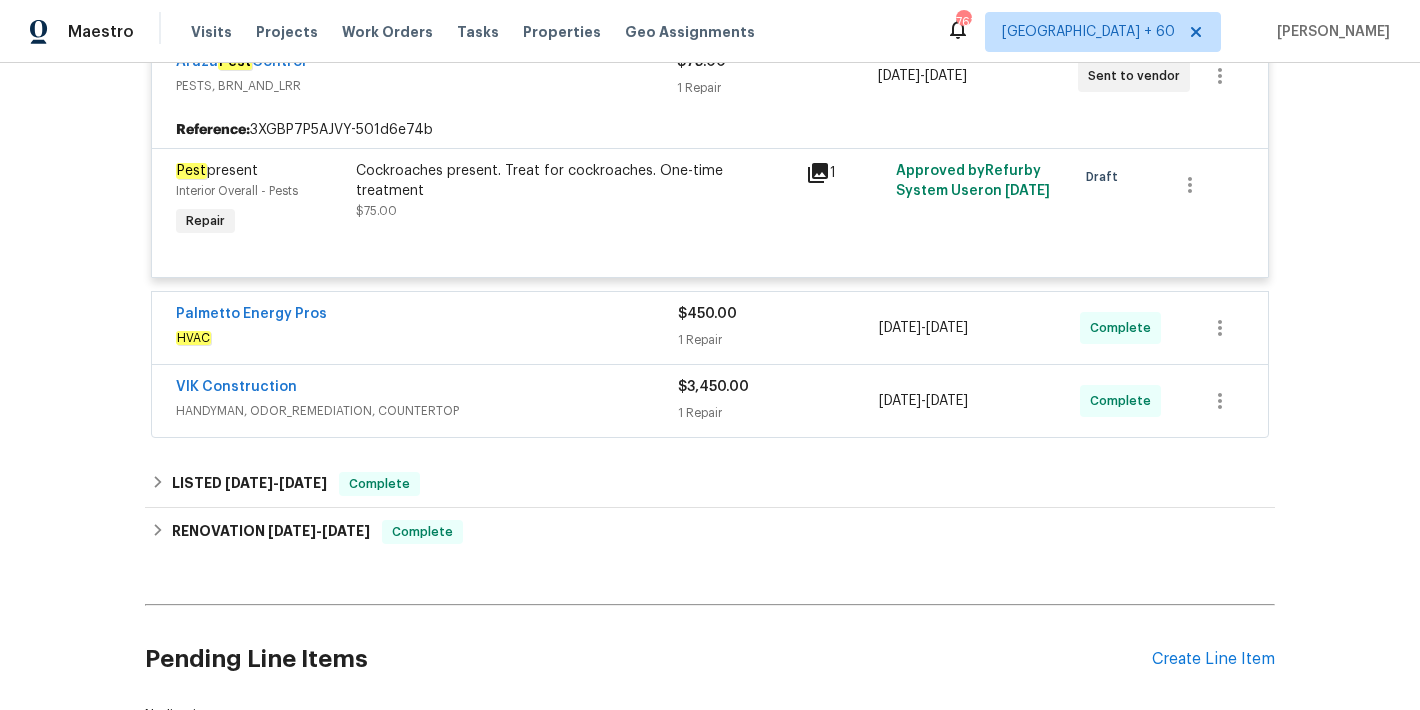 click on "HVAC" at bounding box center [427, 338] 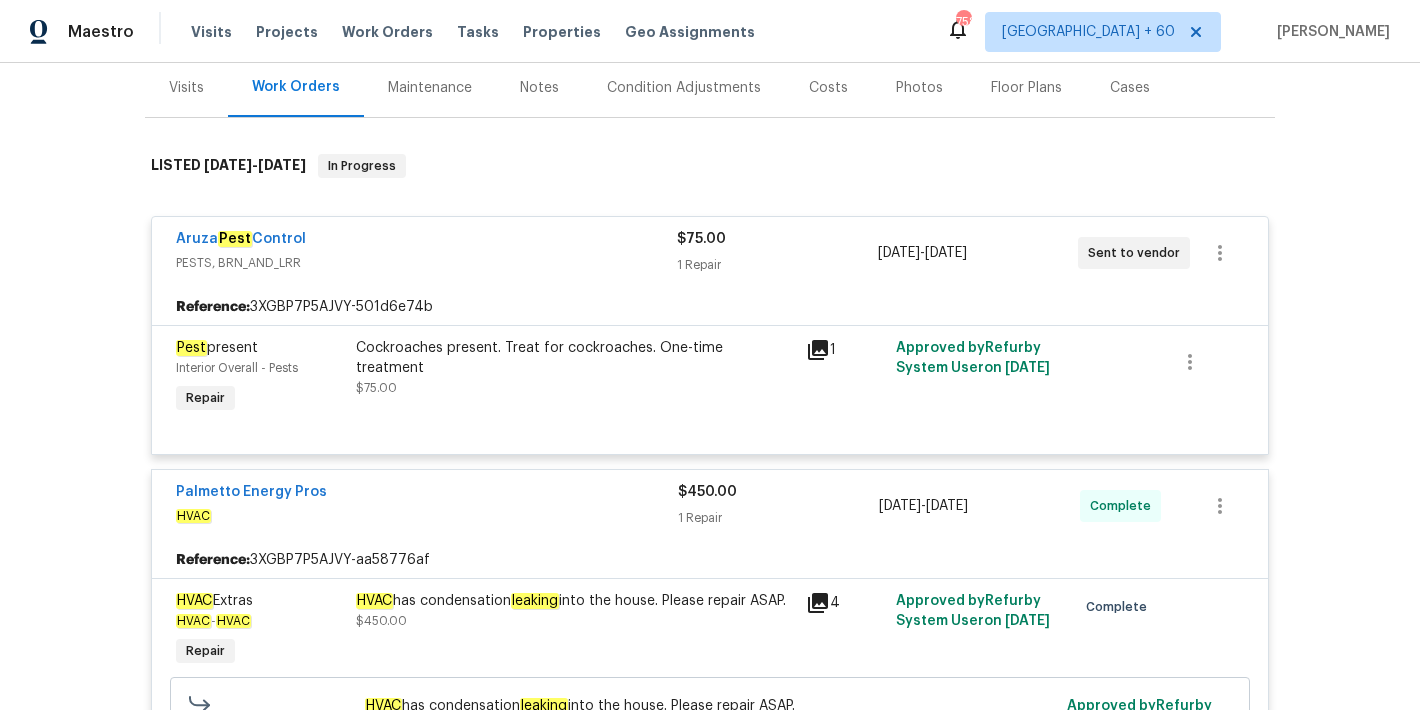 scroll, scrollTop: 263, scrollLeft: 0, axis: vertical 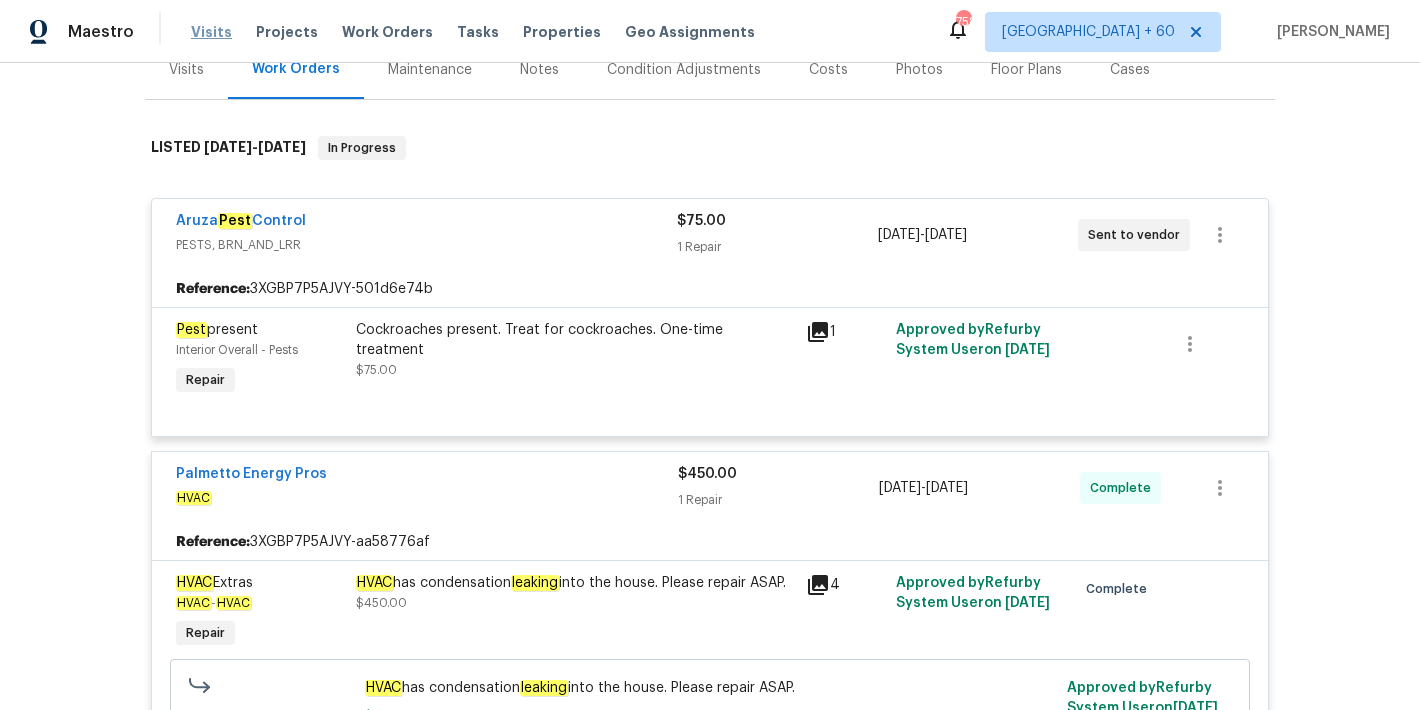 click on "Visits" at bounding box center [211, 32] 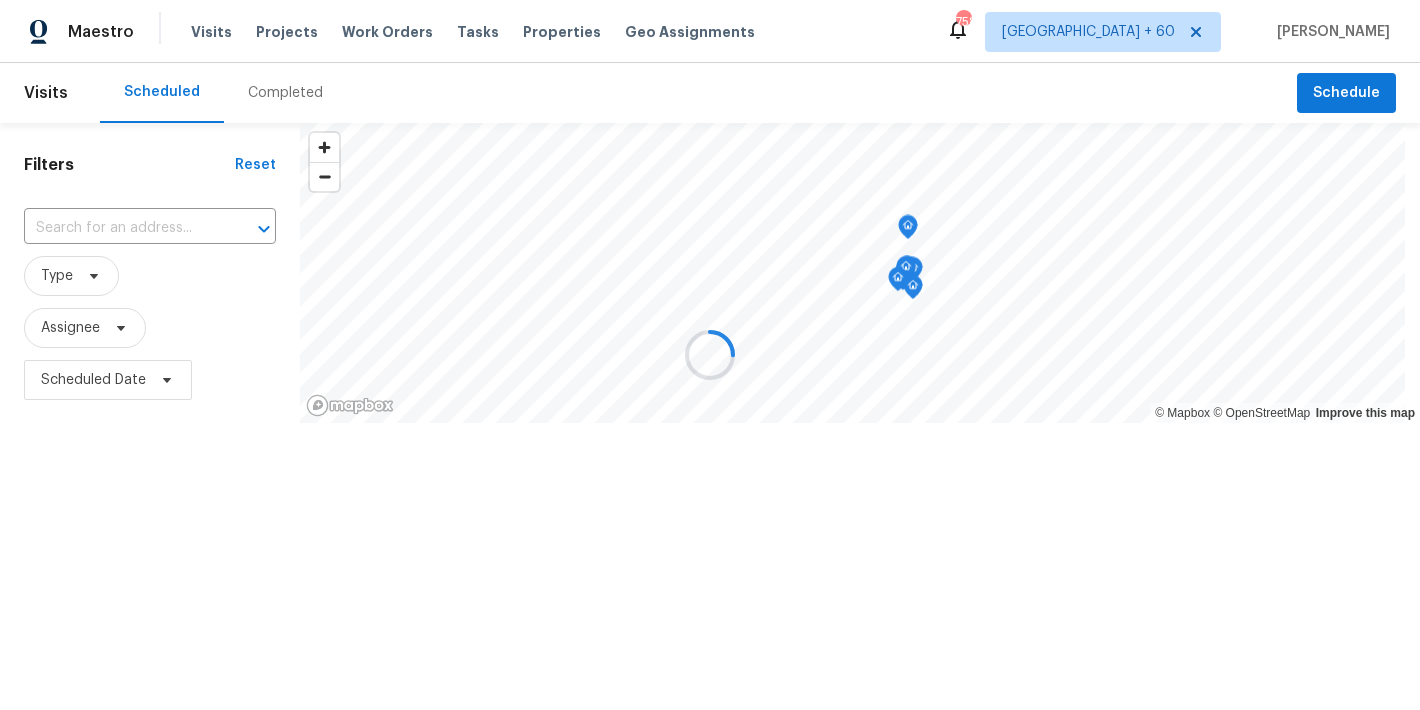 click at bounding box center [710, 355] 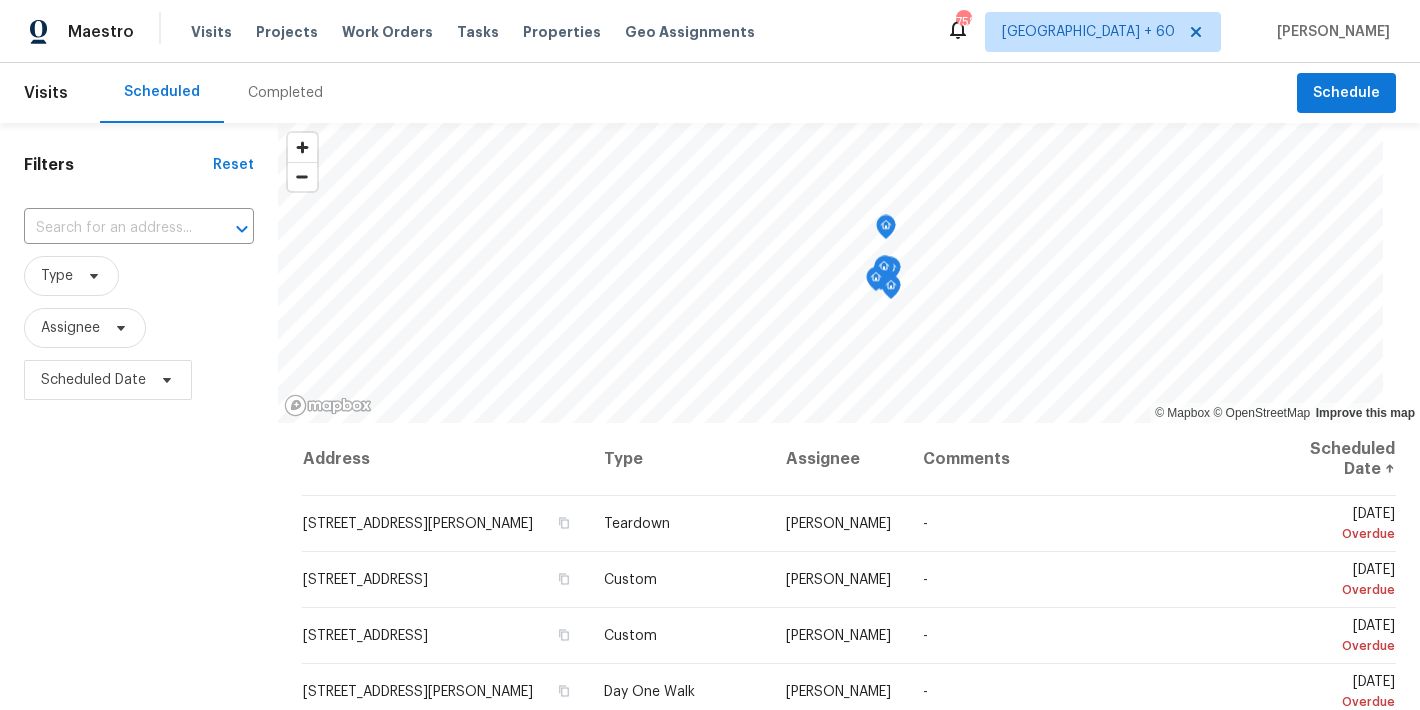 click on "Completed" at bounding box center (285, 93) 